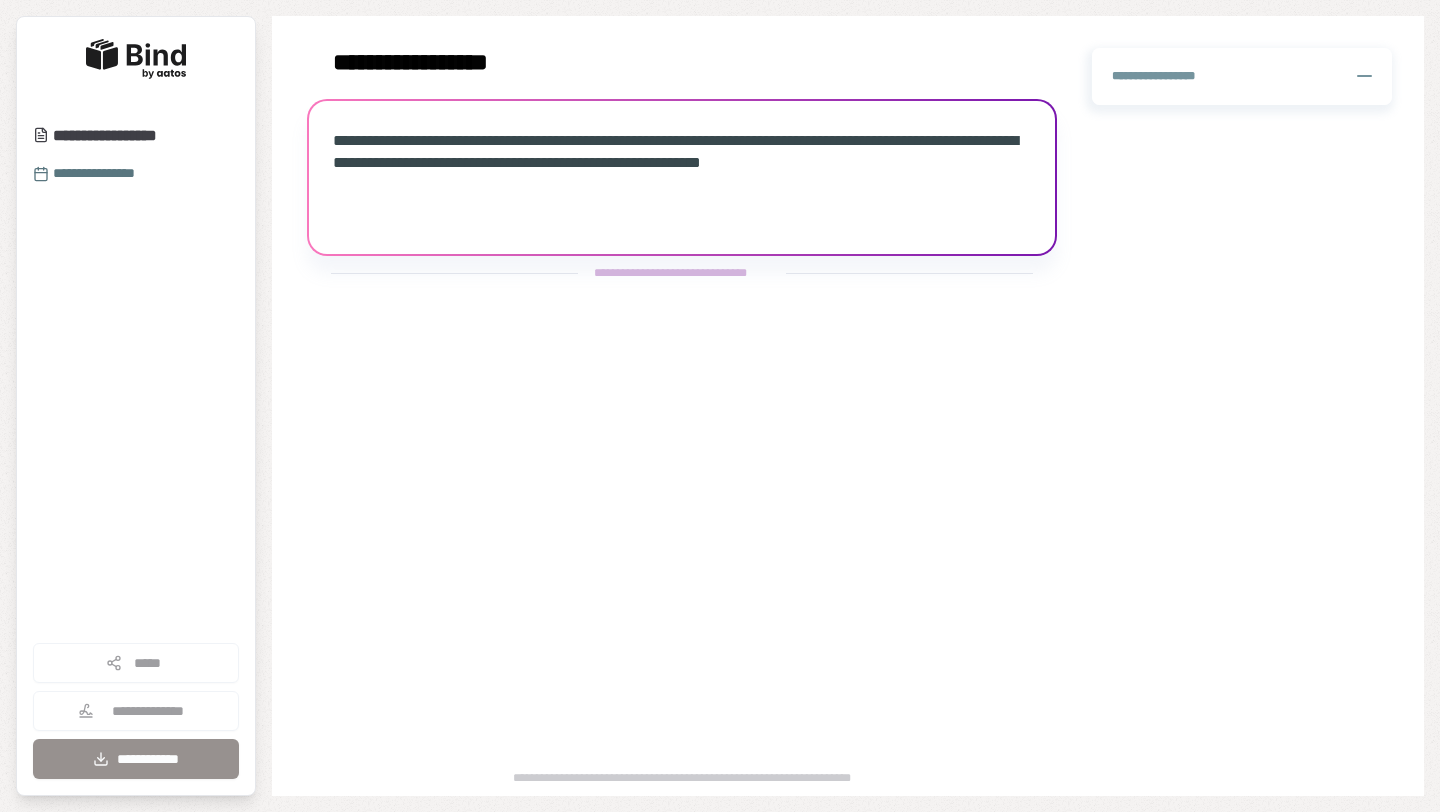 scroll, scrollTop: 0, scrollLeft: 0, axis: both 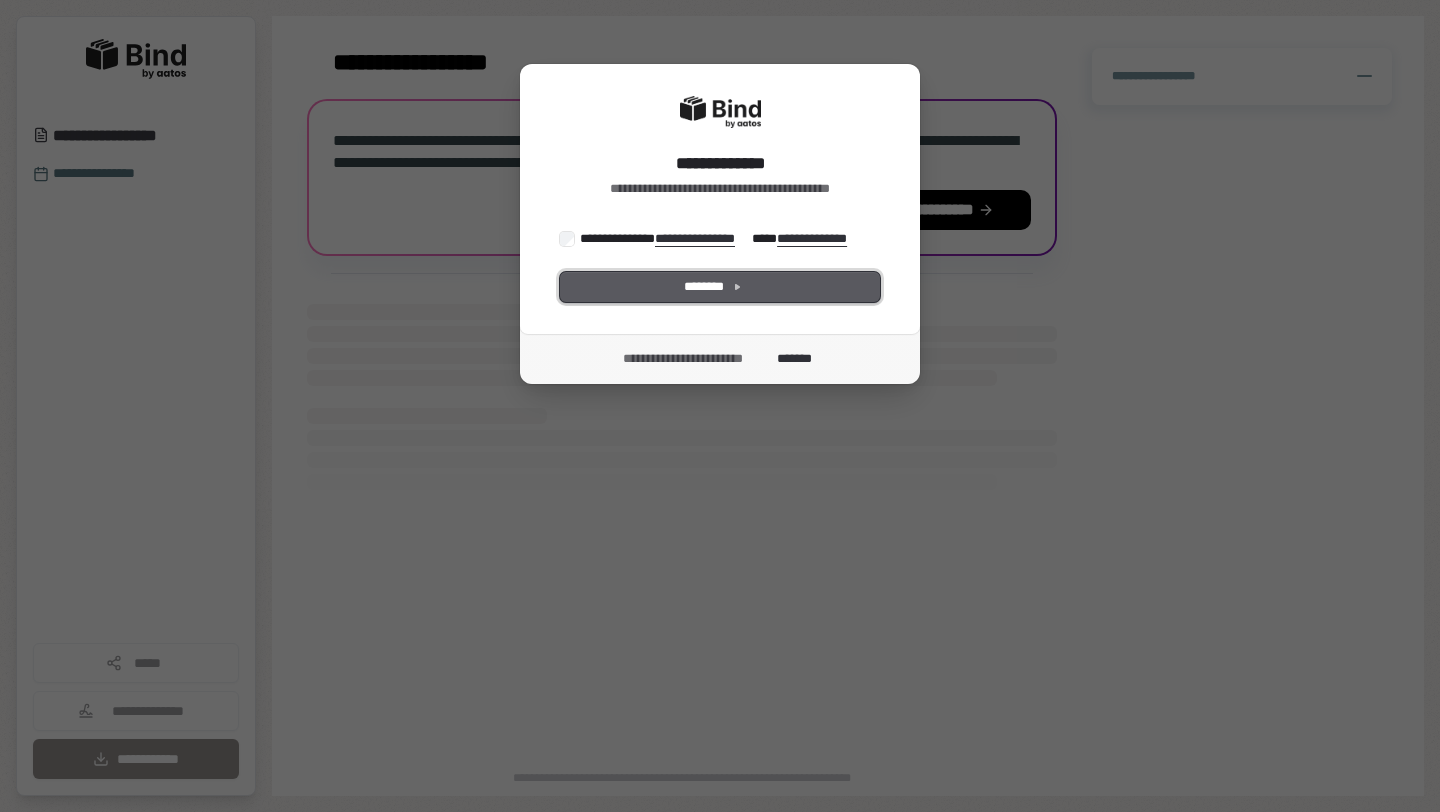 click on "********" at bounding box center (720, 287) 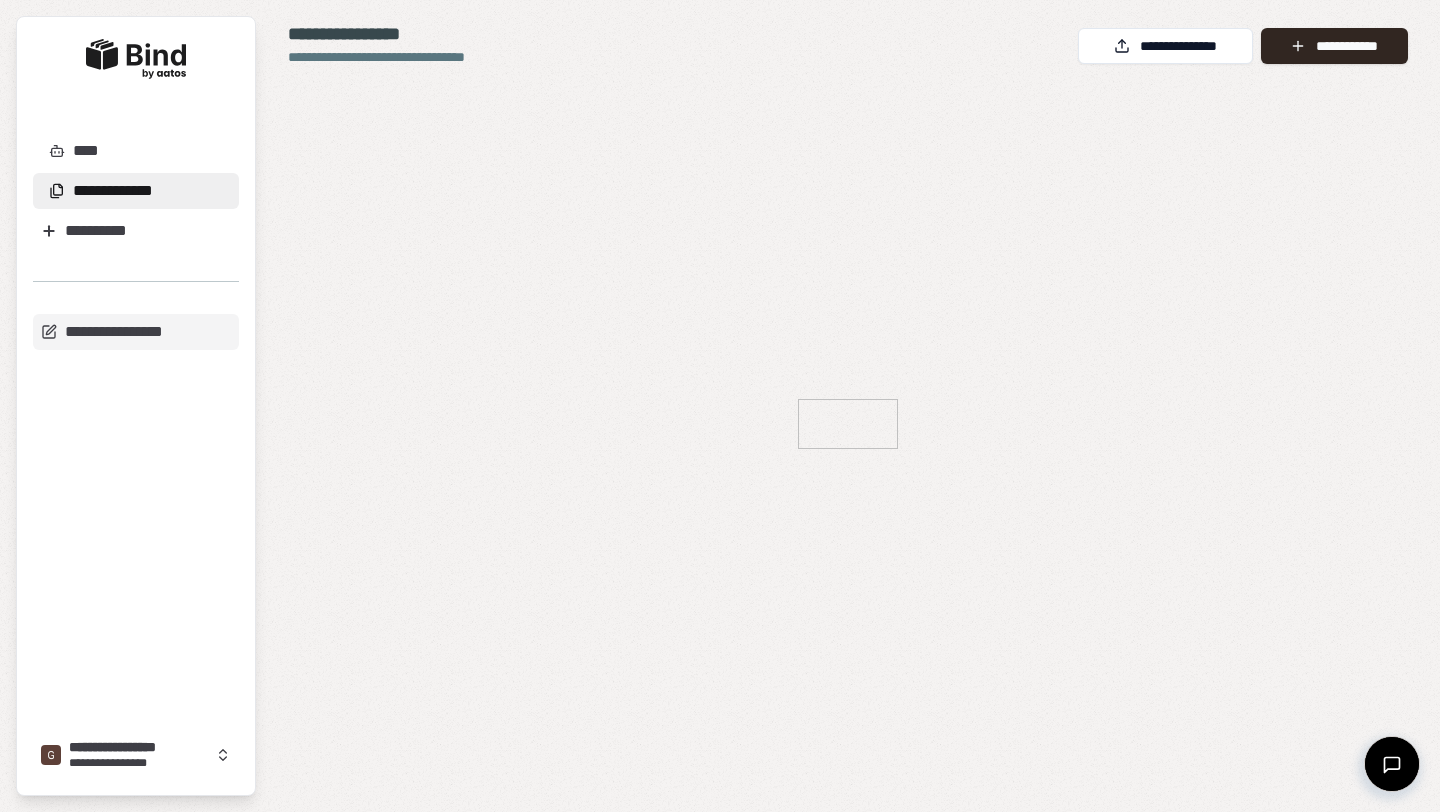 scroll, scrollTop: 0, scrollLeft: 0, axis: both 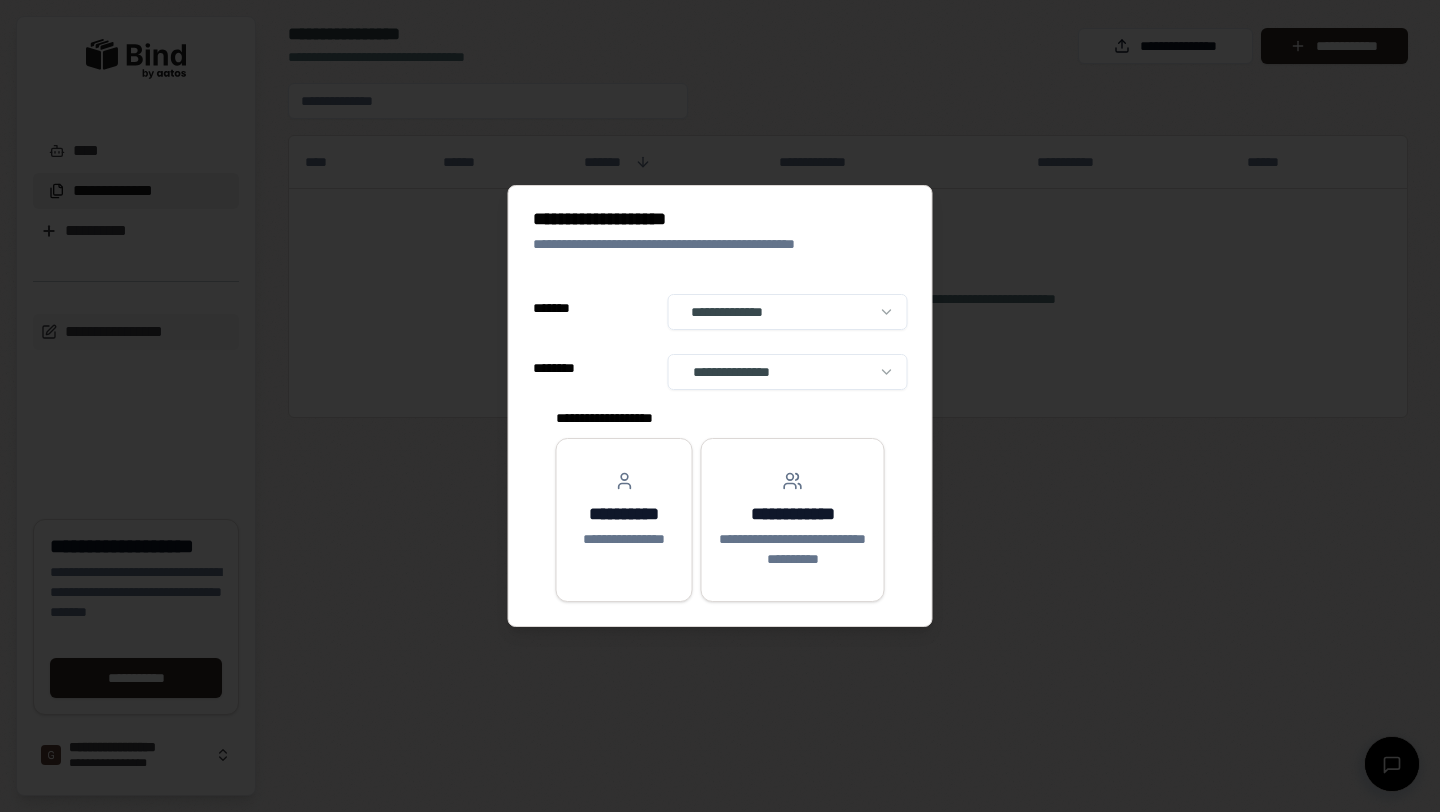 select on "**" 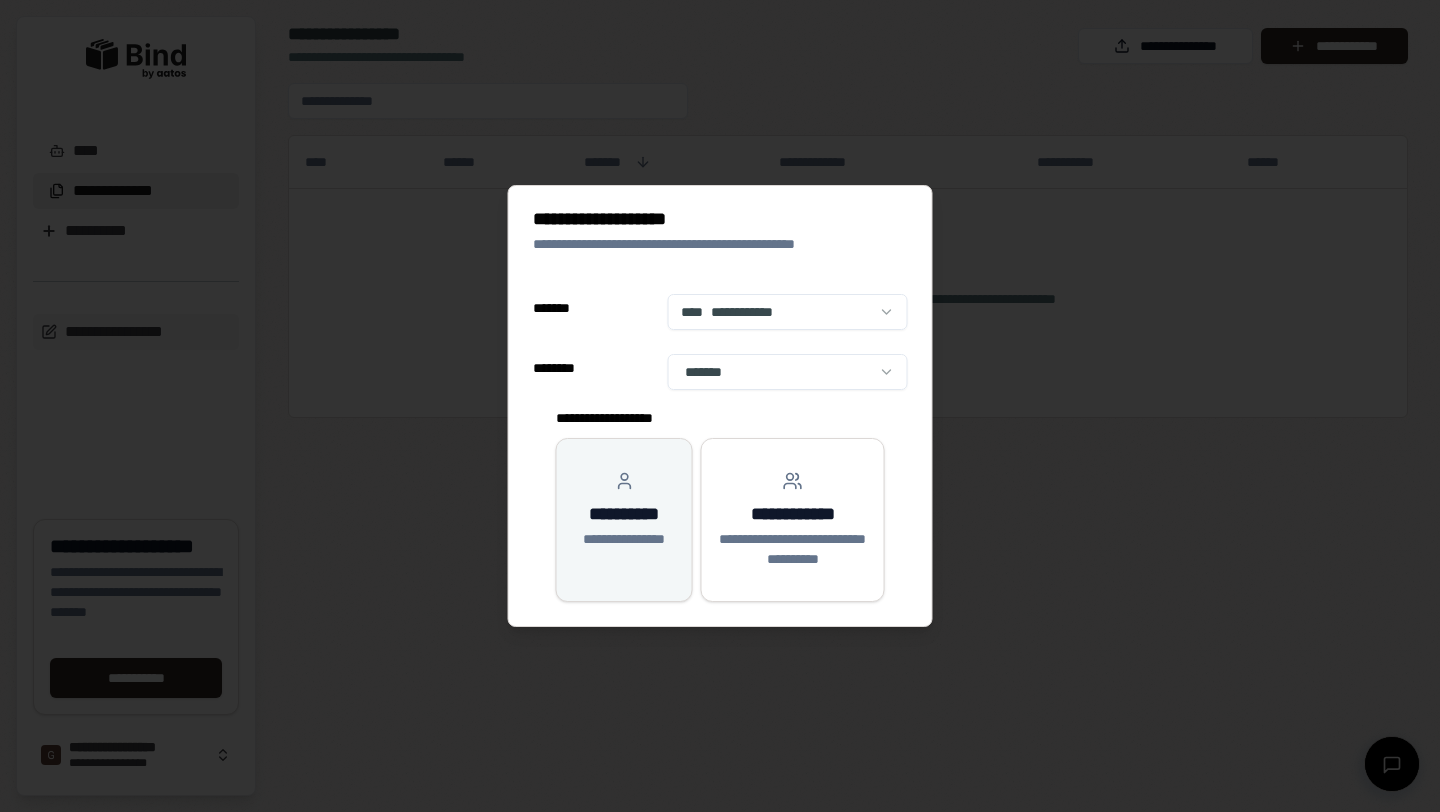 click on "**********" at bounding box center [624, 510] 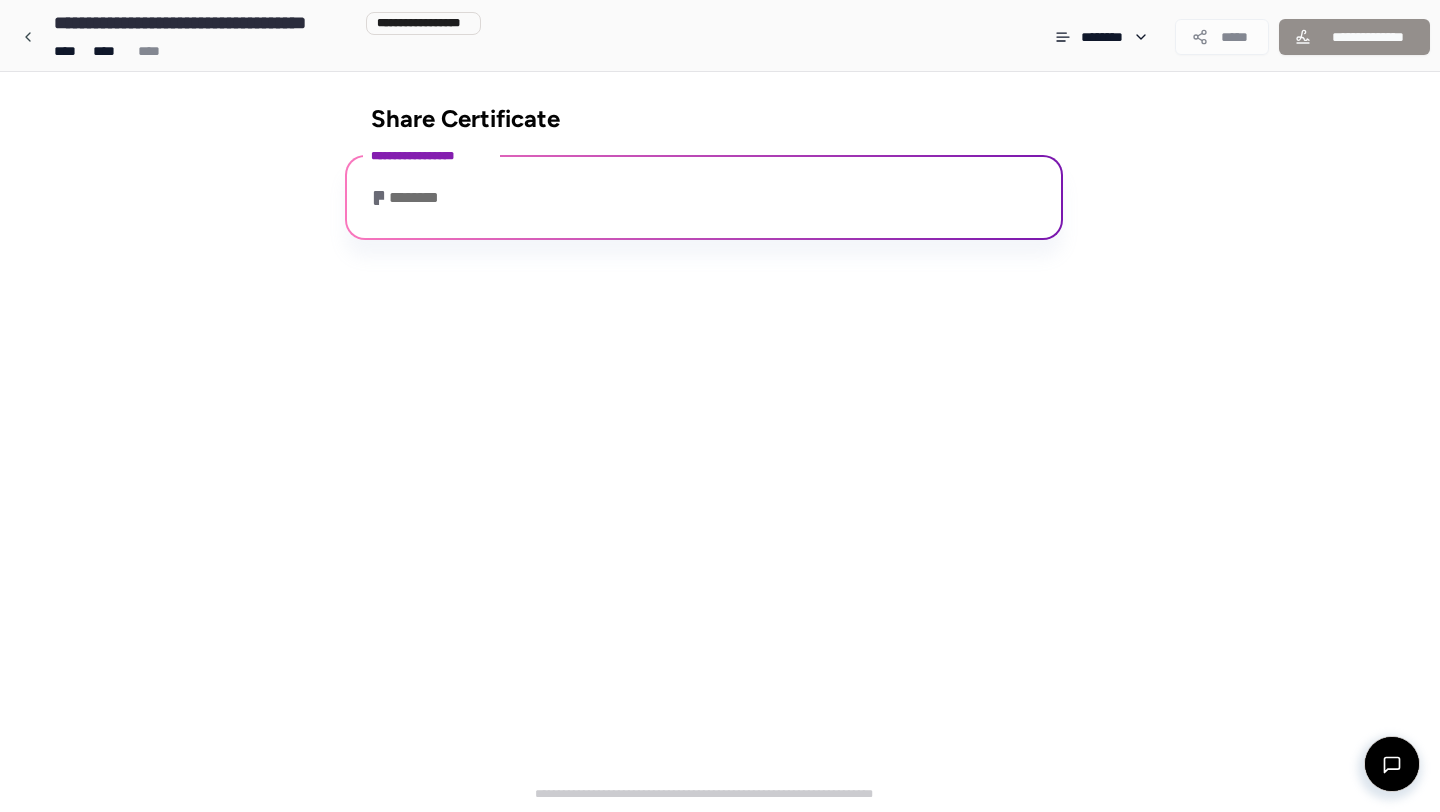 scroll, scrollTop: 20, scrollLeft: 0, axis: vertical 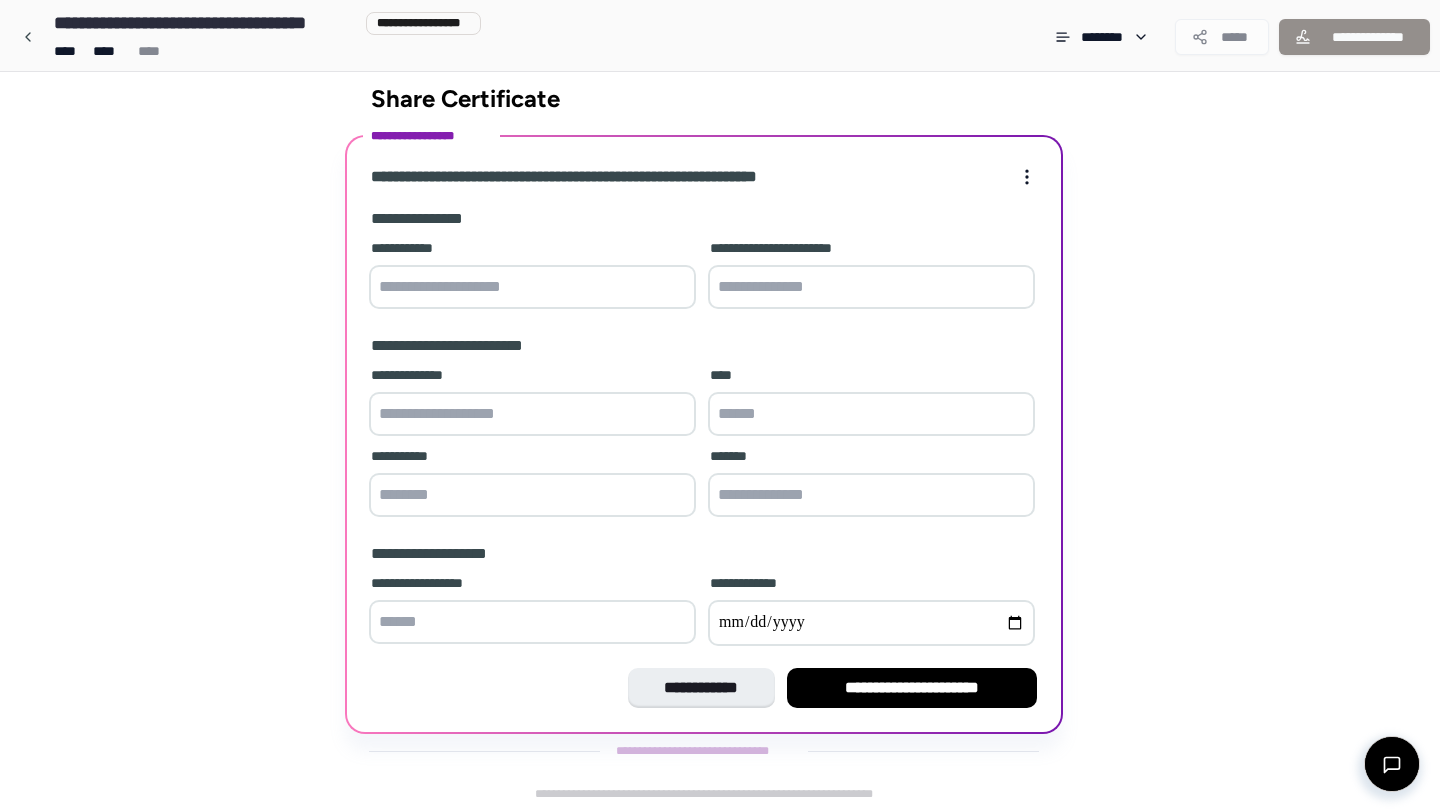 click at bounding box center (532, 287) 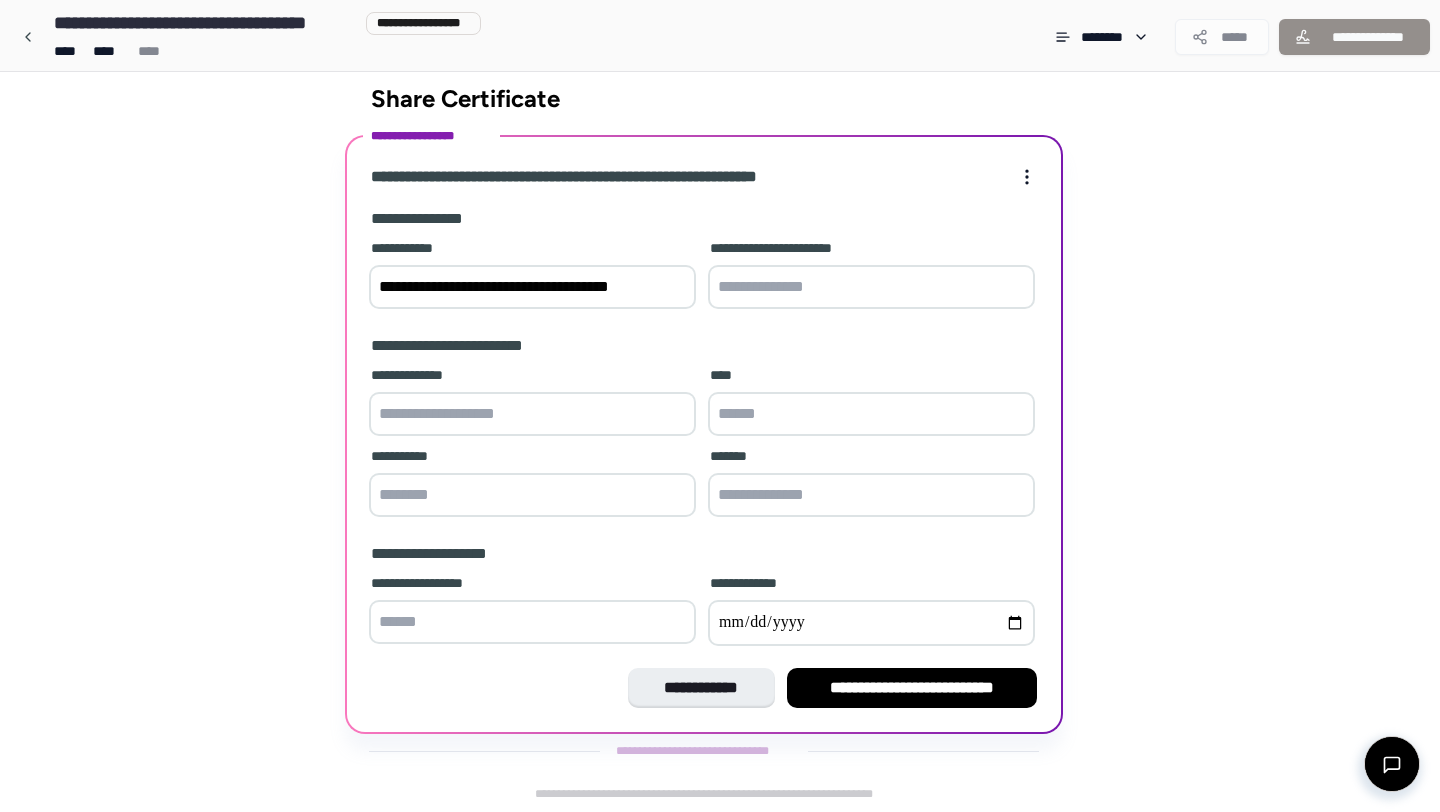 type on "**********" 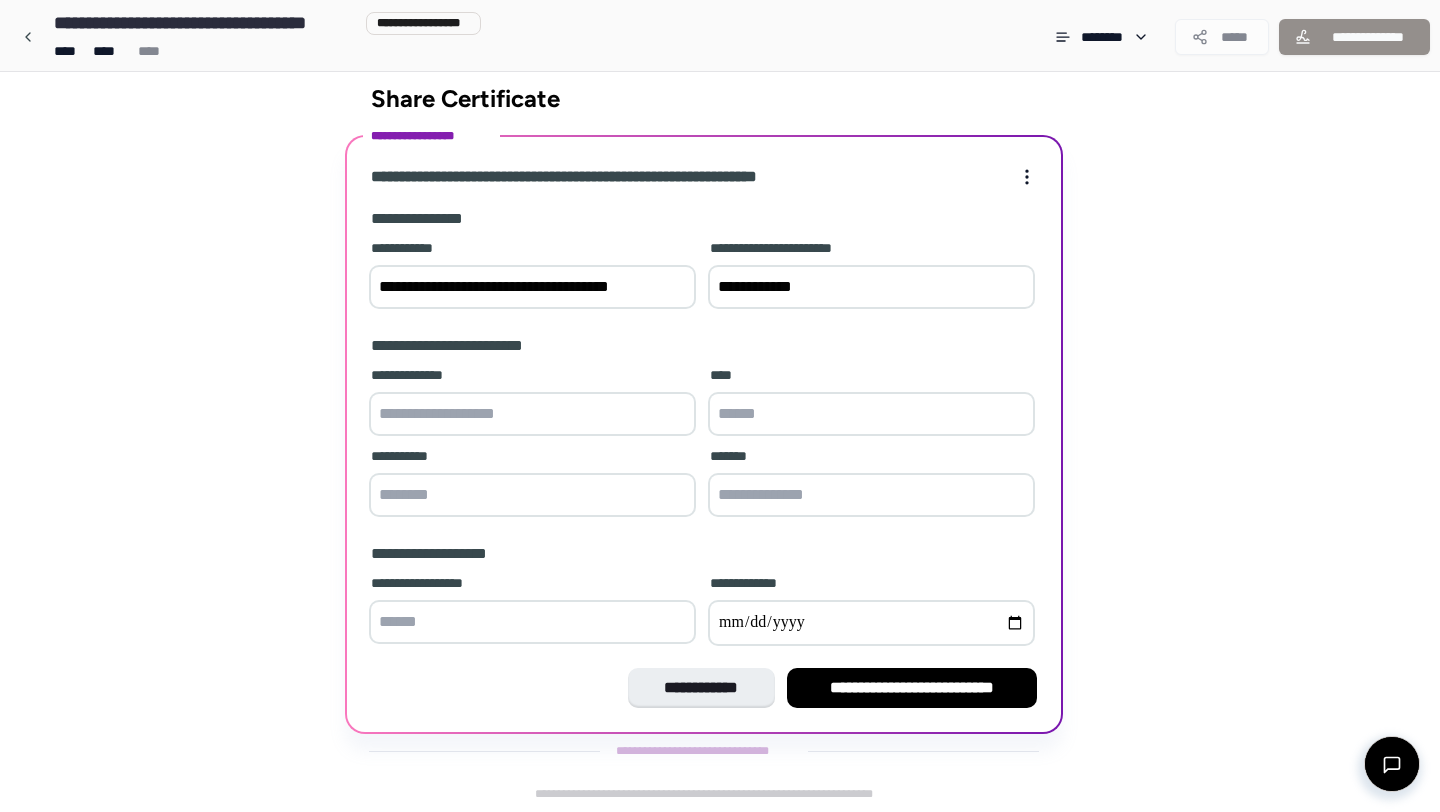 type on "**********" 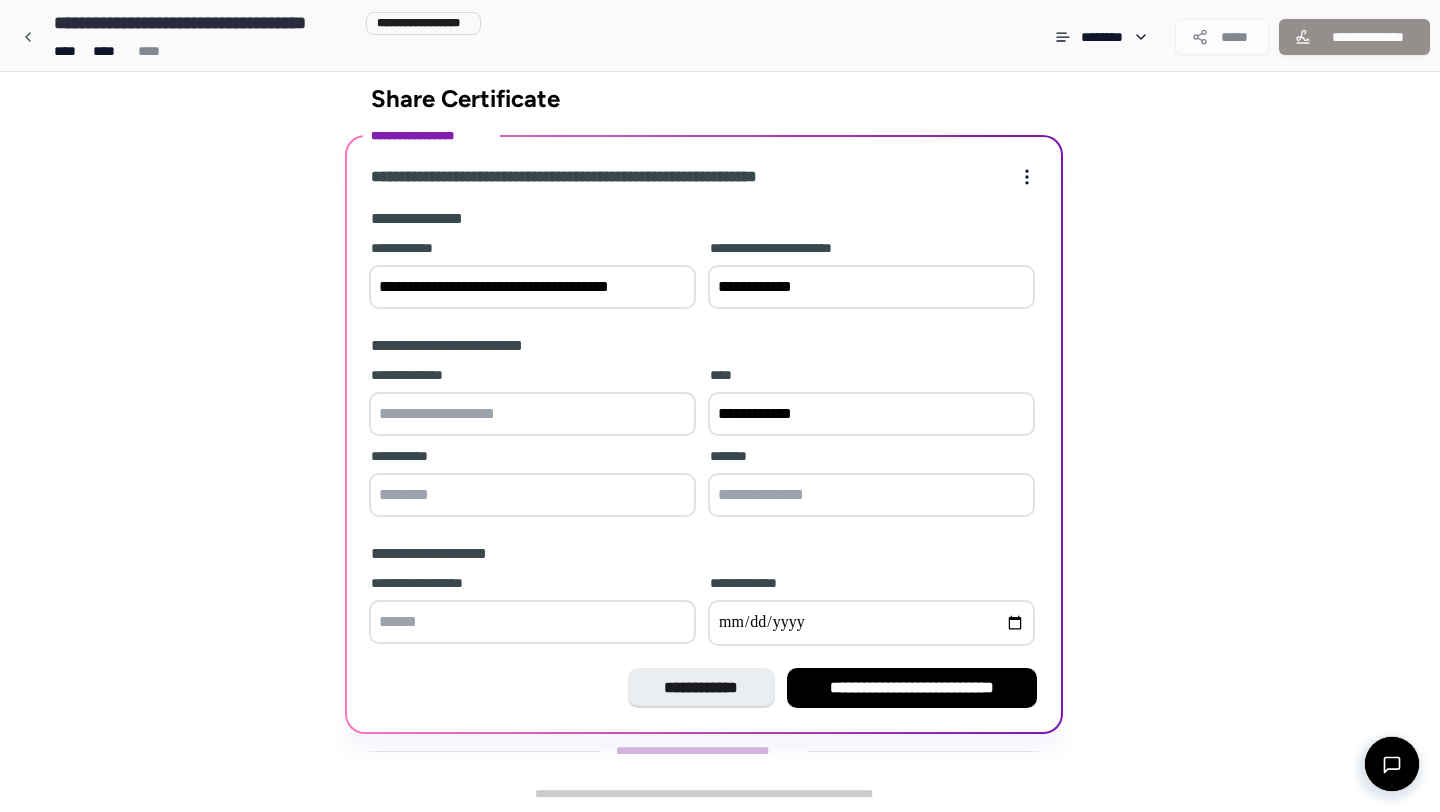 type on "****" 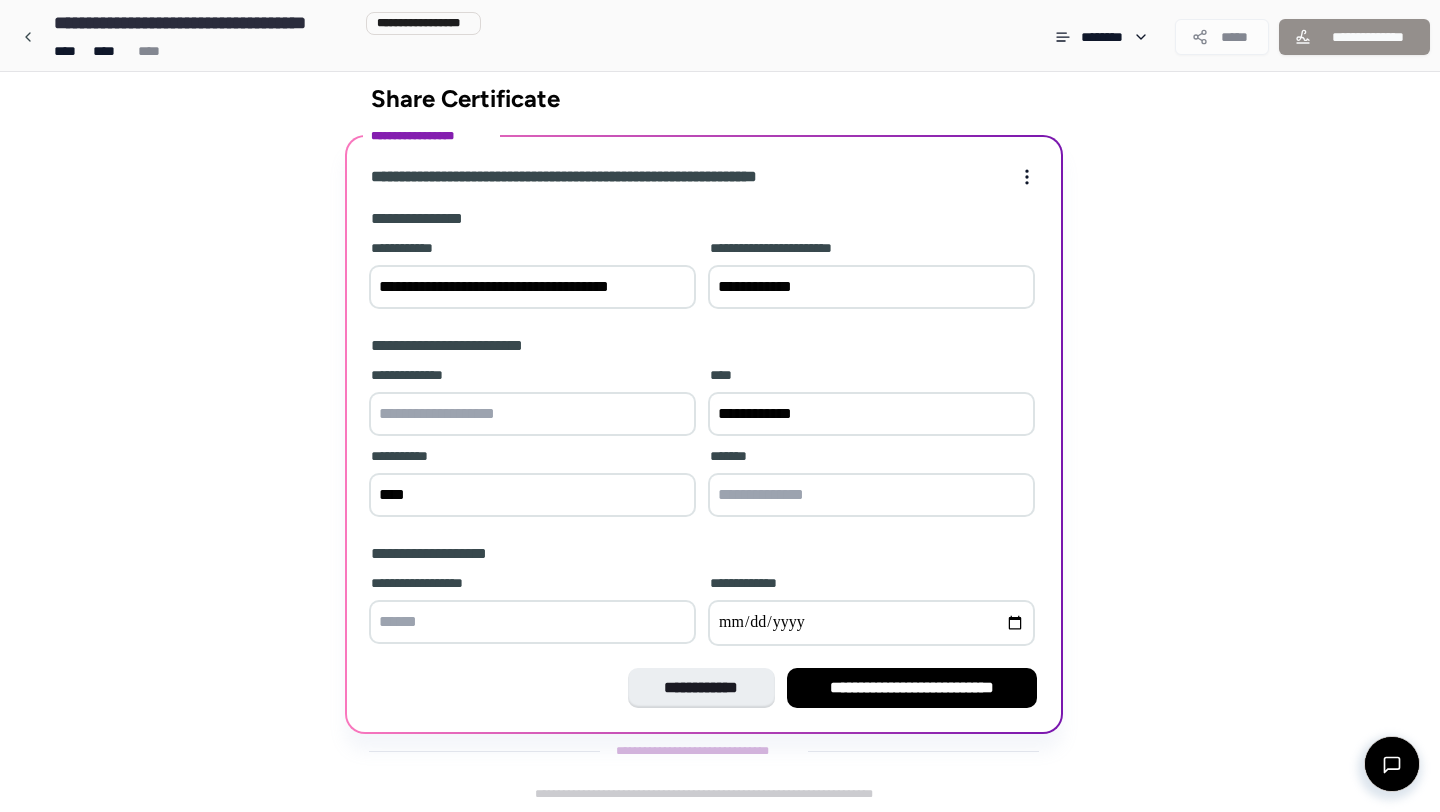 type on "**********" 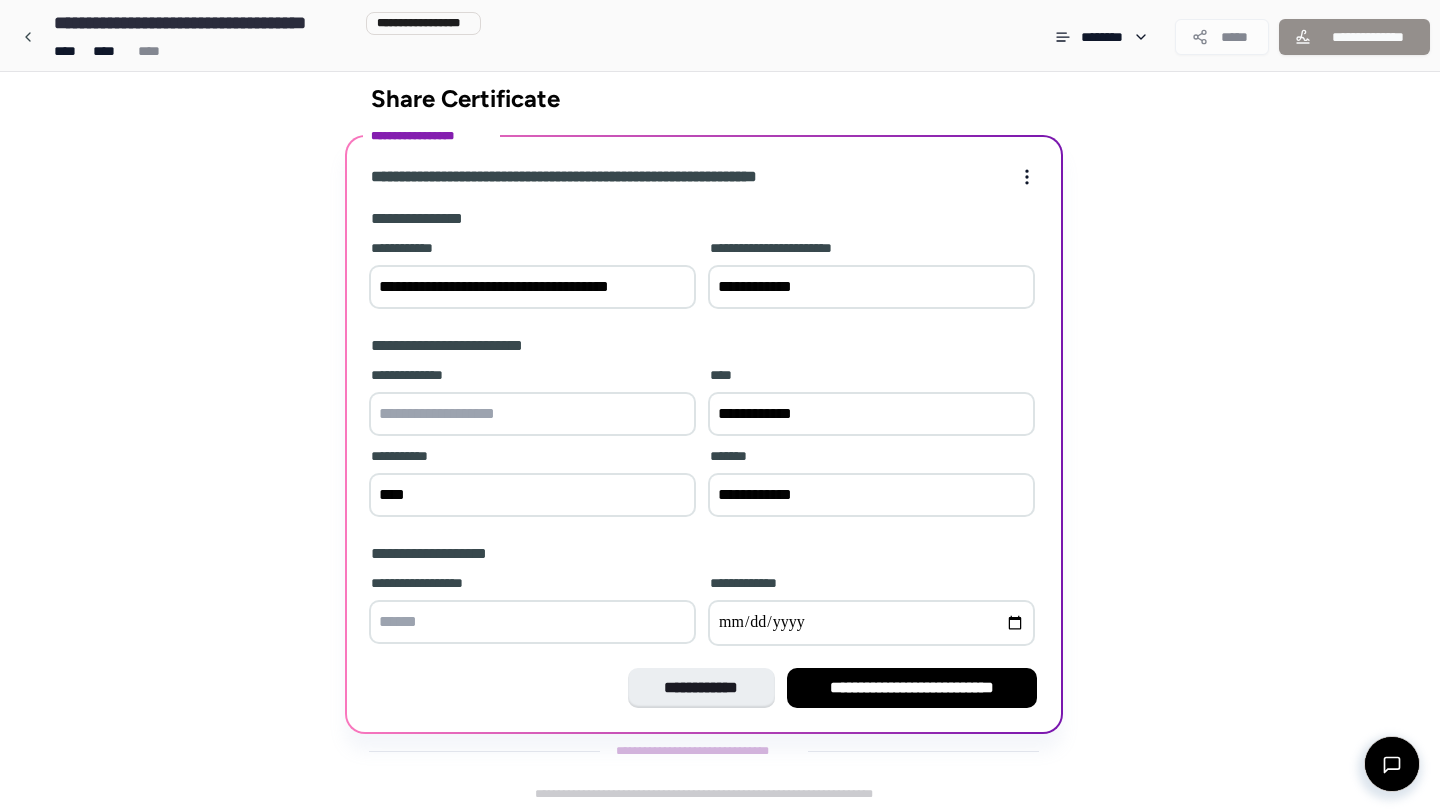 click at bounding box center [532, 414] 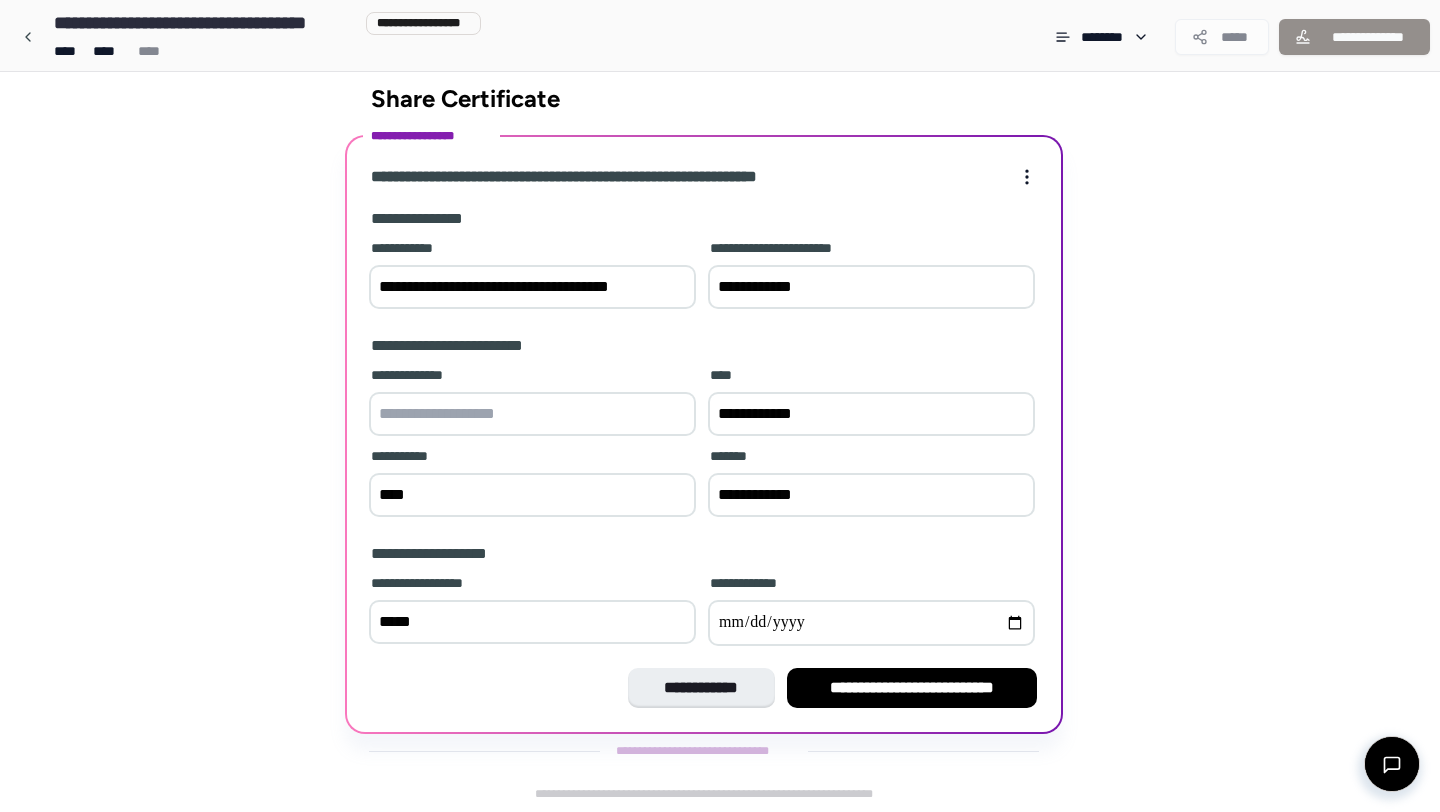 type on "*****" 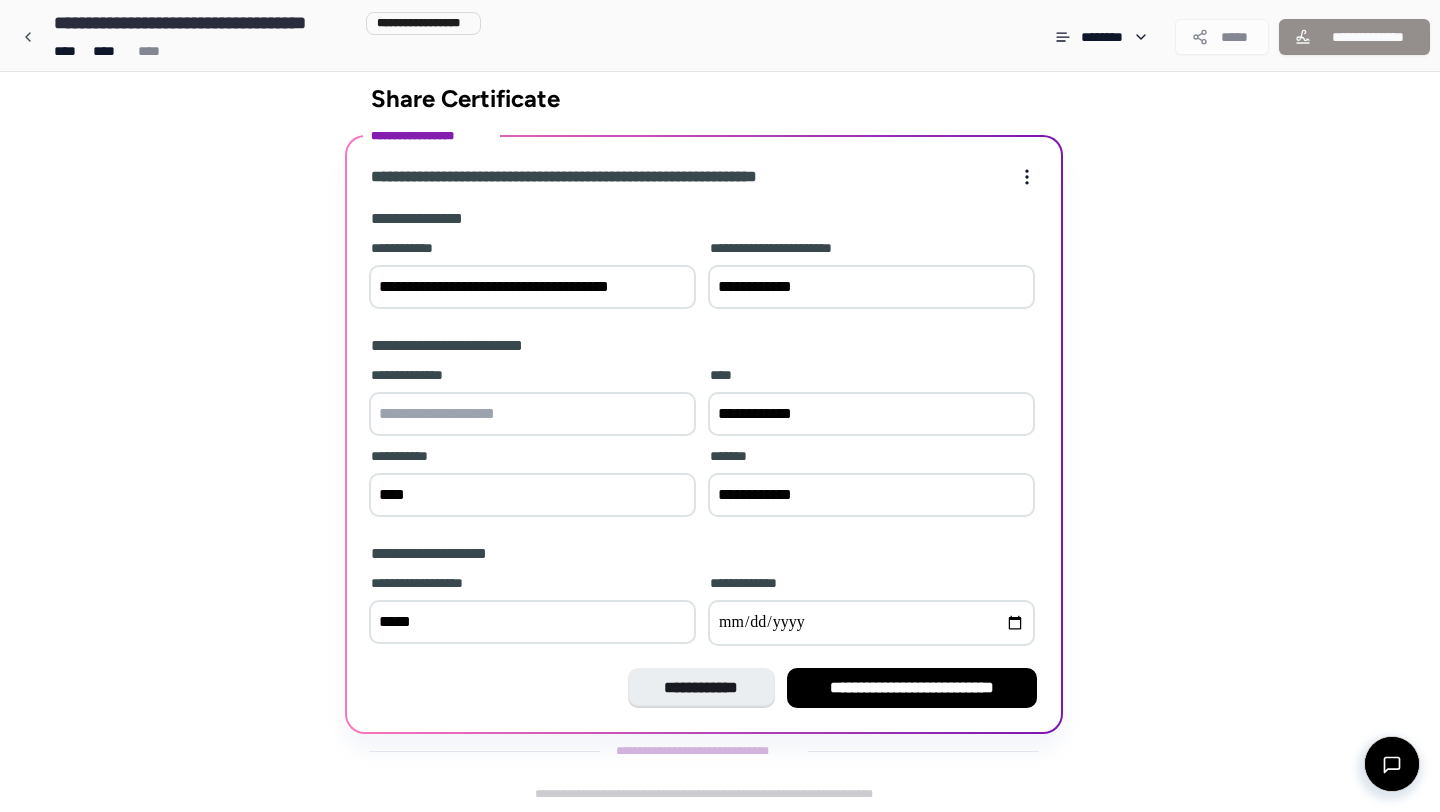 click at bounding box center (871, 623) 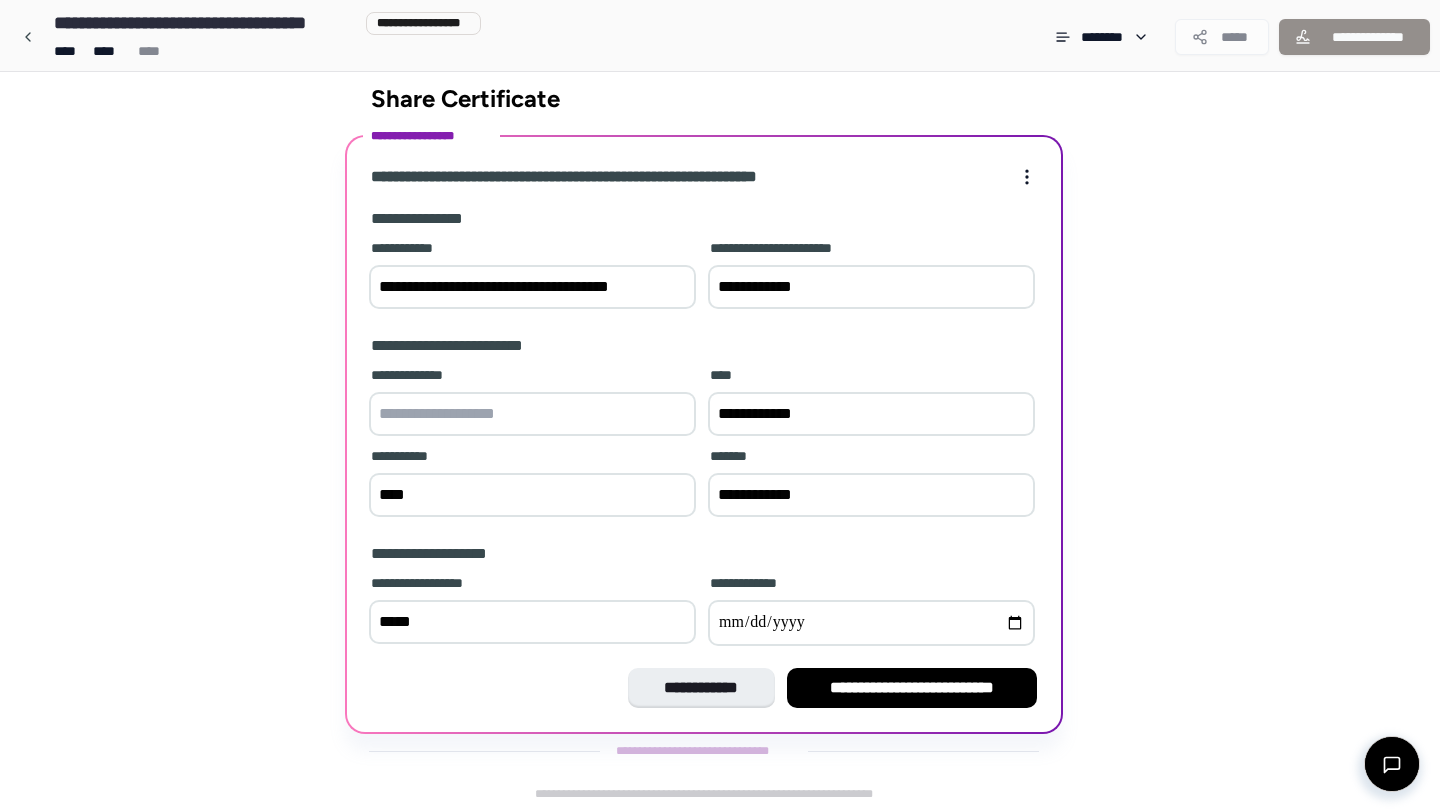 click at bounding box center (871, 623) 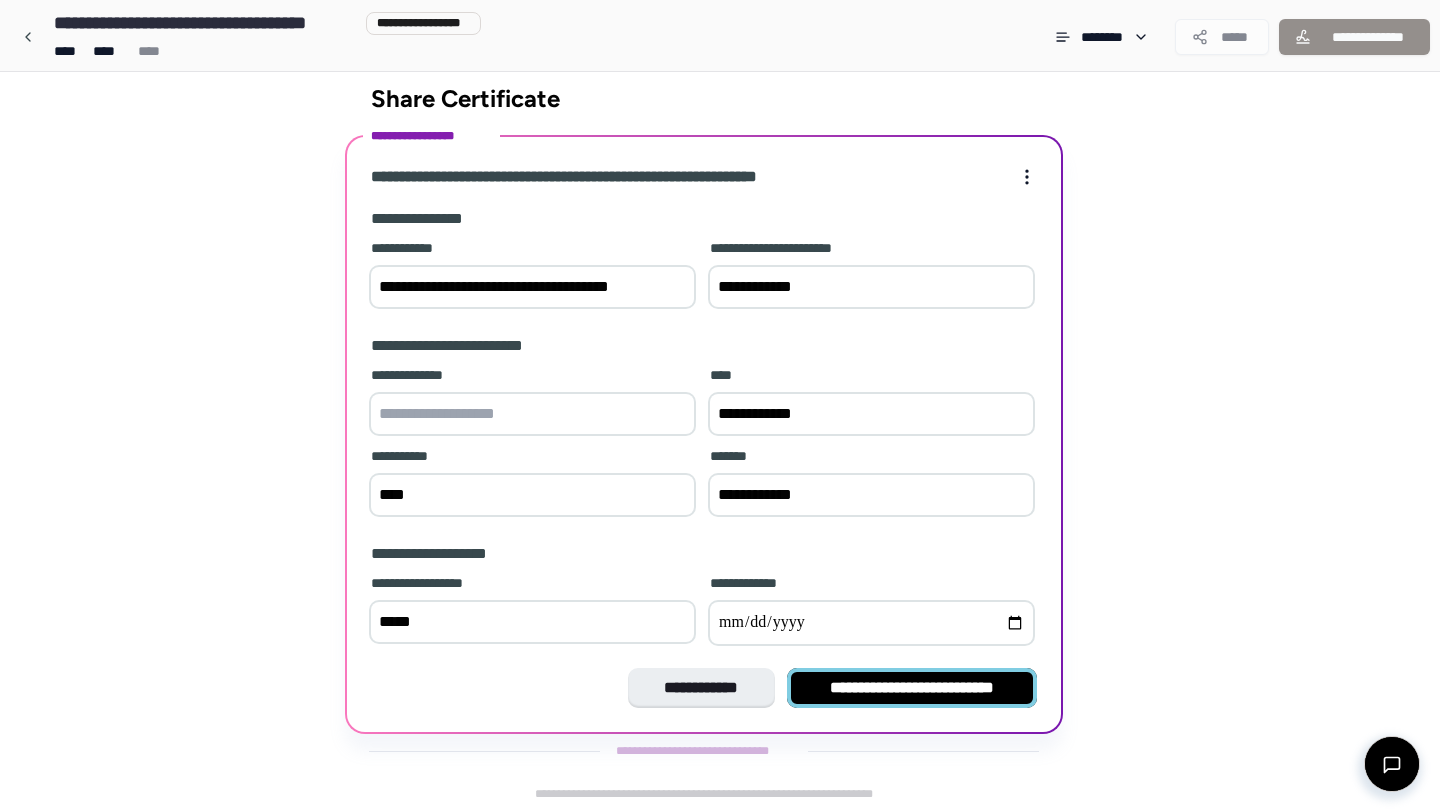 click on "**********" at bounding box center [912, 688] 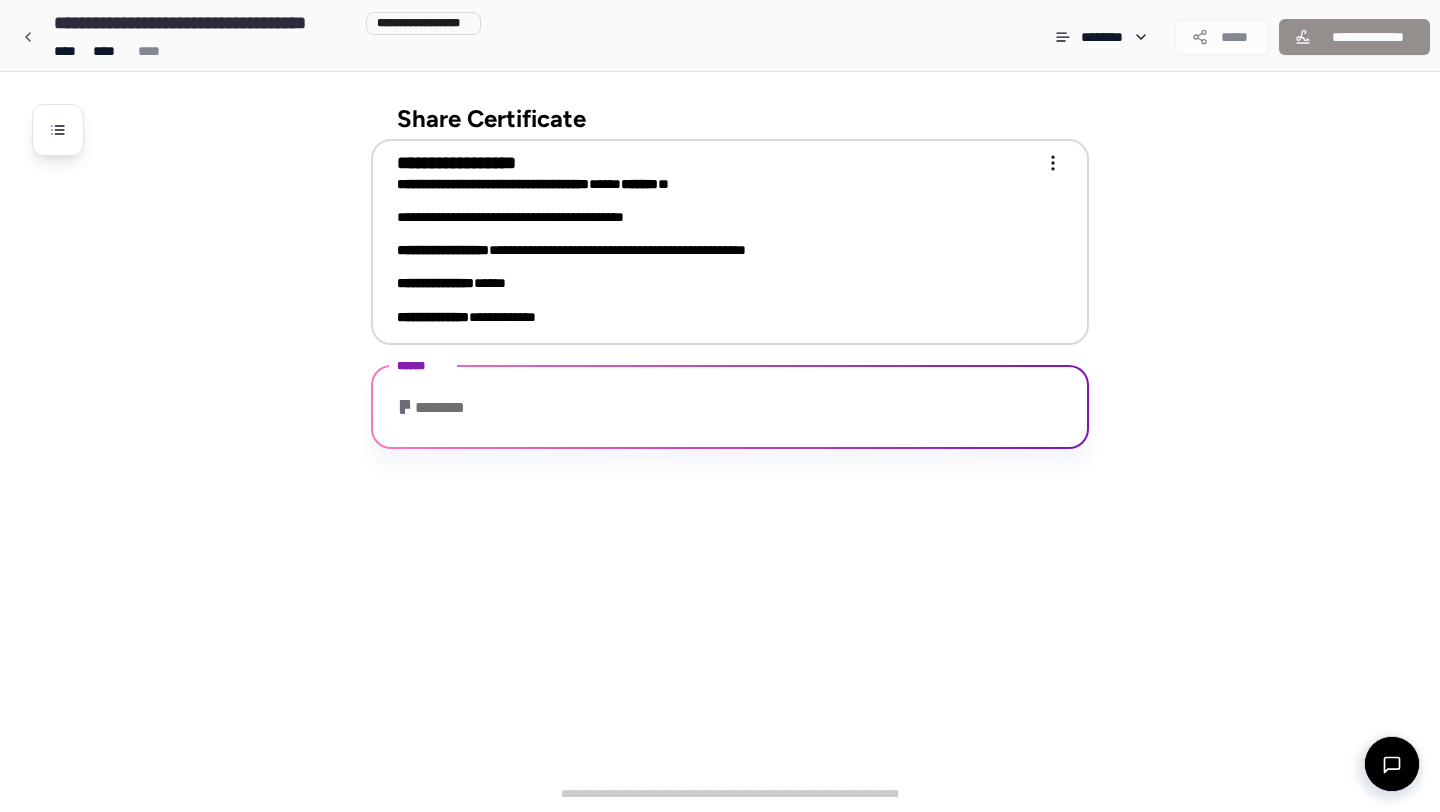 scroll, scrollTop: 182, scrollLeft: 0, axis: vertical 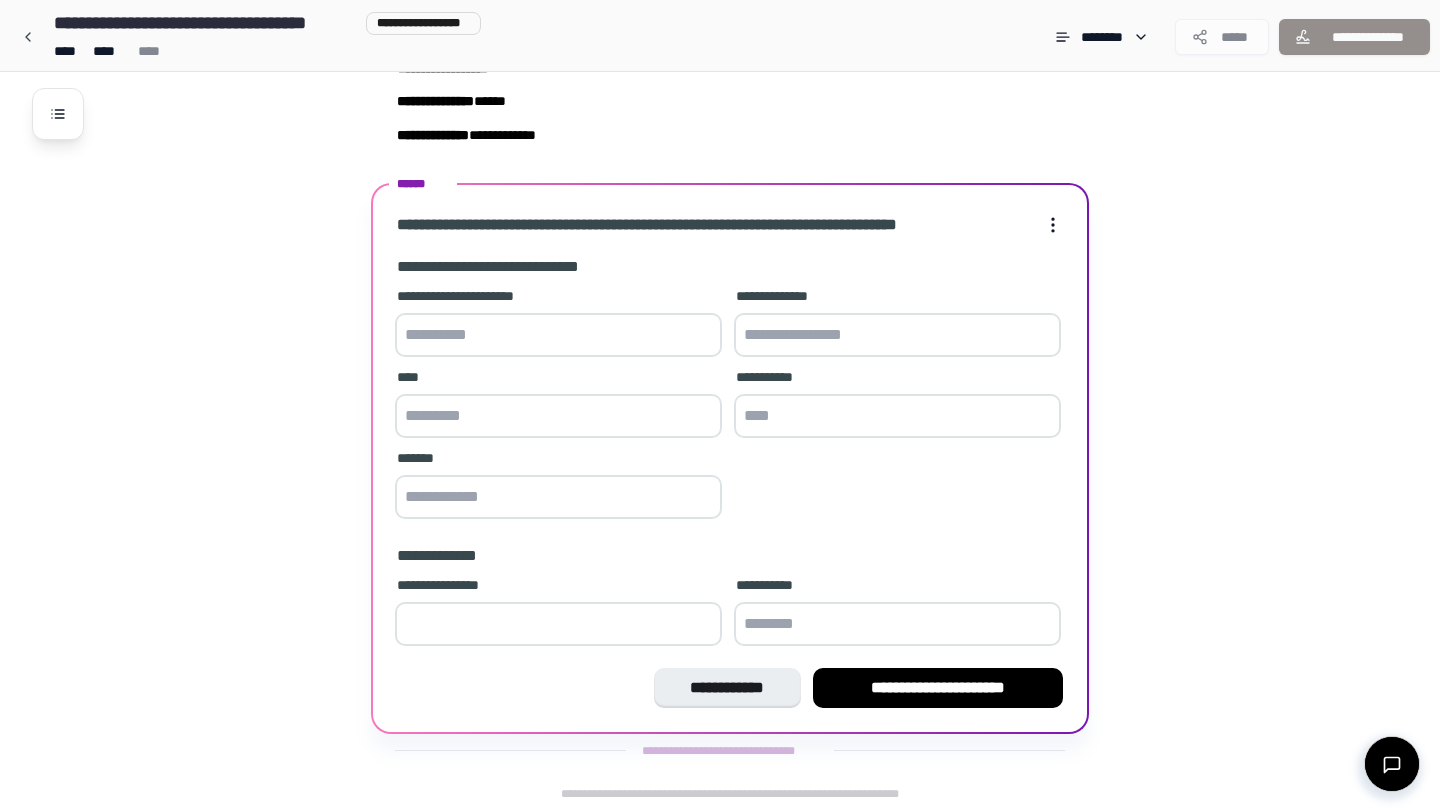 click at bounding box center (558, 335) 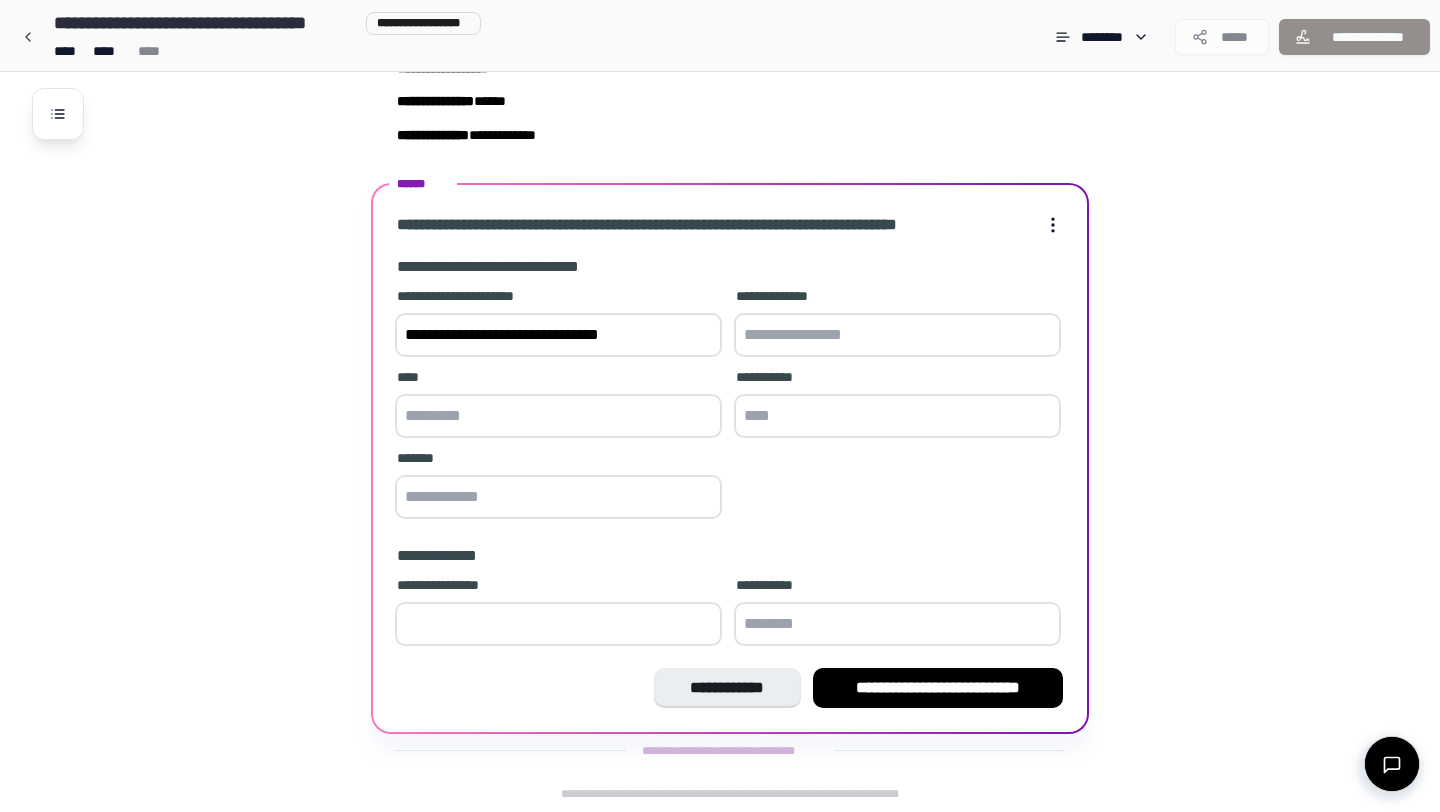 type on "**********" 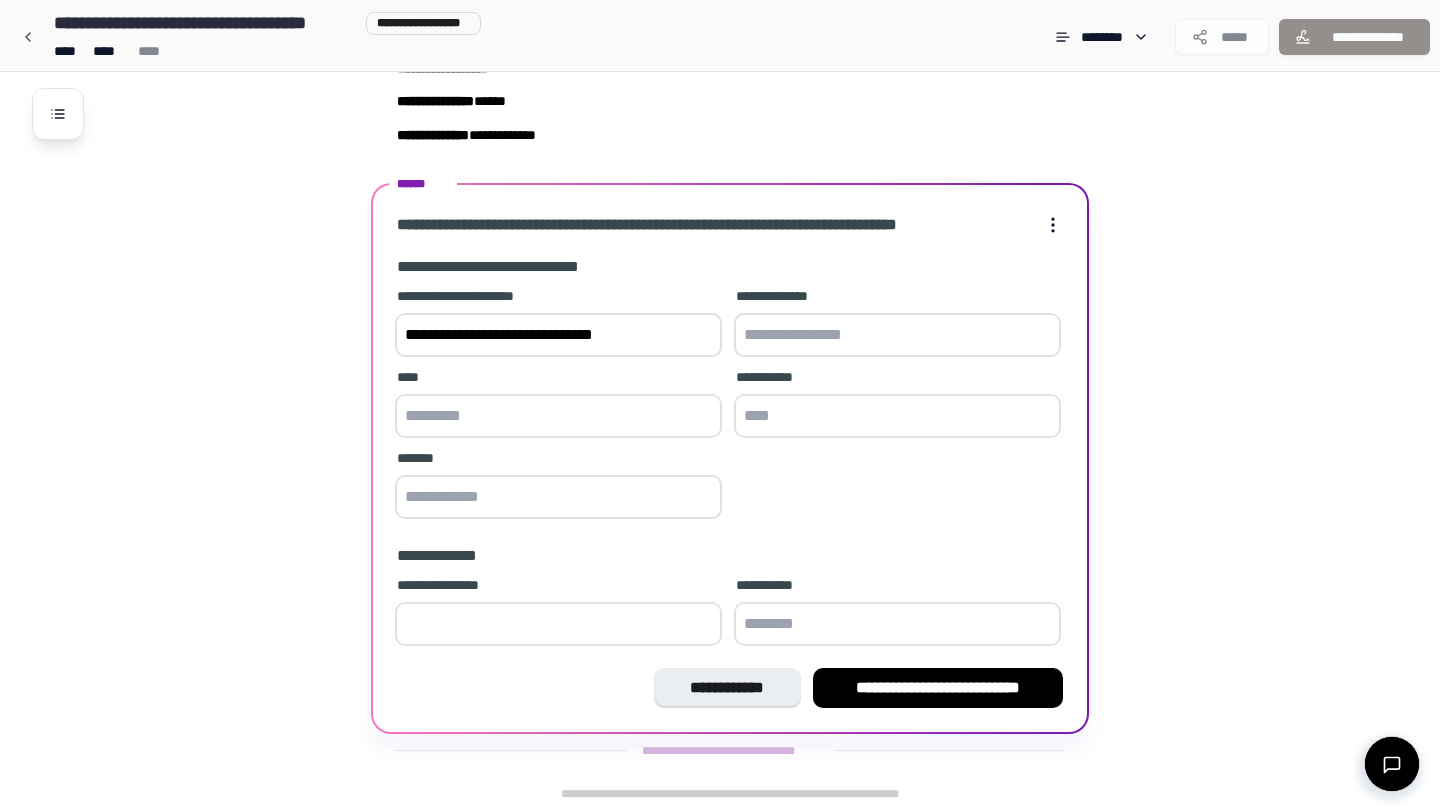 click at bounding box center (897, 335) 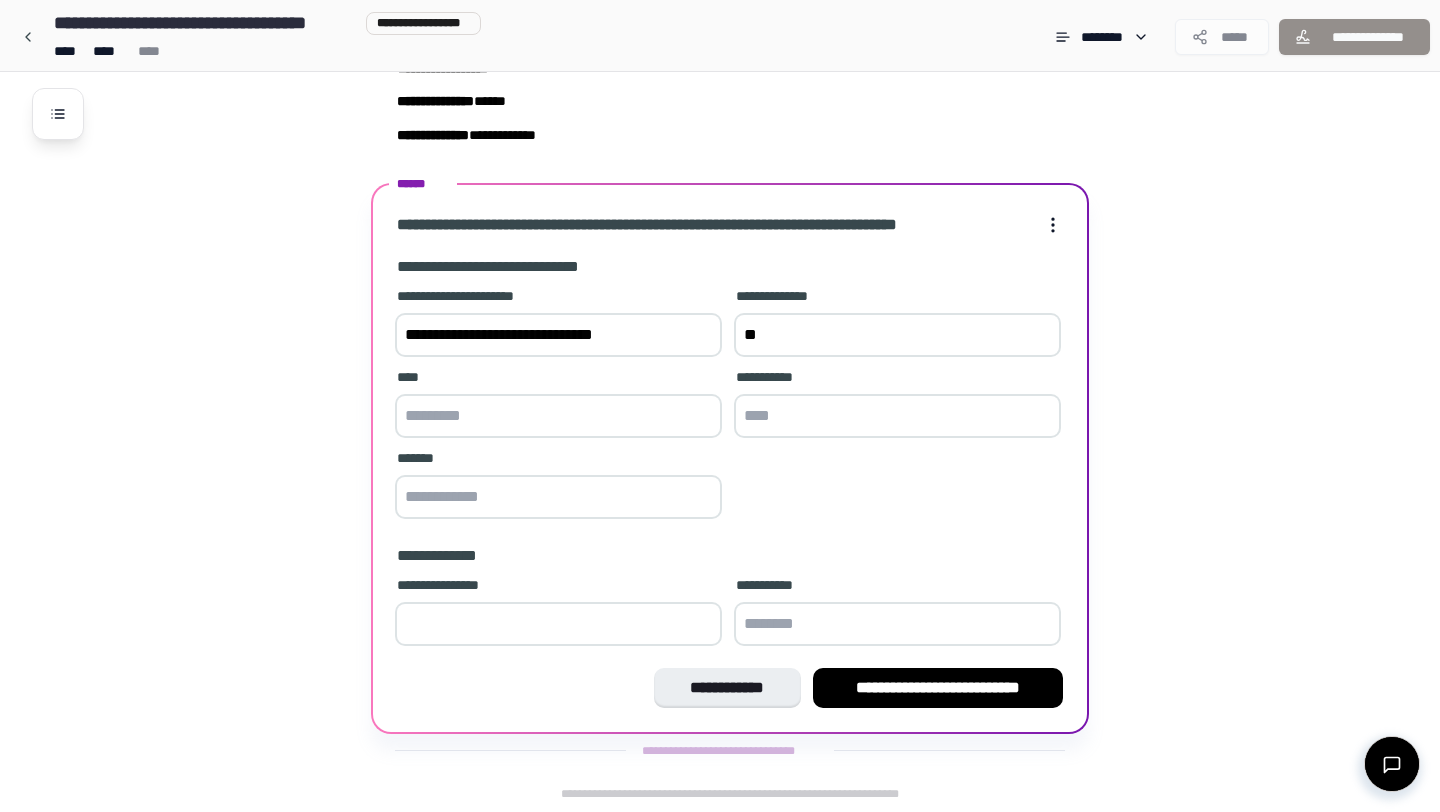 type on "*" 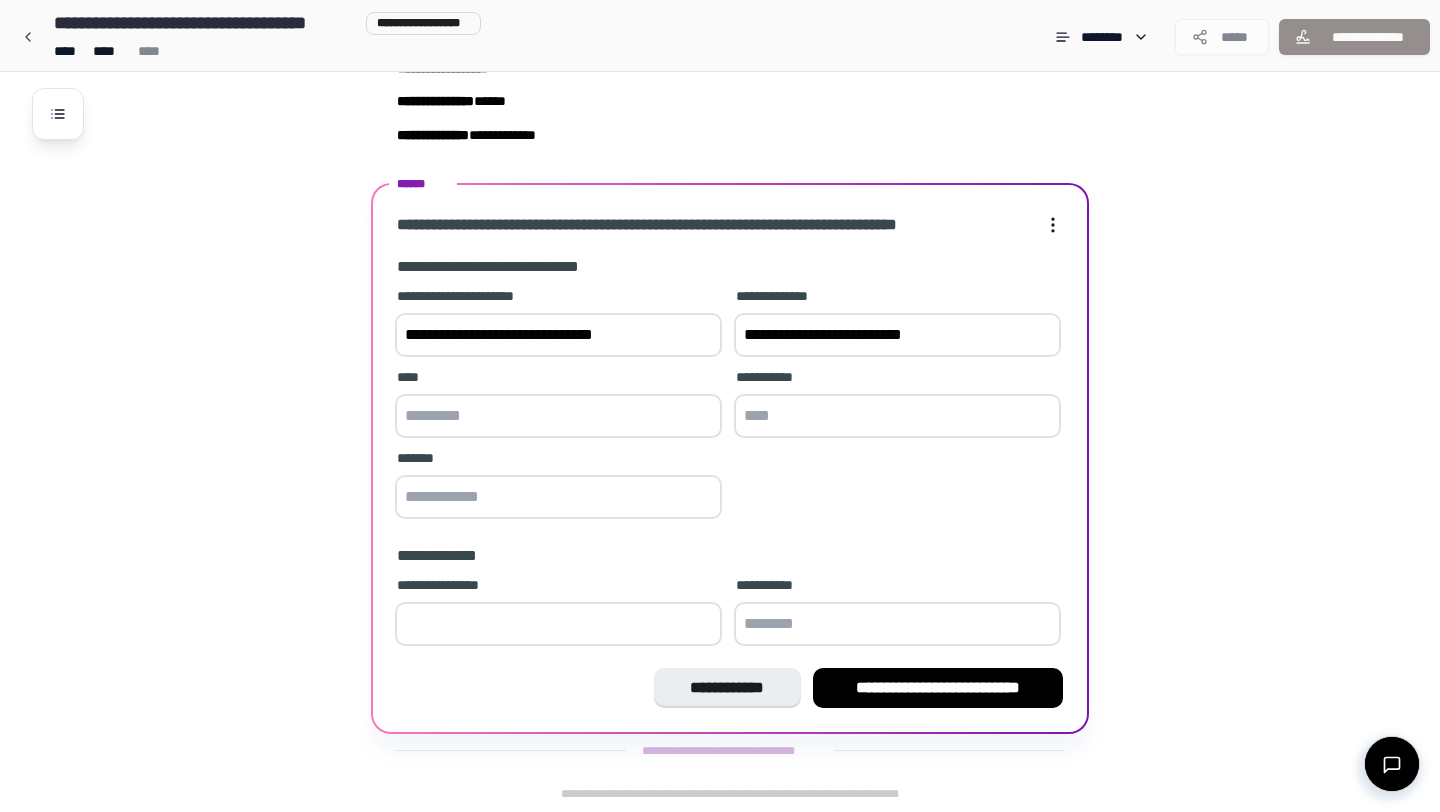 type on "**********" 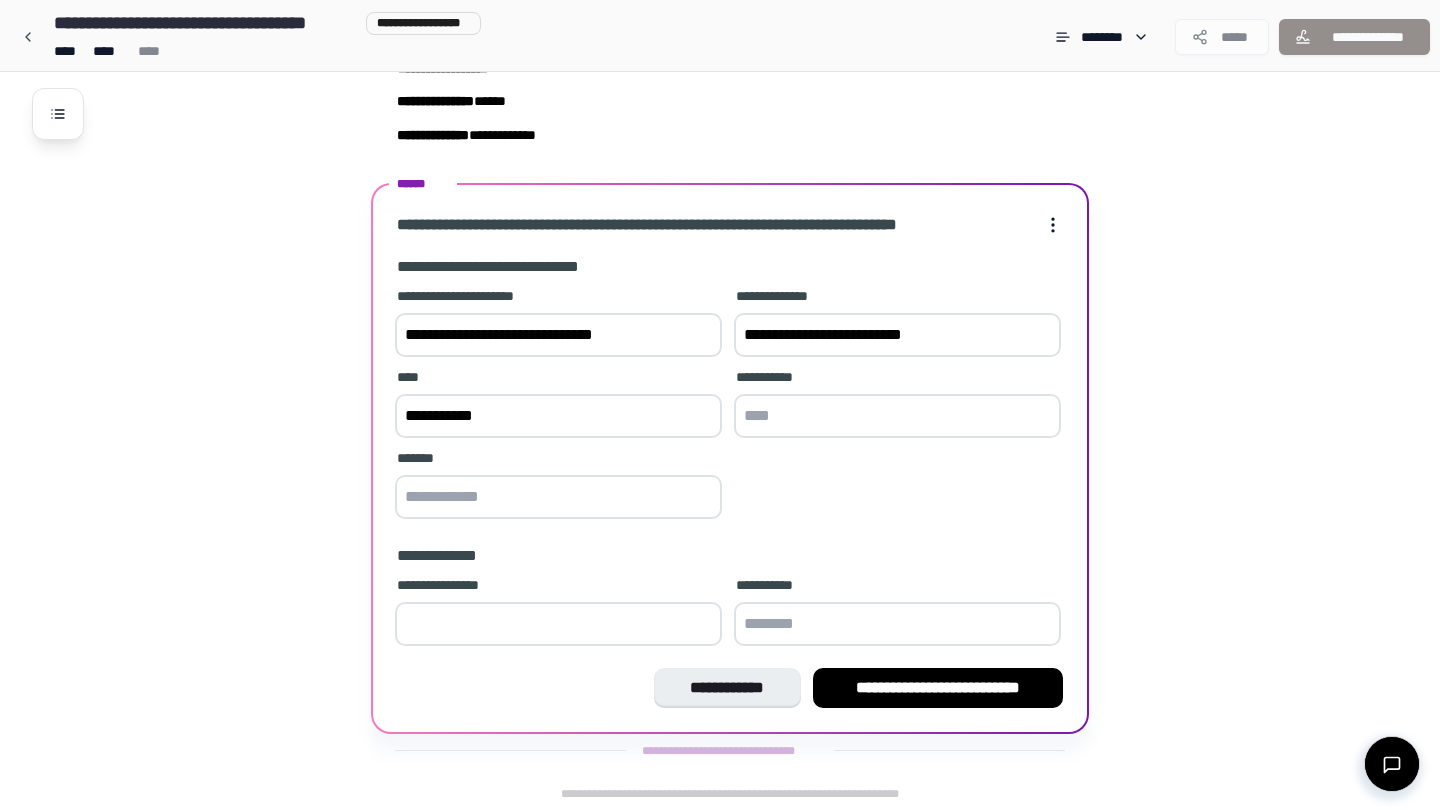 type on "**********" 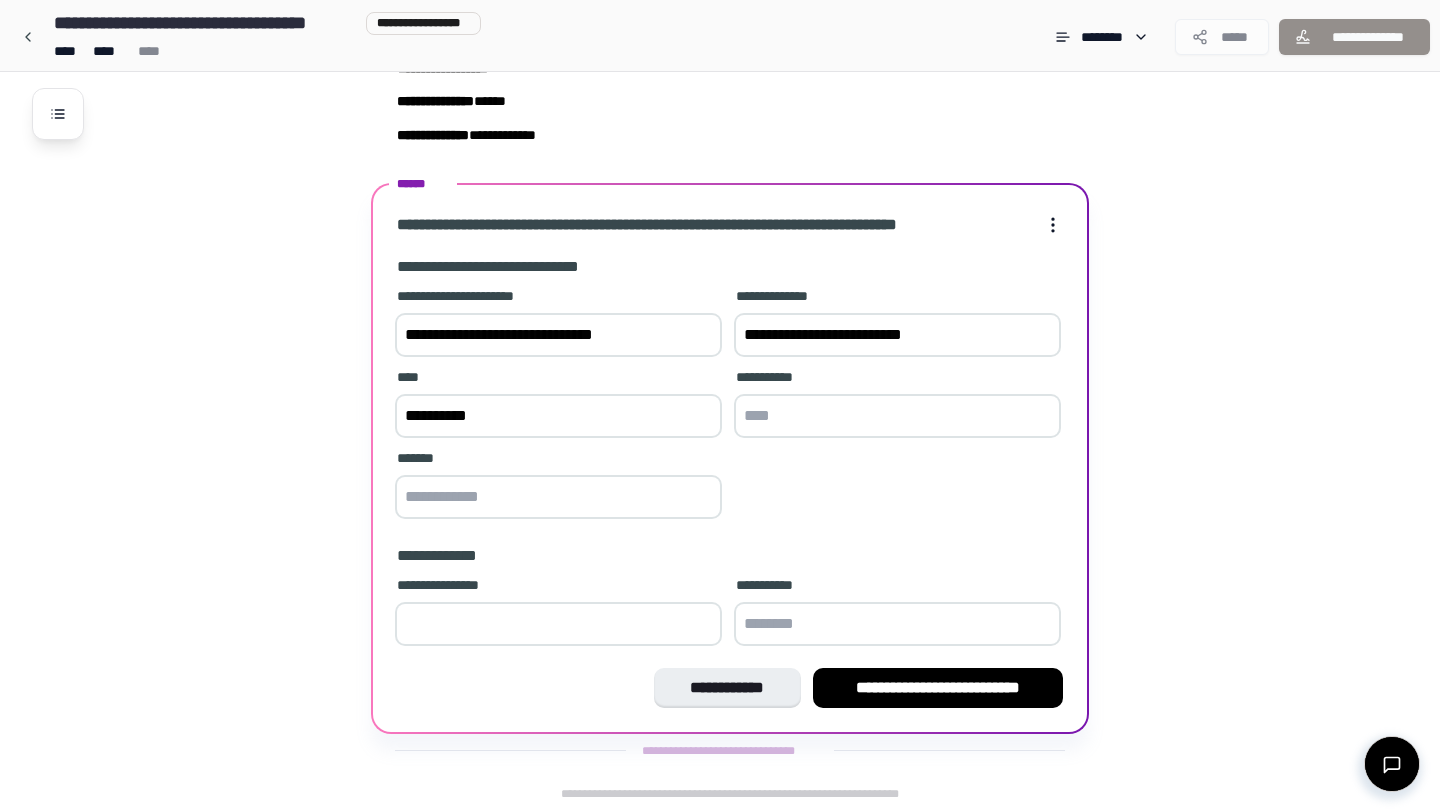 click at bounding box center (897, 416) 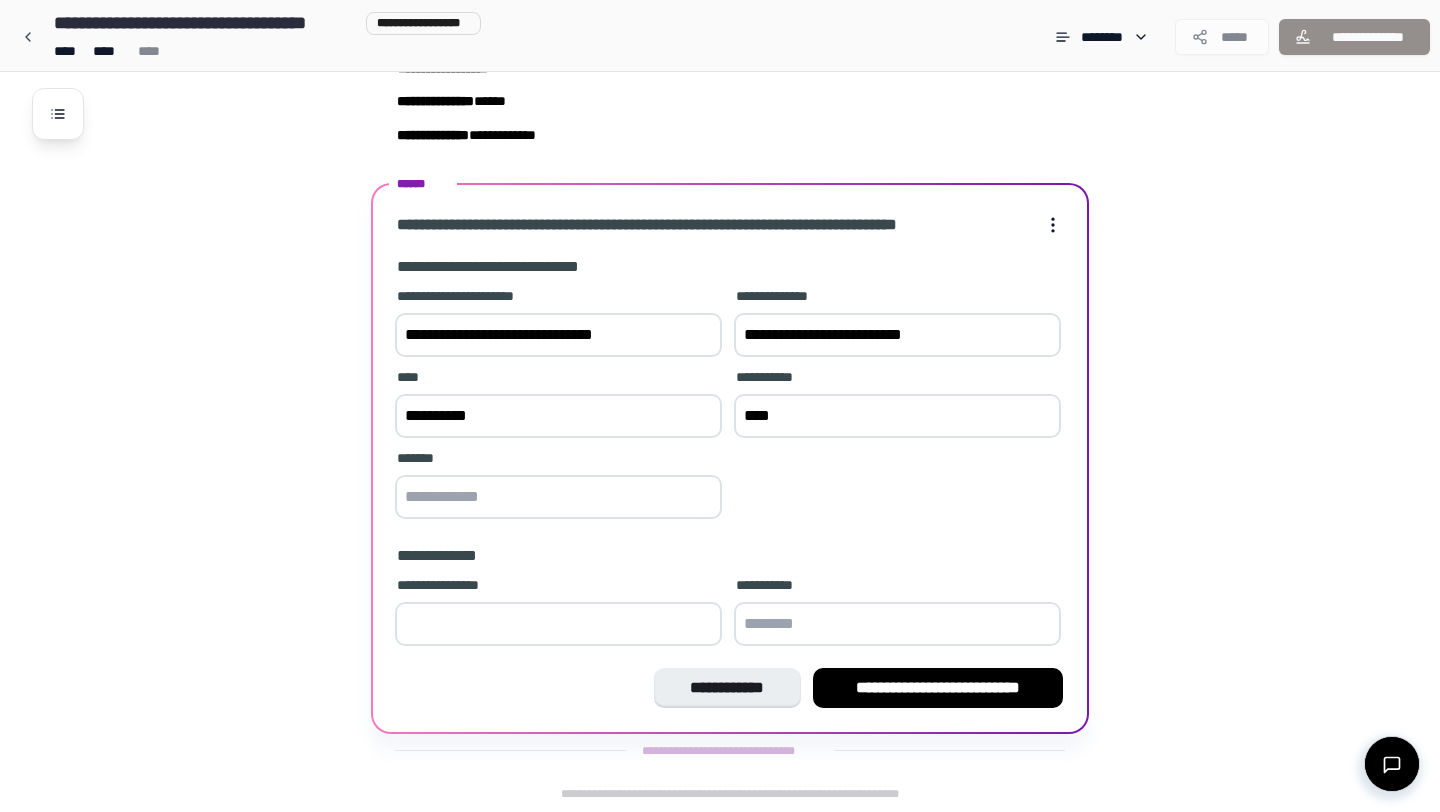 type on "****" 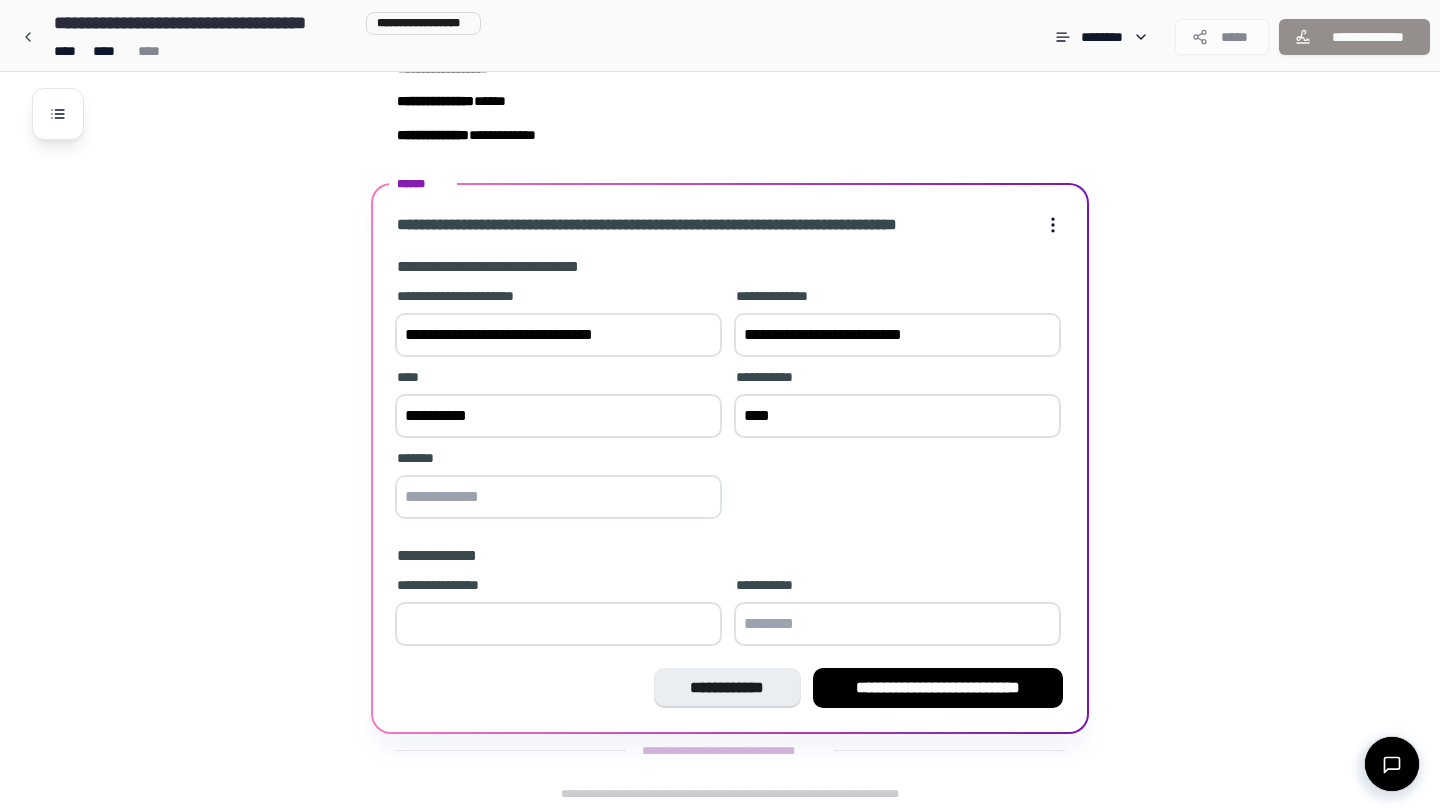 click at bounding box center (558, 497) 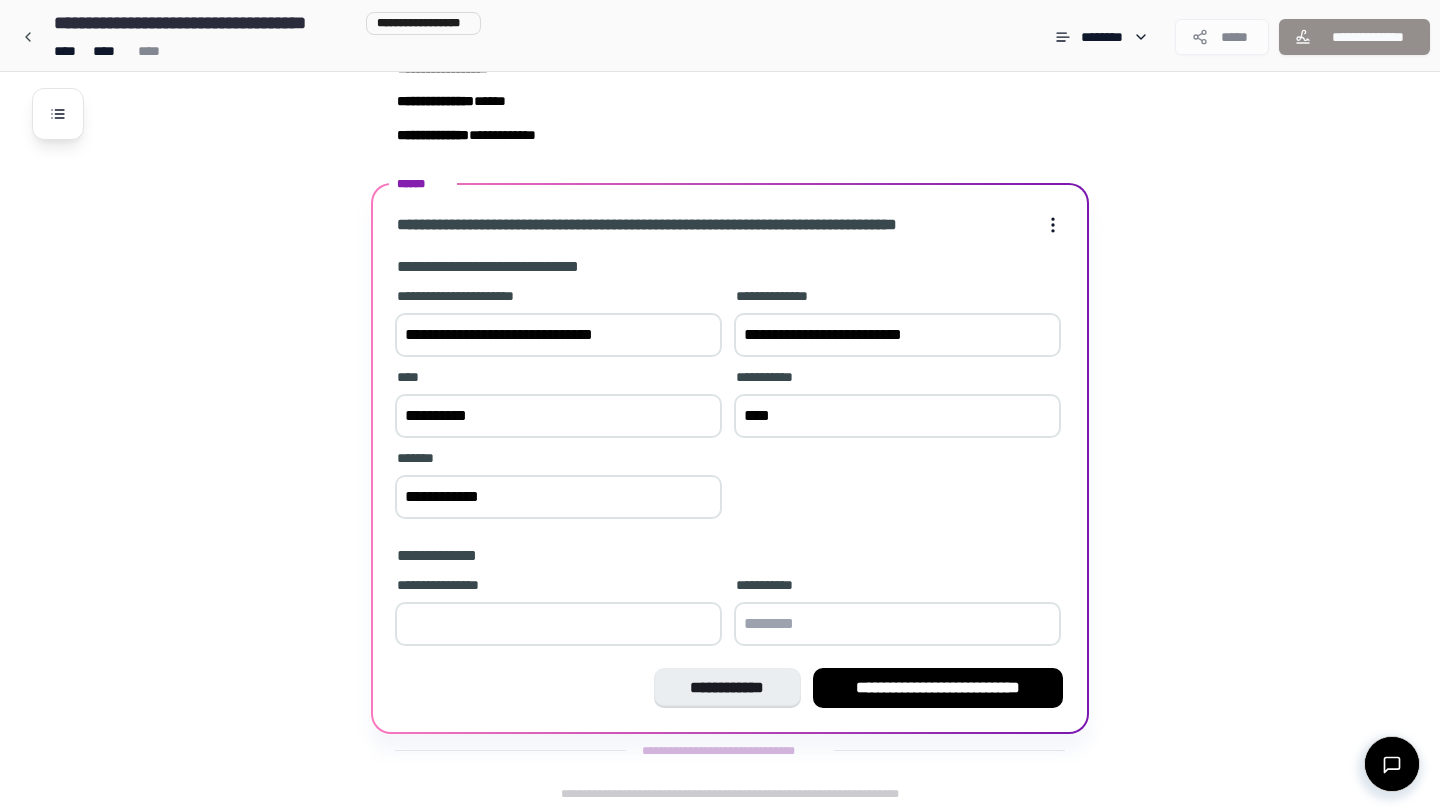 type on "**********" 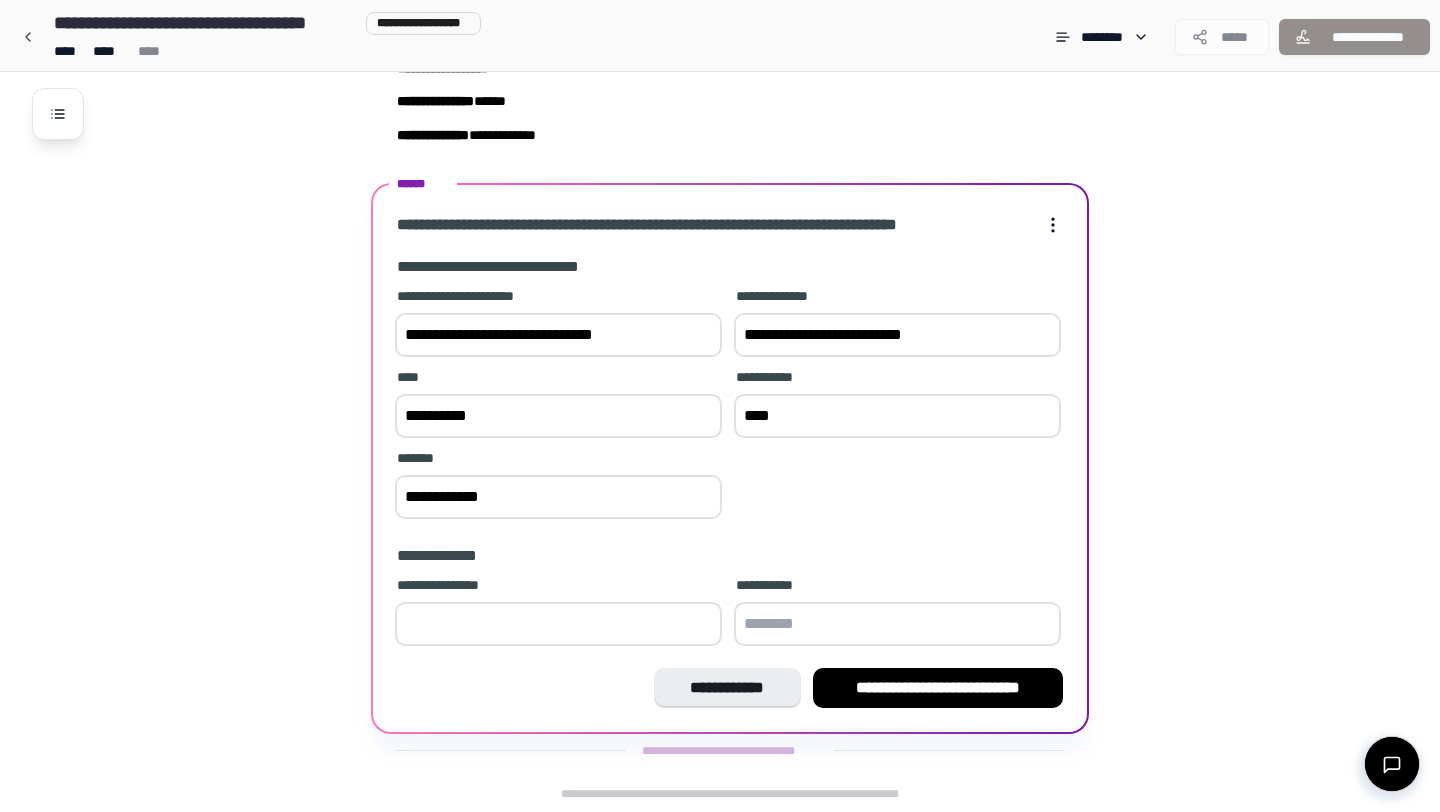 type on "**" 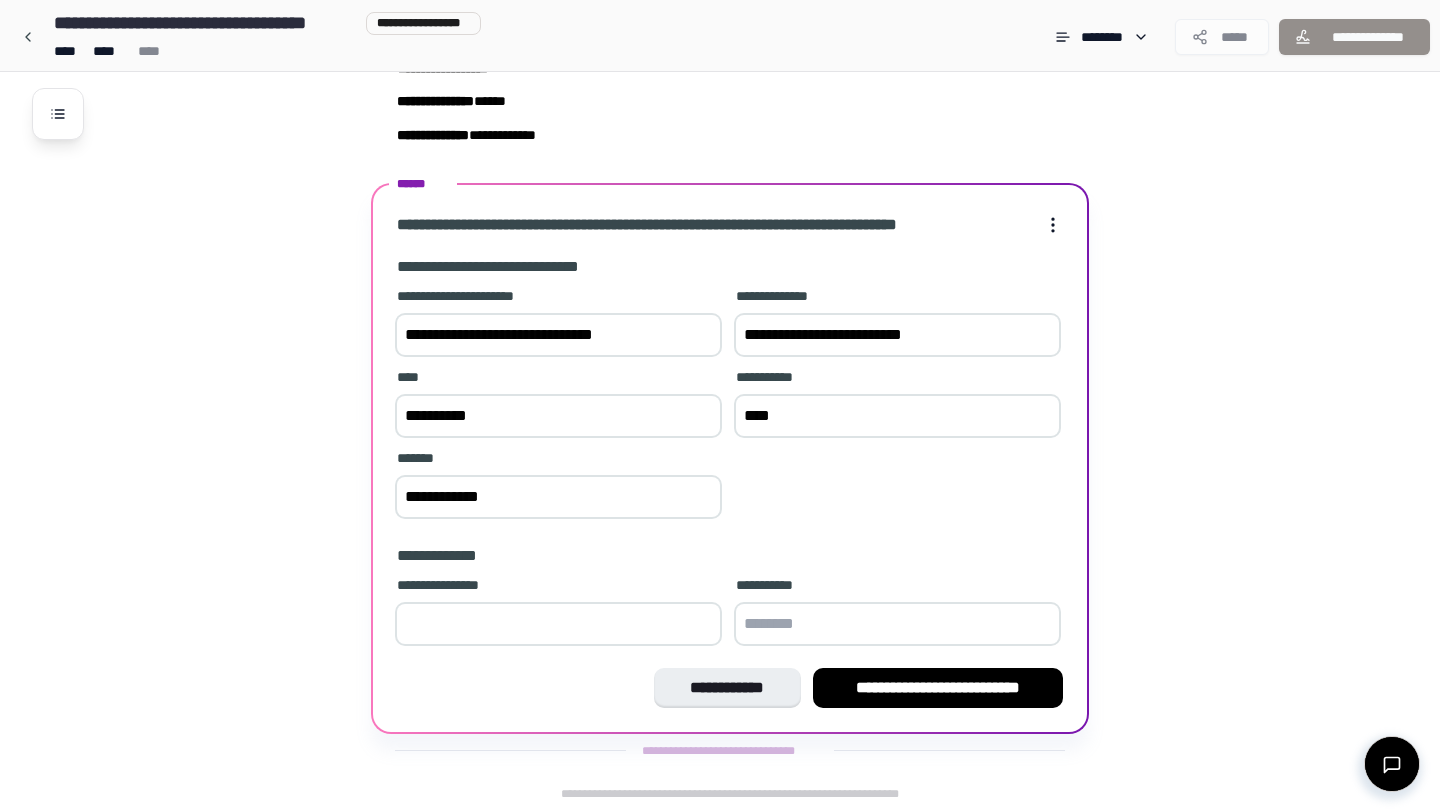 click at bounding box center [897, 624] 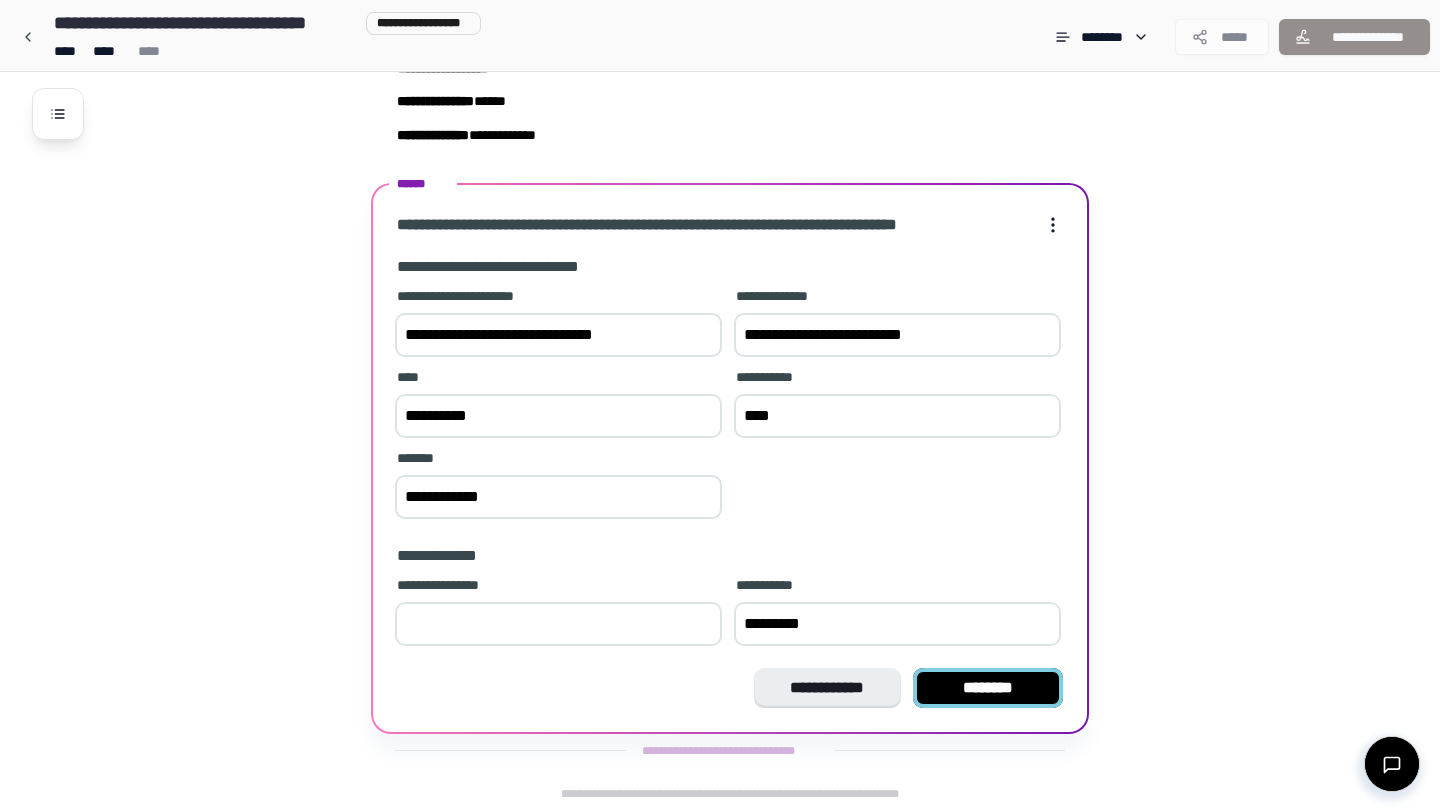 type on "********" 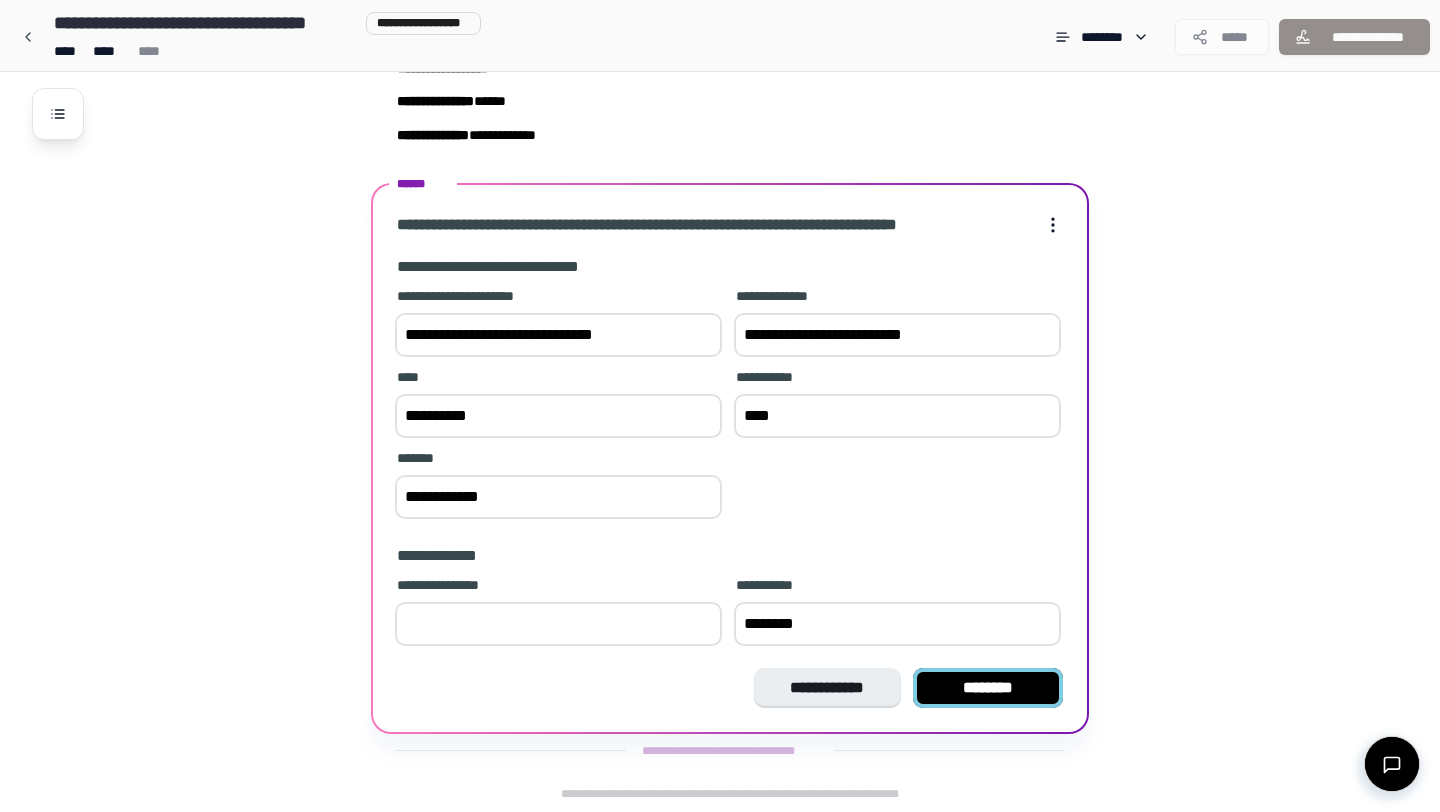 click on "********" at bounding box center [988, 688] 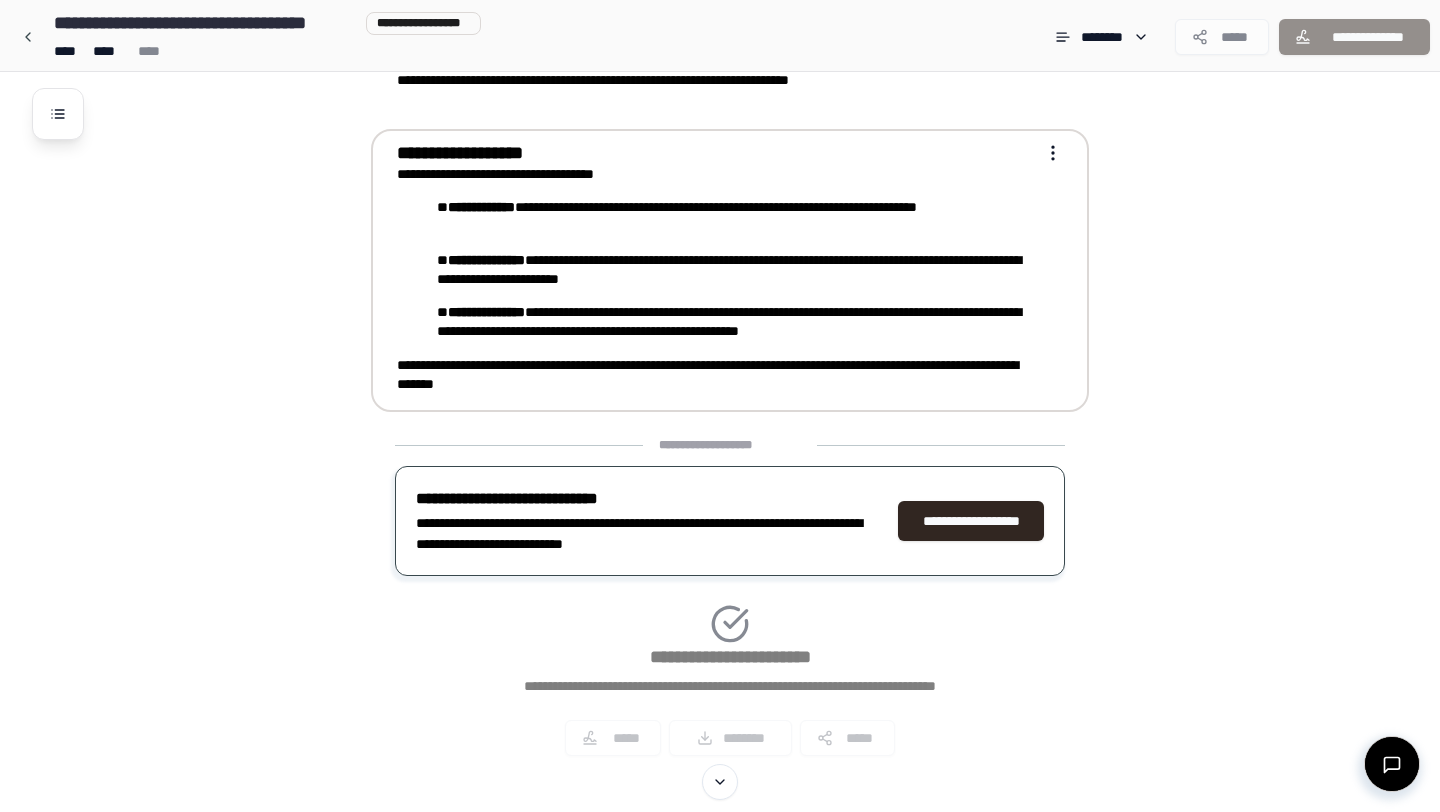 scroll, scrollTop: 354, scrollLeft: 0, axis: vertical 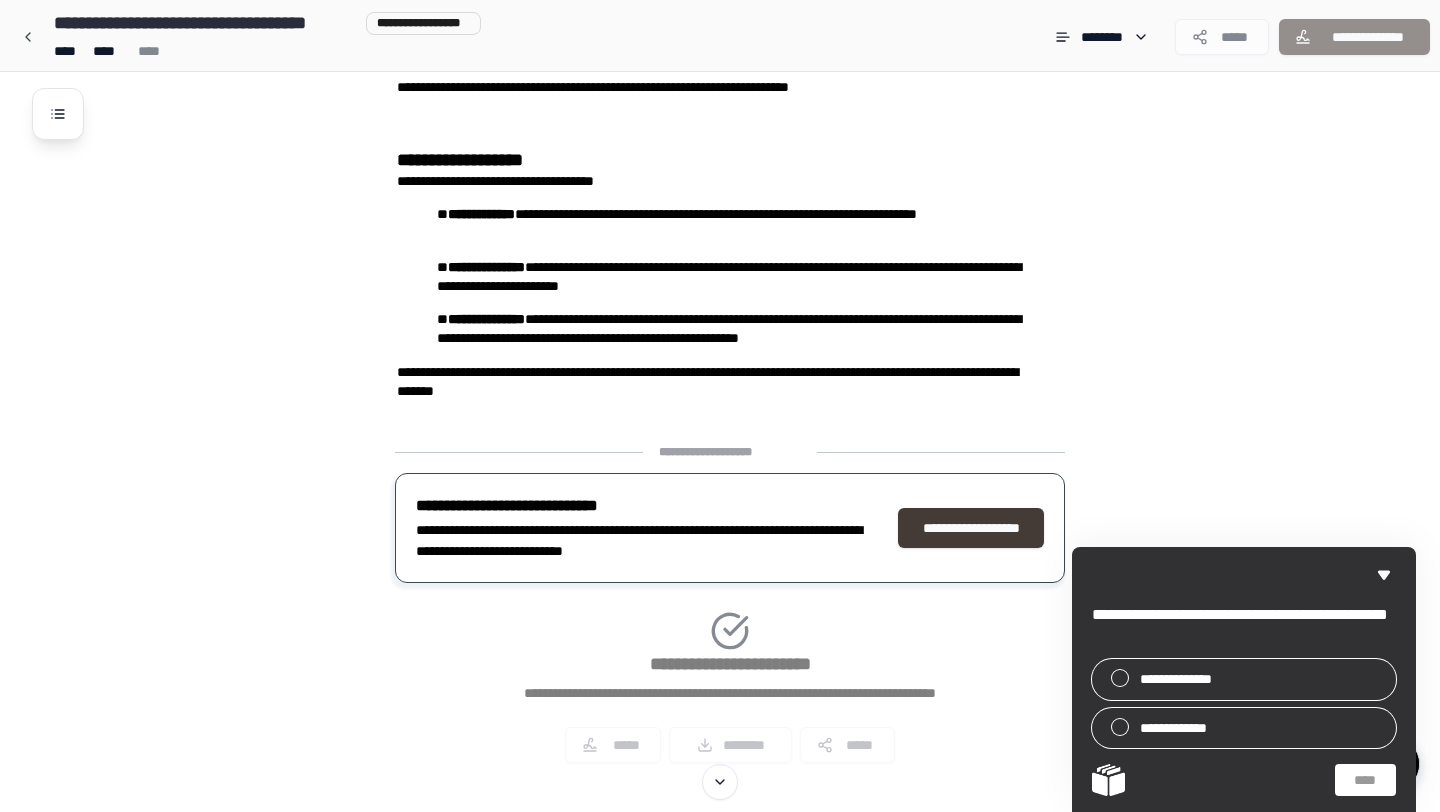 click on "**********" at bounding box center [971, 528] 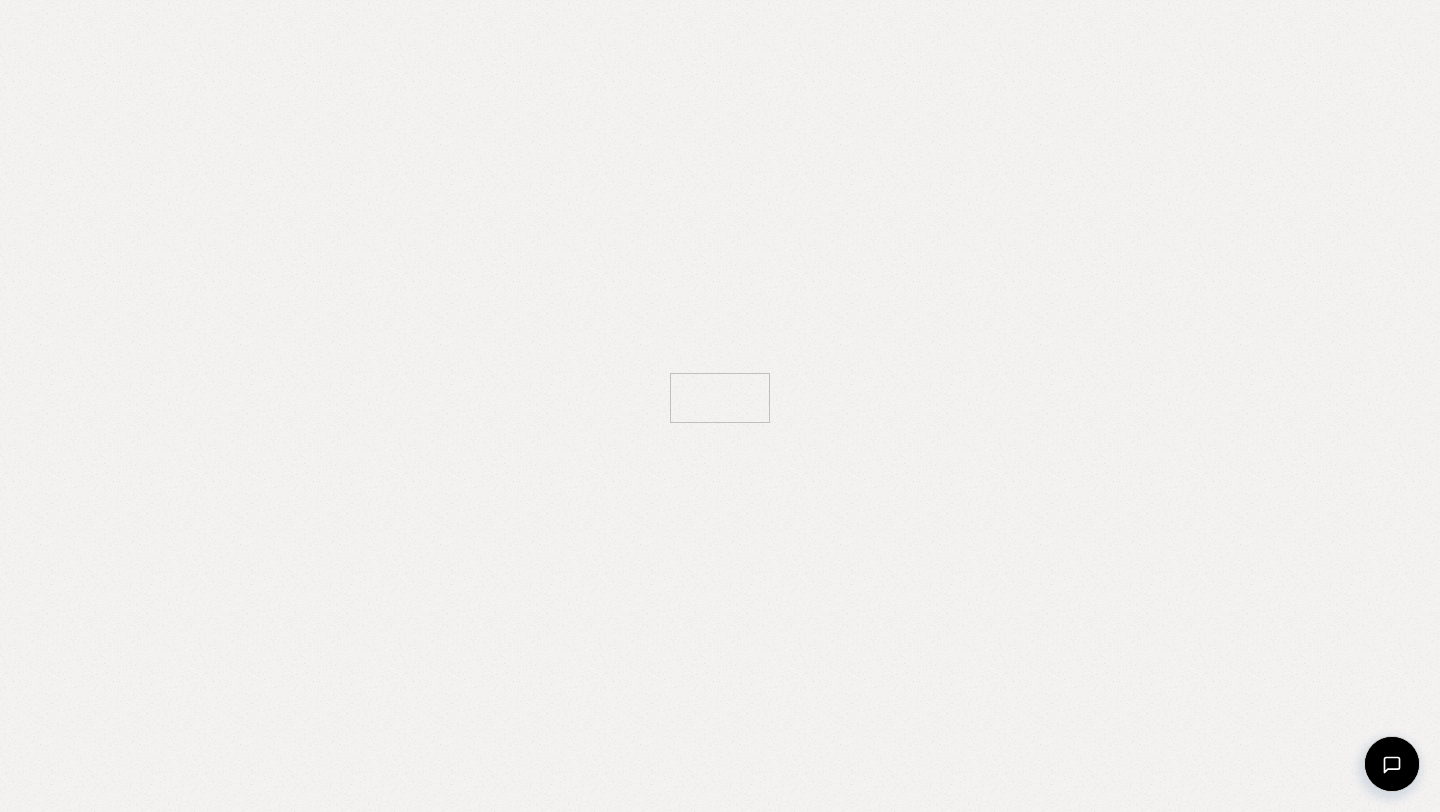 scroll, scrollTop: 0, scrollLeft: 0, axis: both 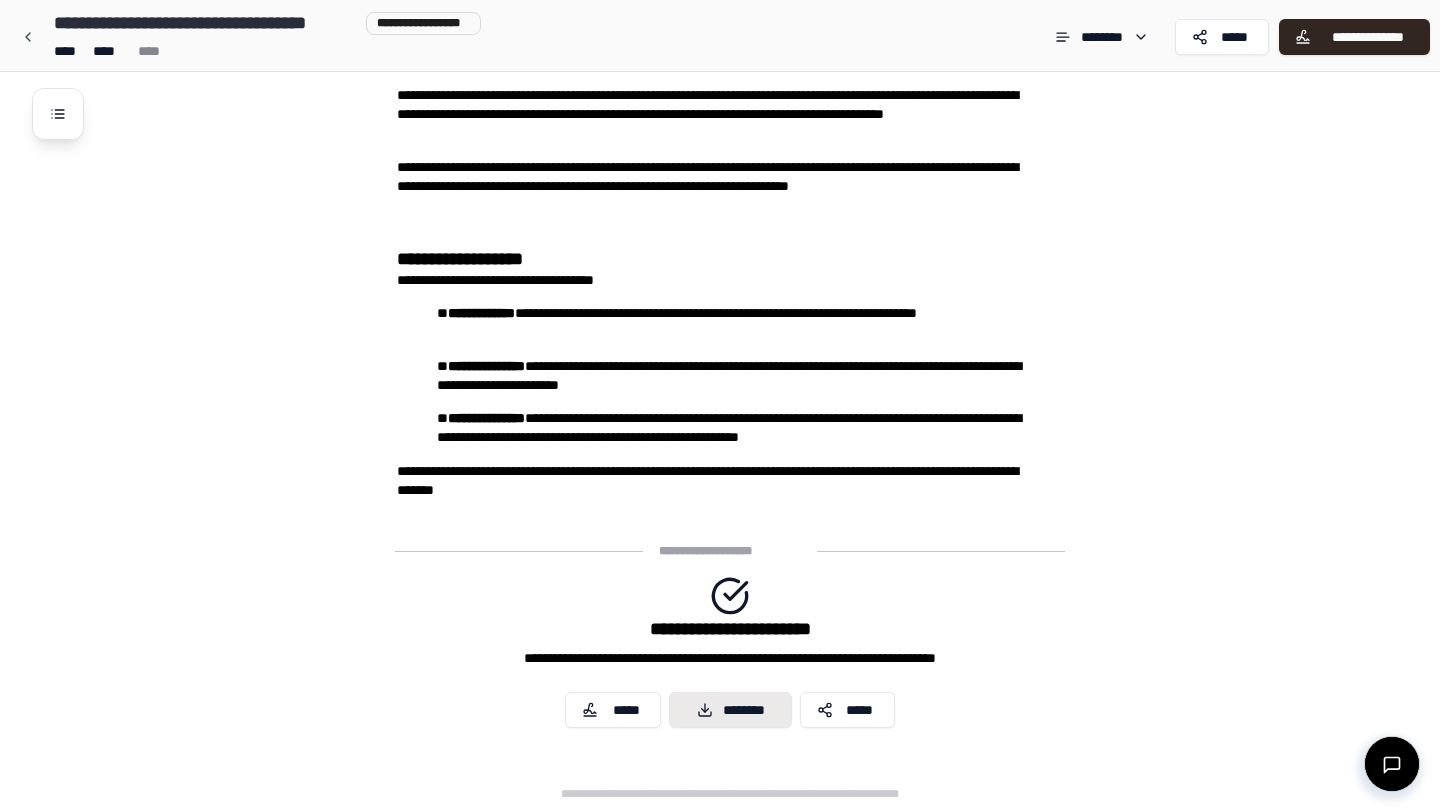 click on "********" at bounding box center [730, 710] 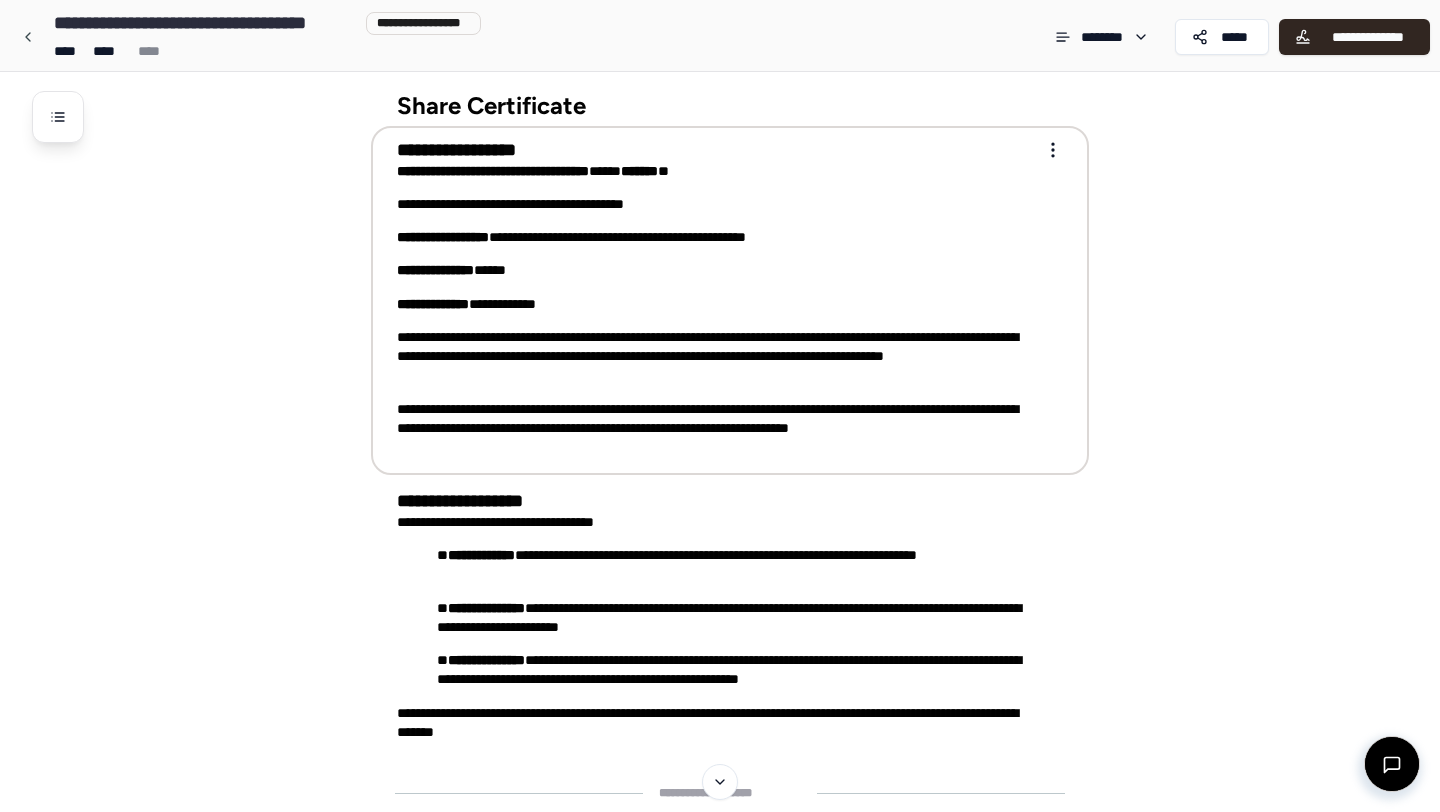 scroll, scrollTop: 0, scrollLeft: 0, axis: both 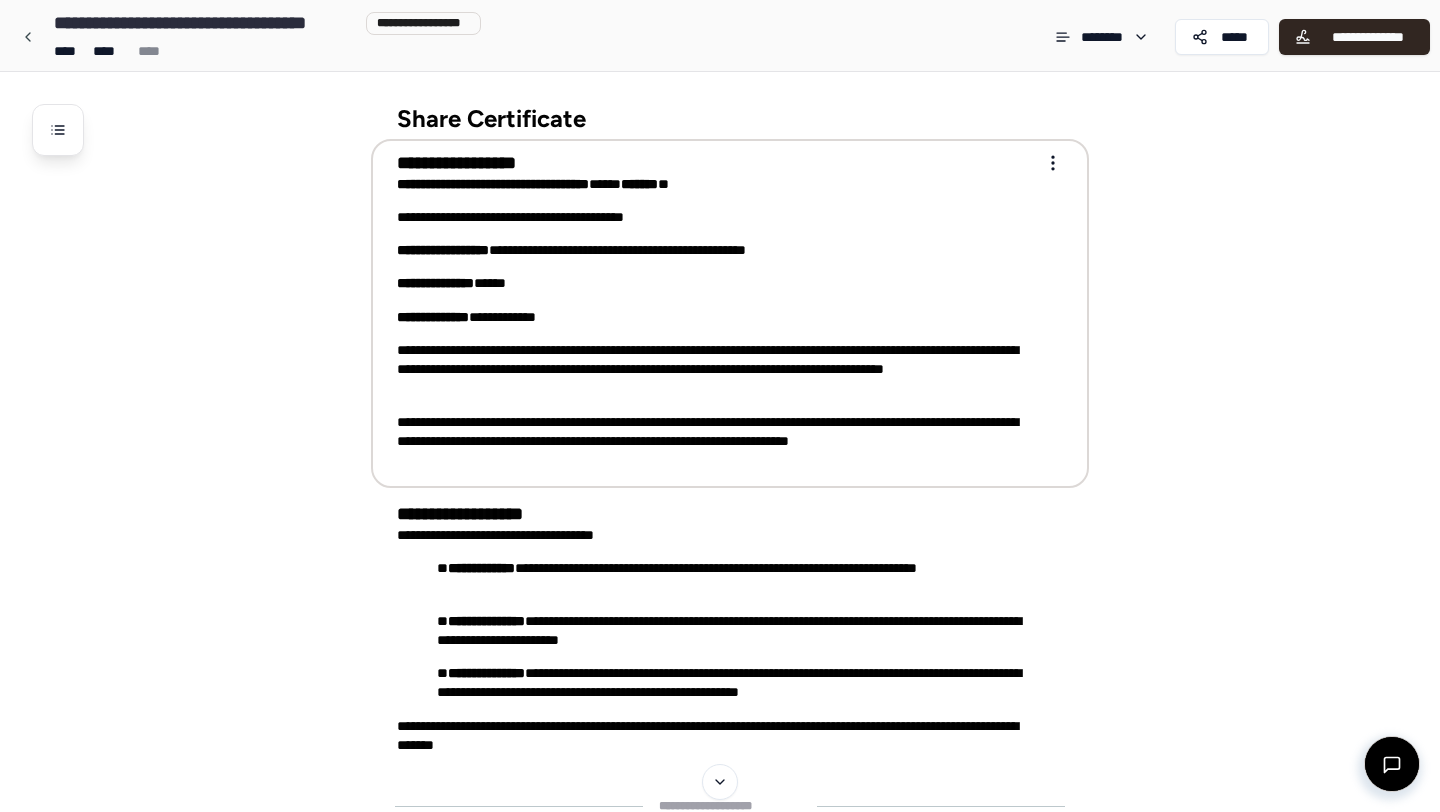 click on "**********" at bounding box center (720, 533) 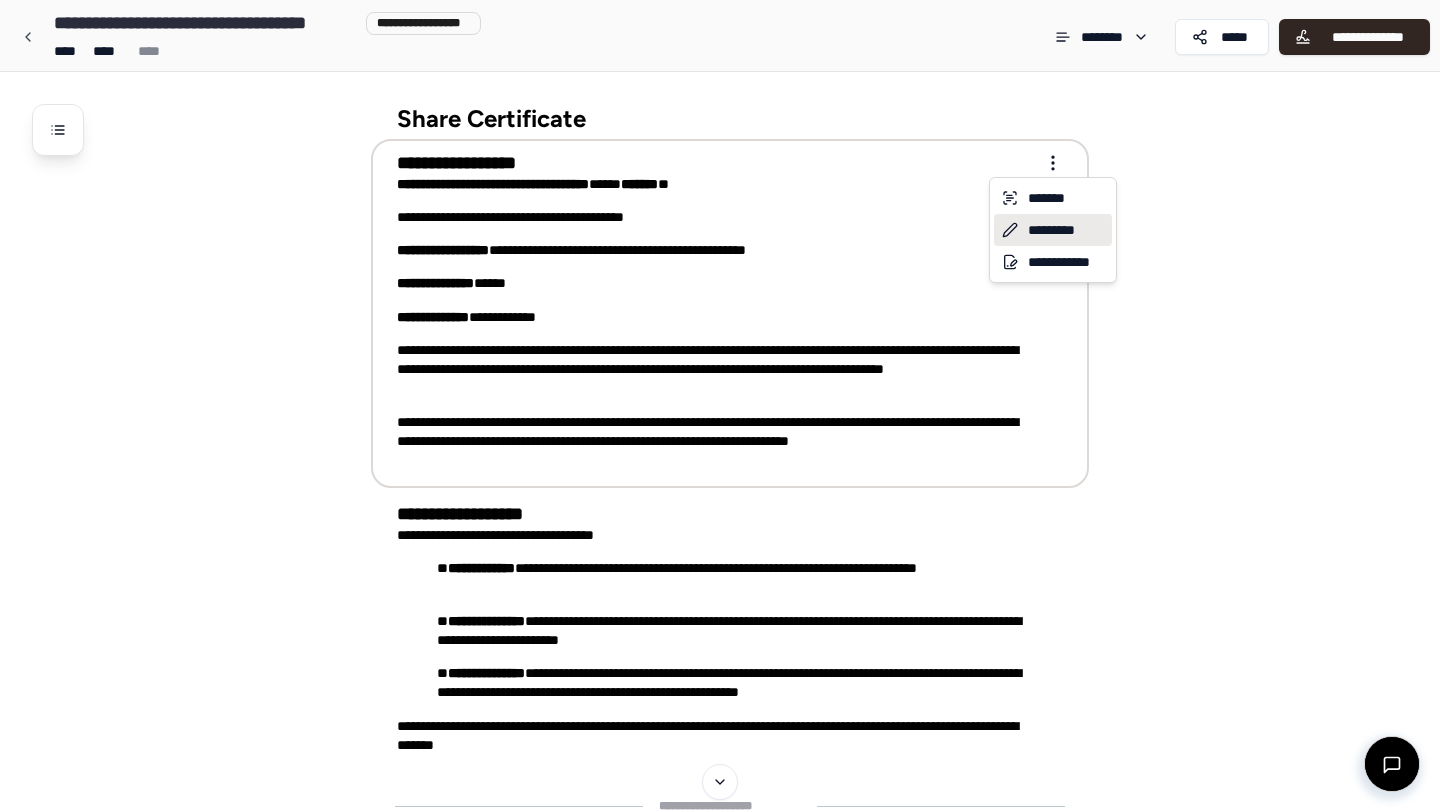 click on "*********" at bounding box center (1053, 230) 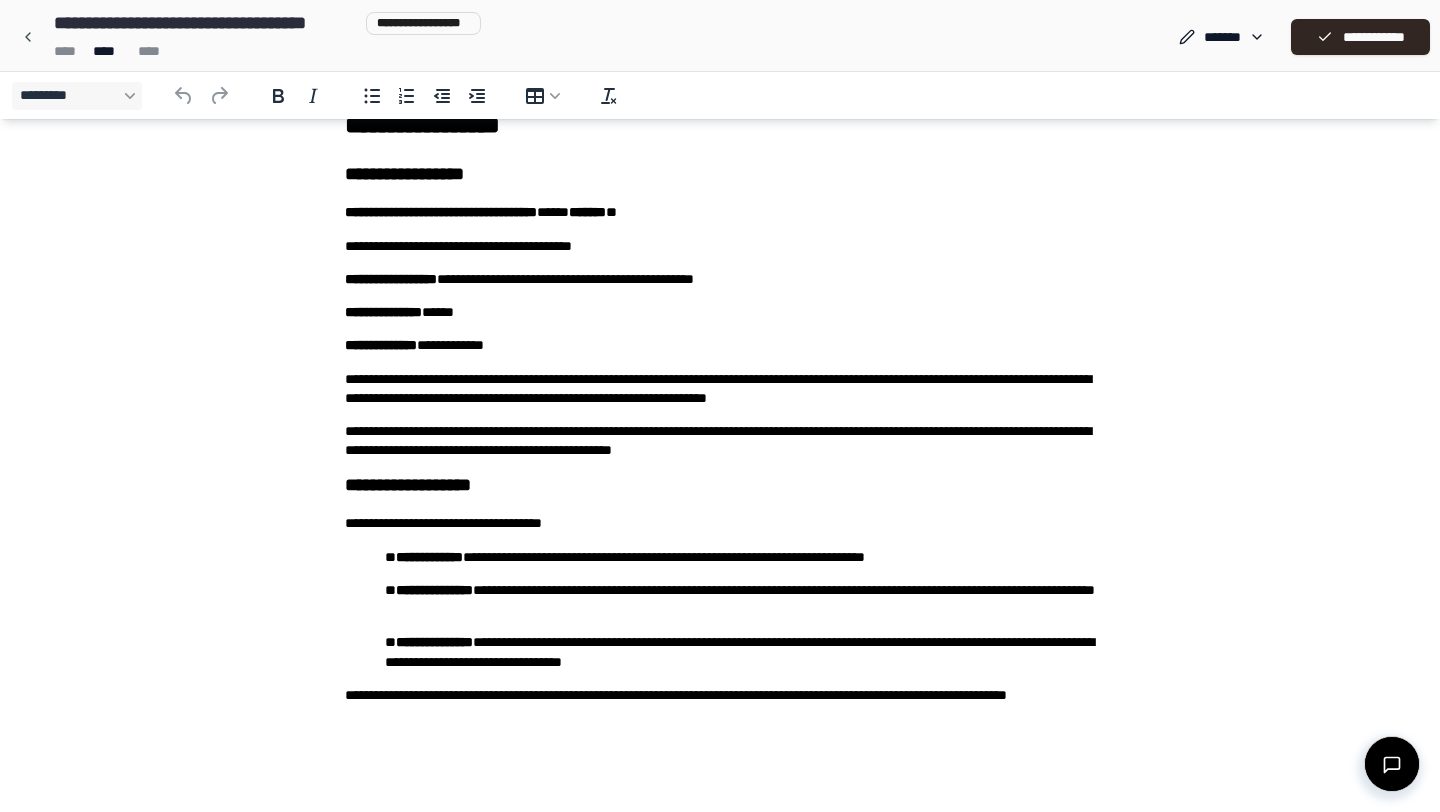 scroll, scrollTop: 0, scrollLeft: 0, axis: both 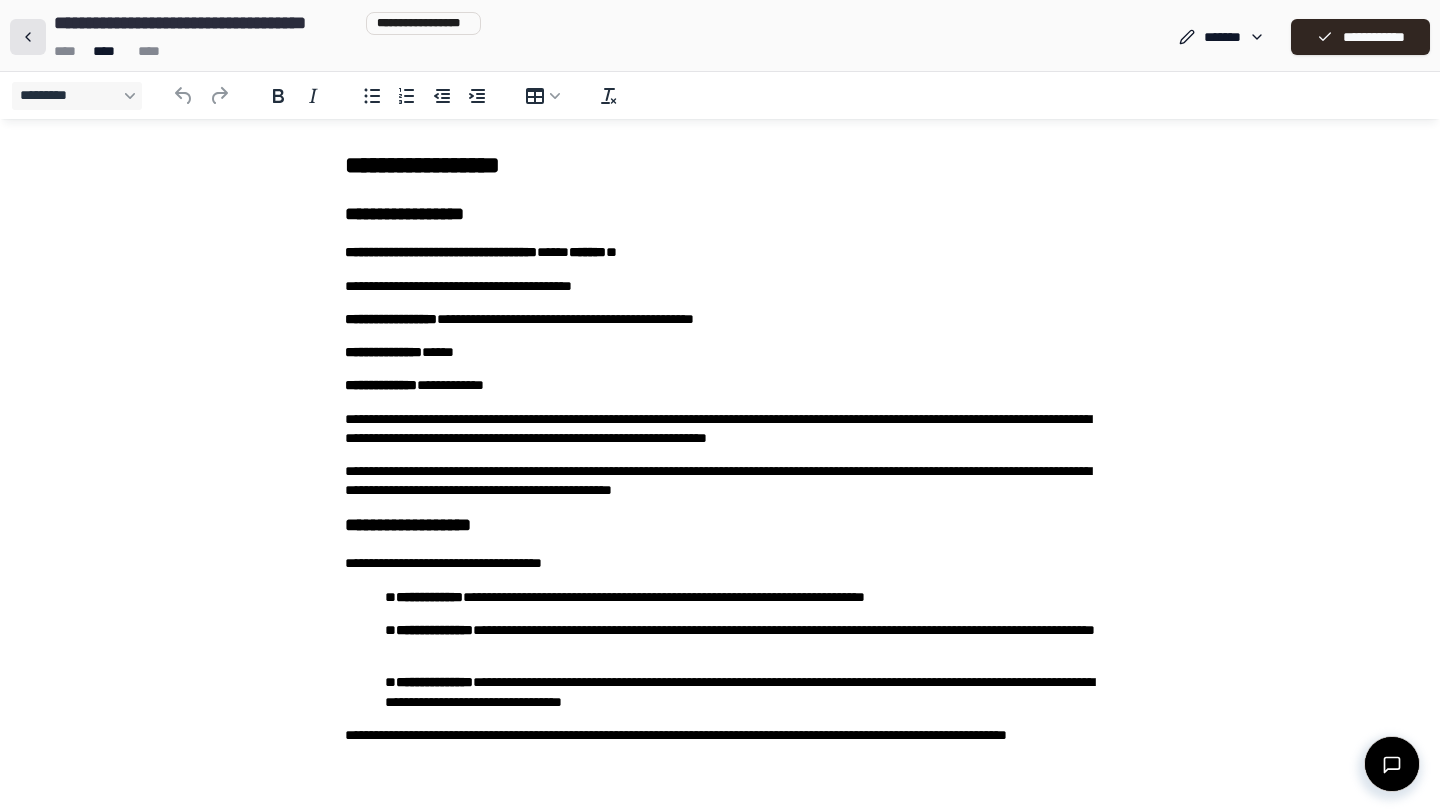 click at bounding box center (28, 37) 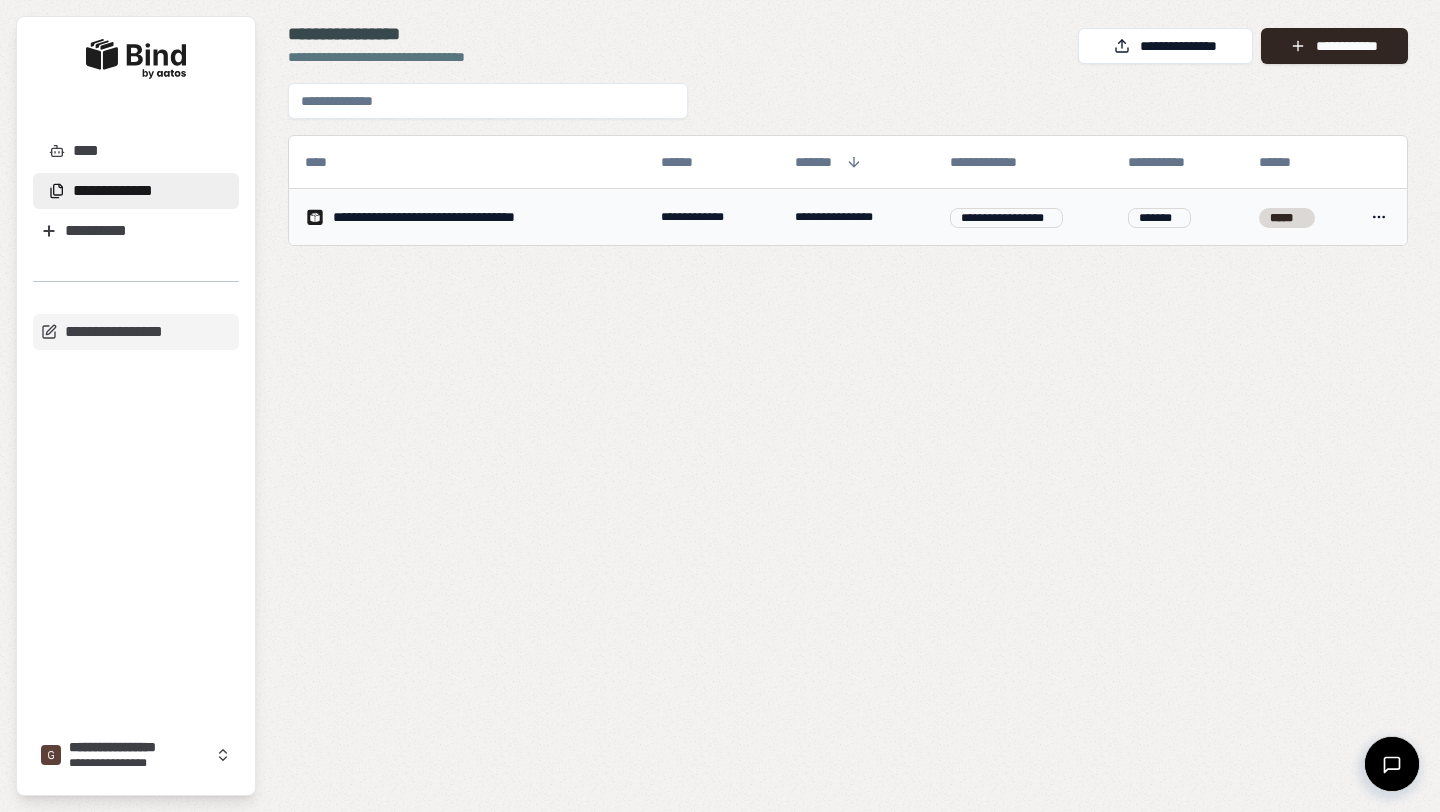 click on "****" at bounding box center [1379, 217] 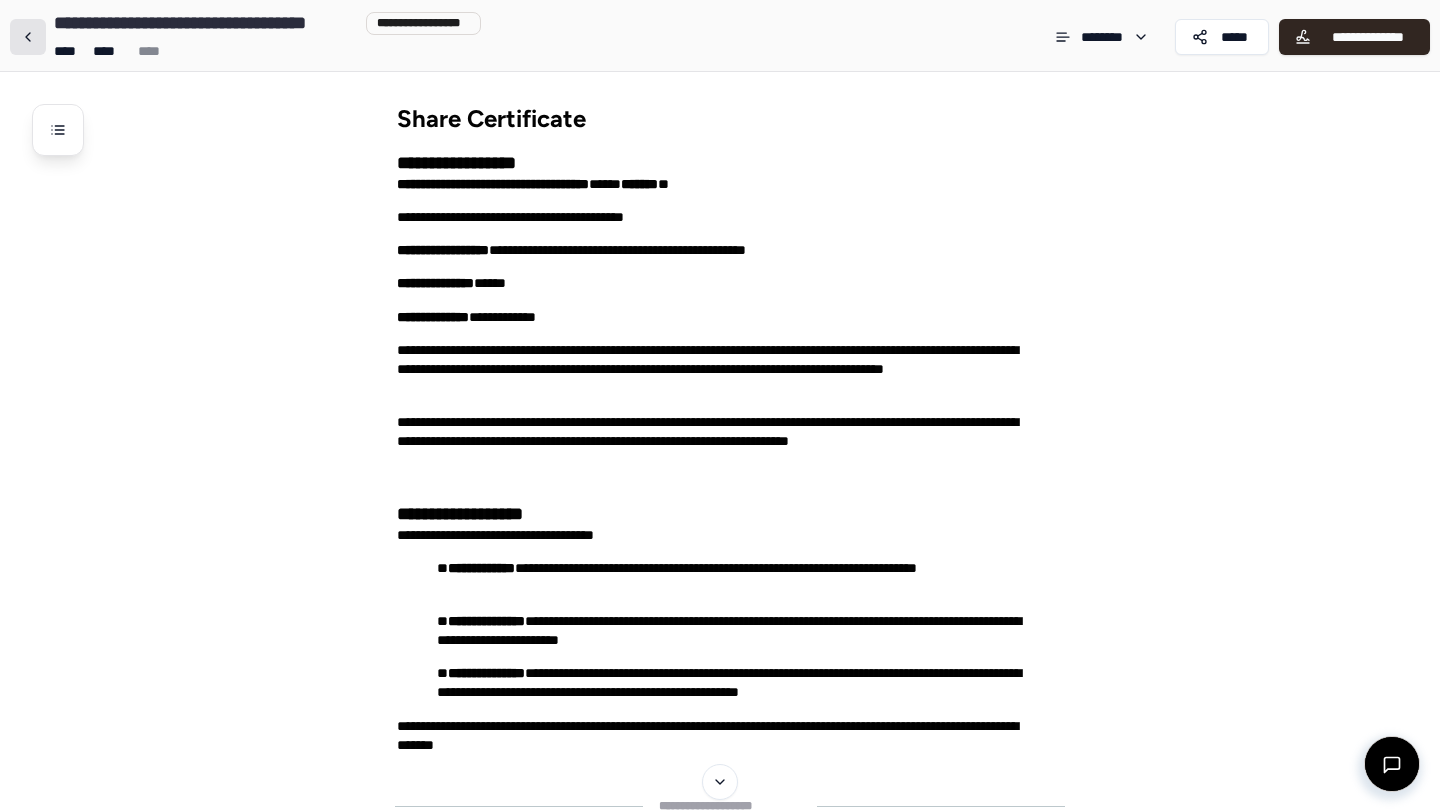click at bounding box center (28, 37) 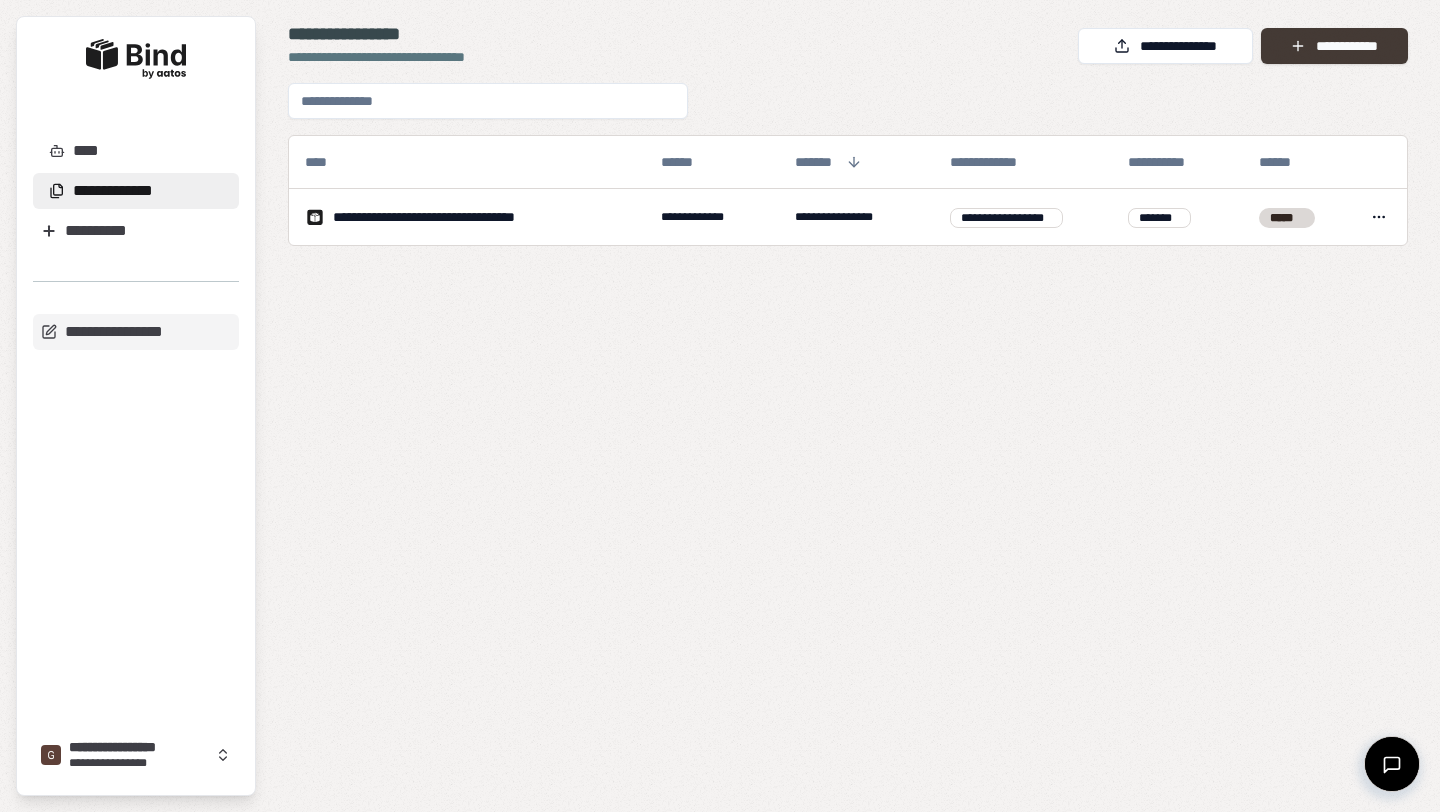 click on "**********" at bounding box center (1334, 46) 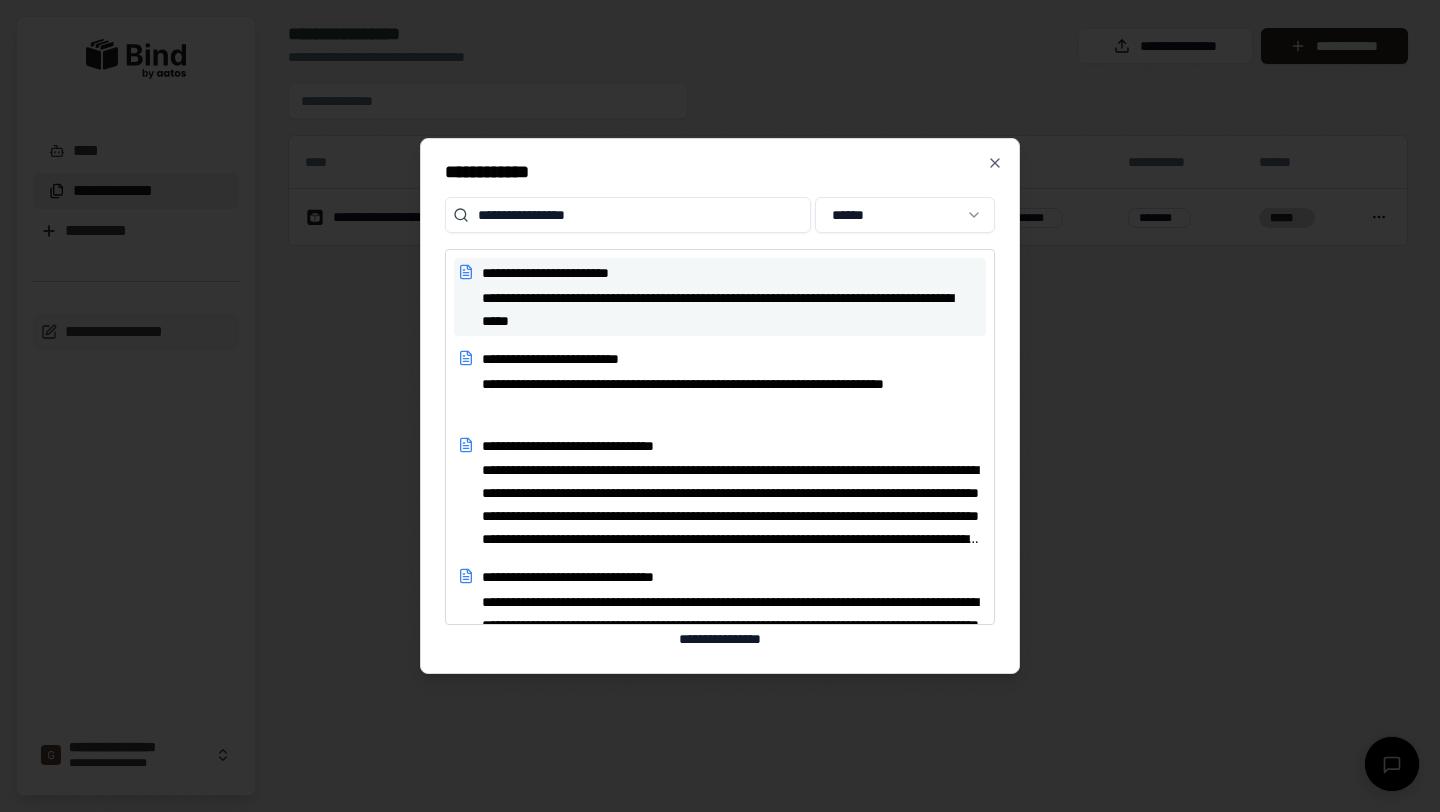 type on "**********" 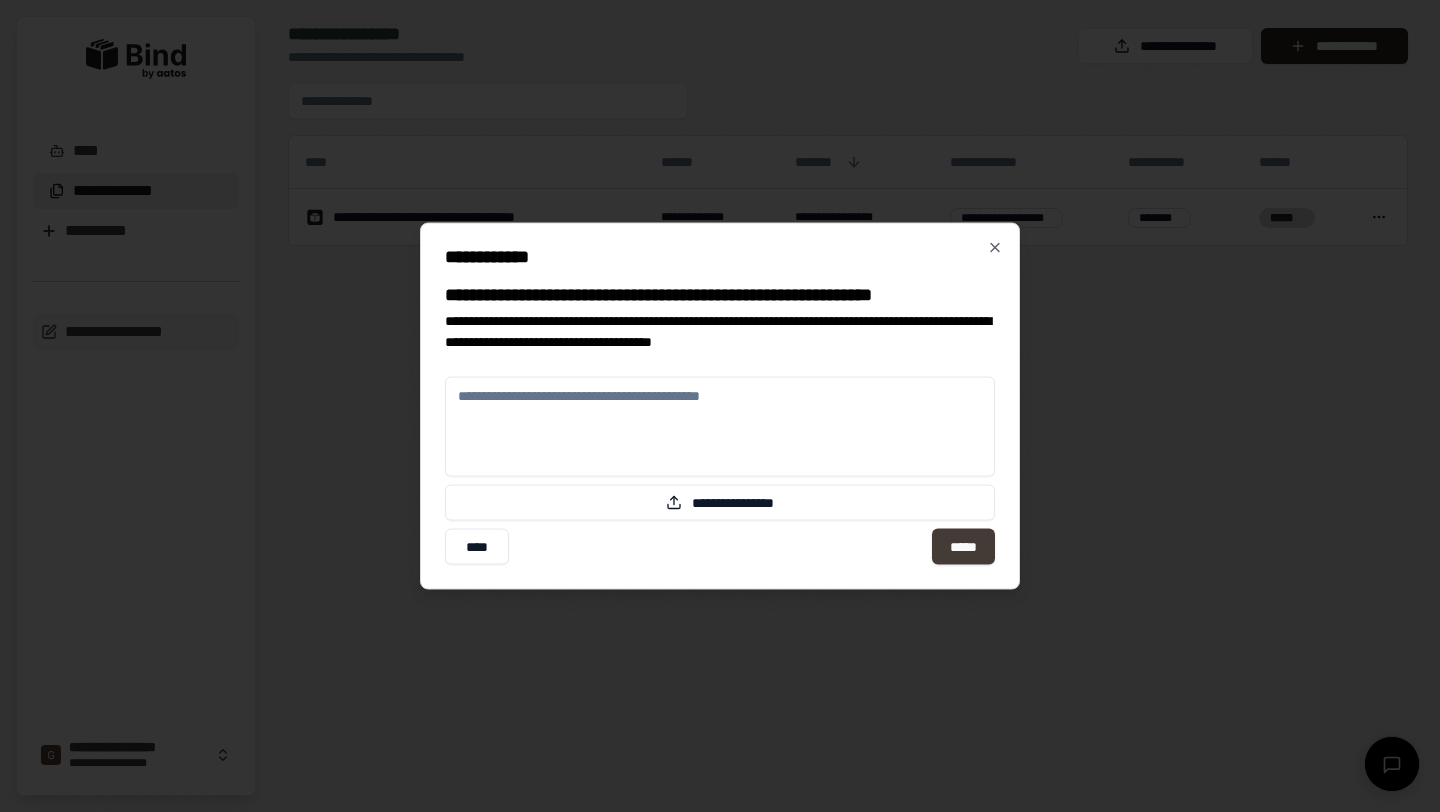 click on "*****" at bounding box center [963, 547] 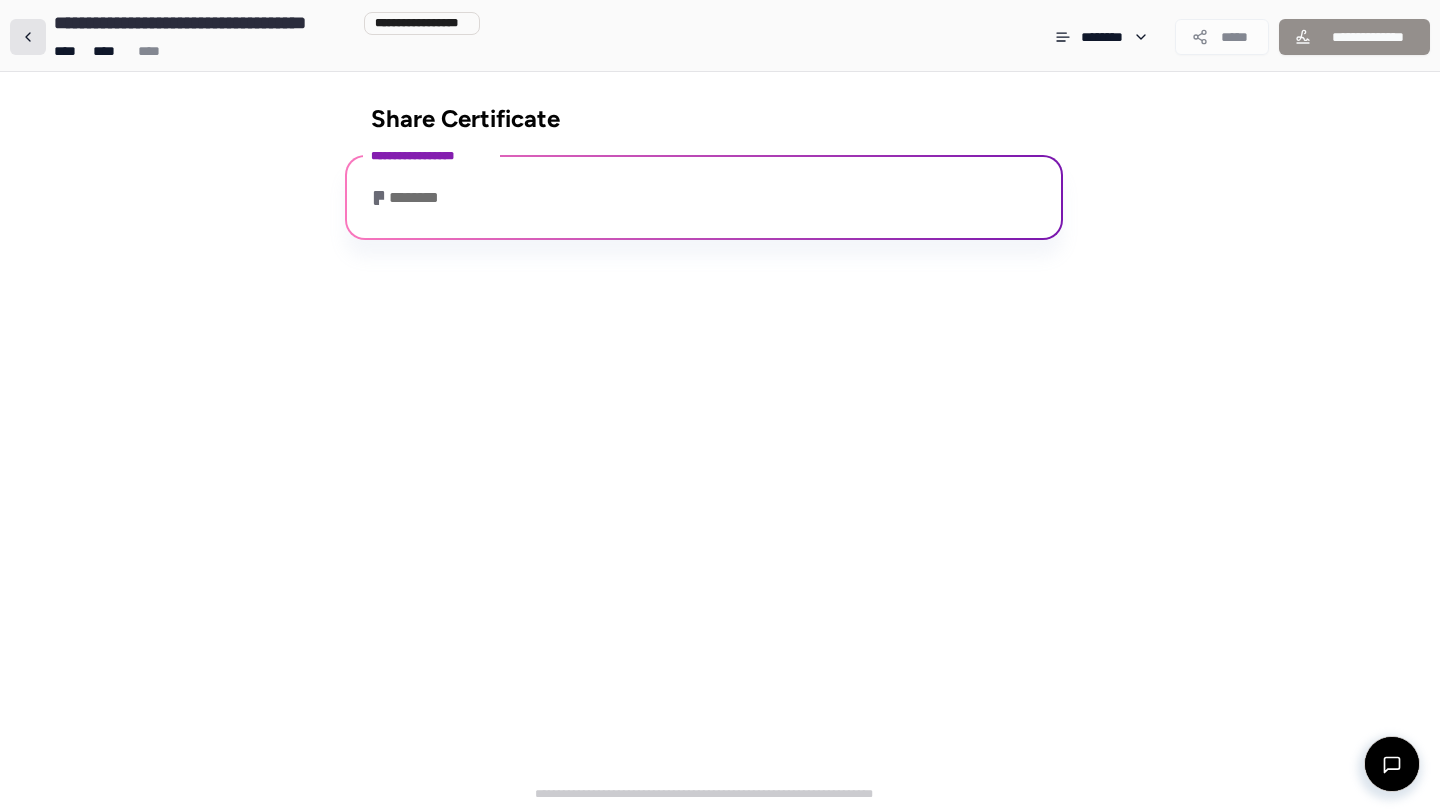click at bounding box center (28, 37) 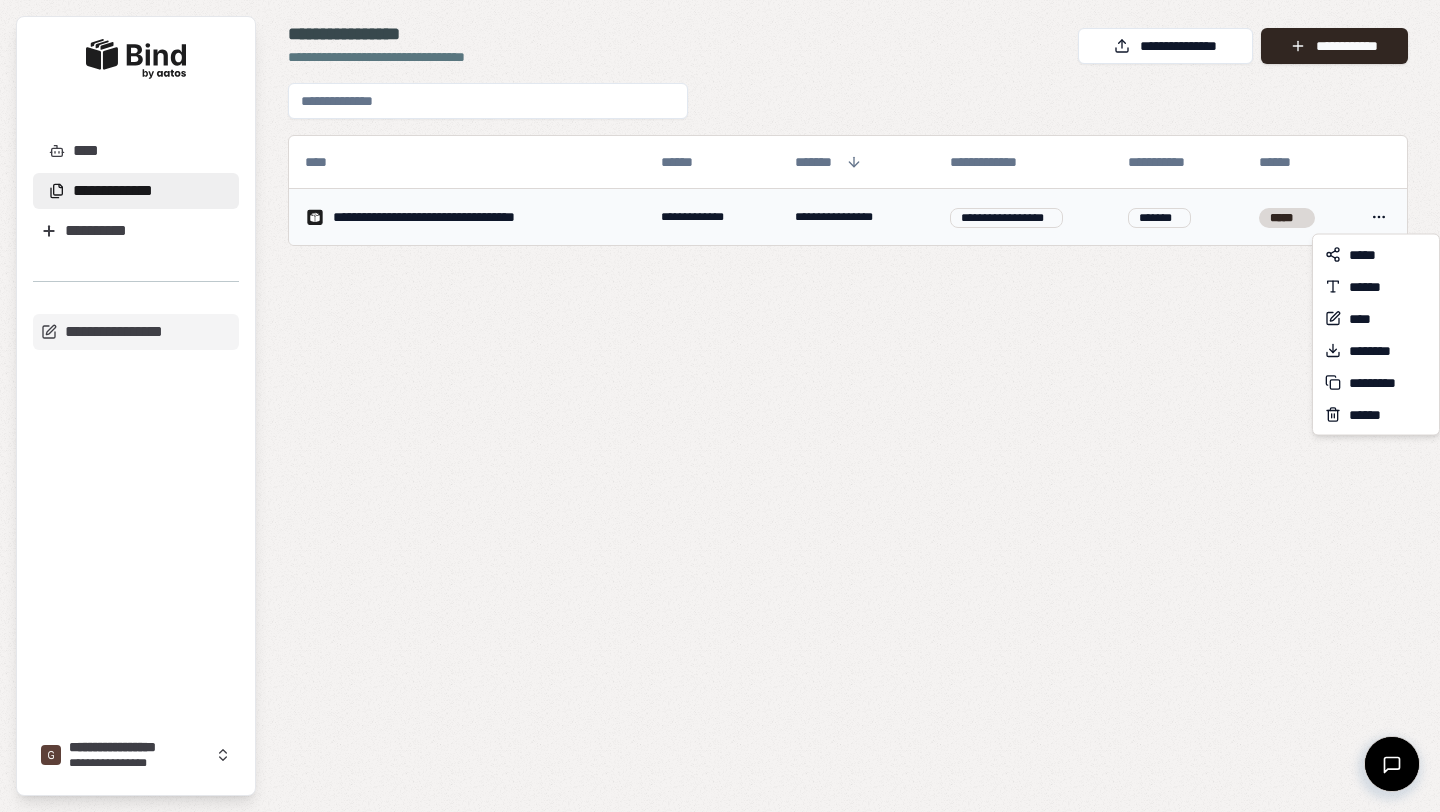 click on "**********" at bounding box center (720, 406) 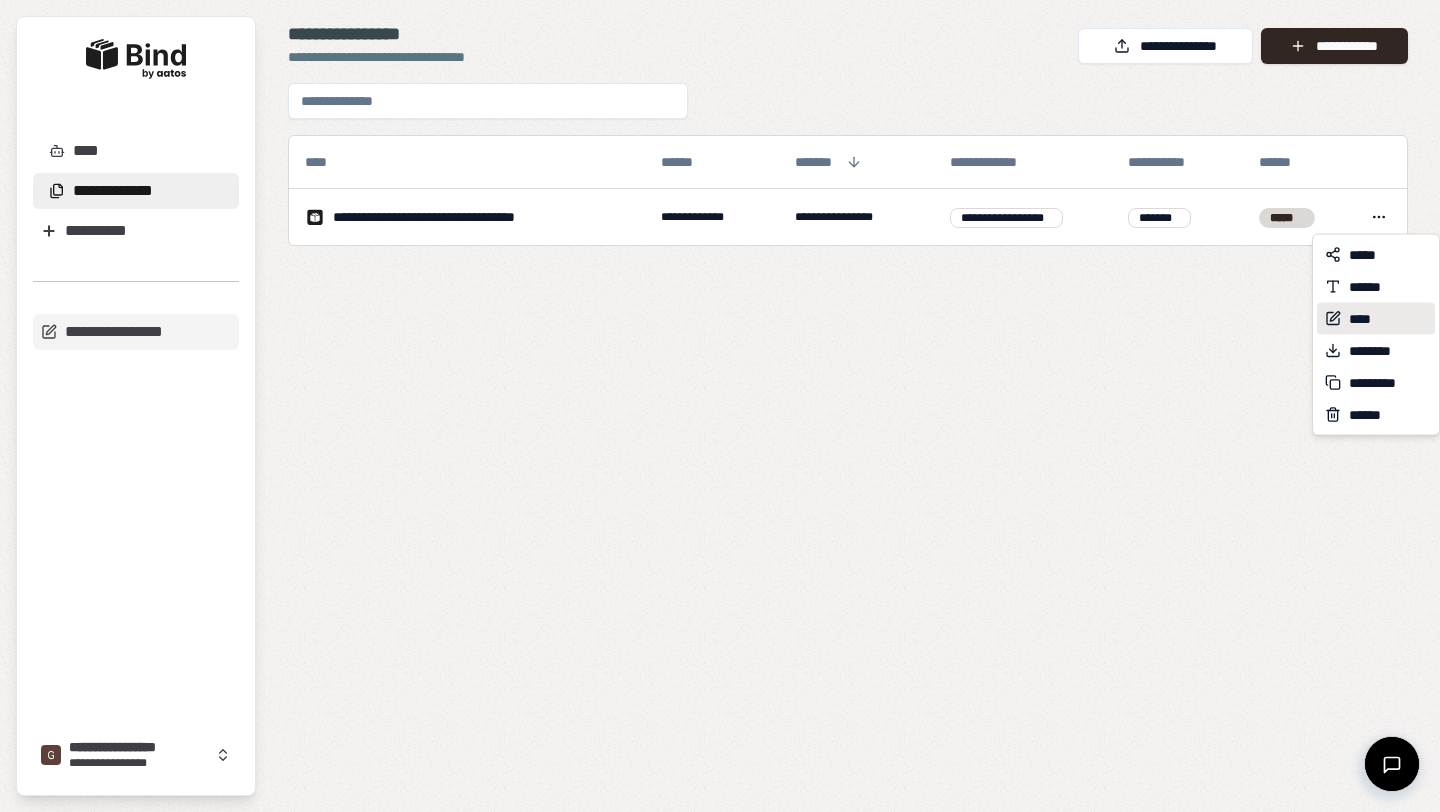 click on "****" at bounding box center [1361, 319] 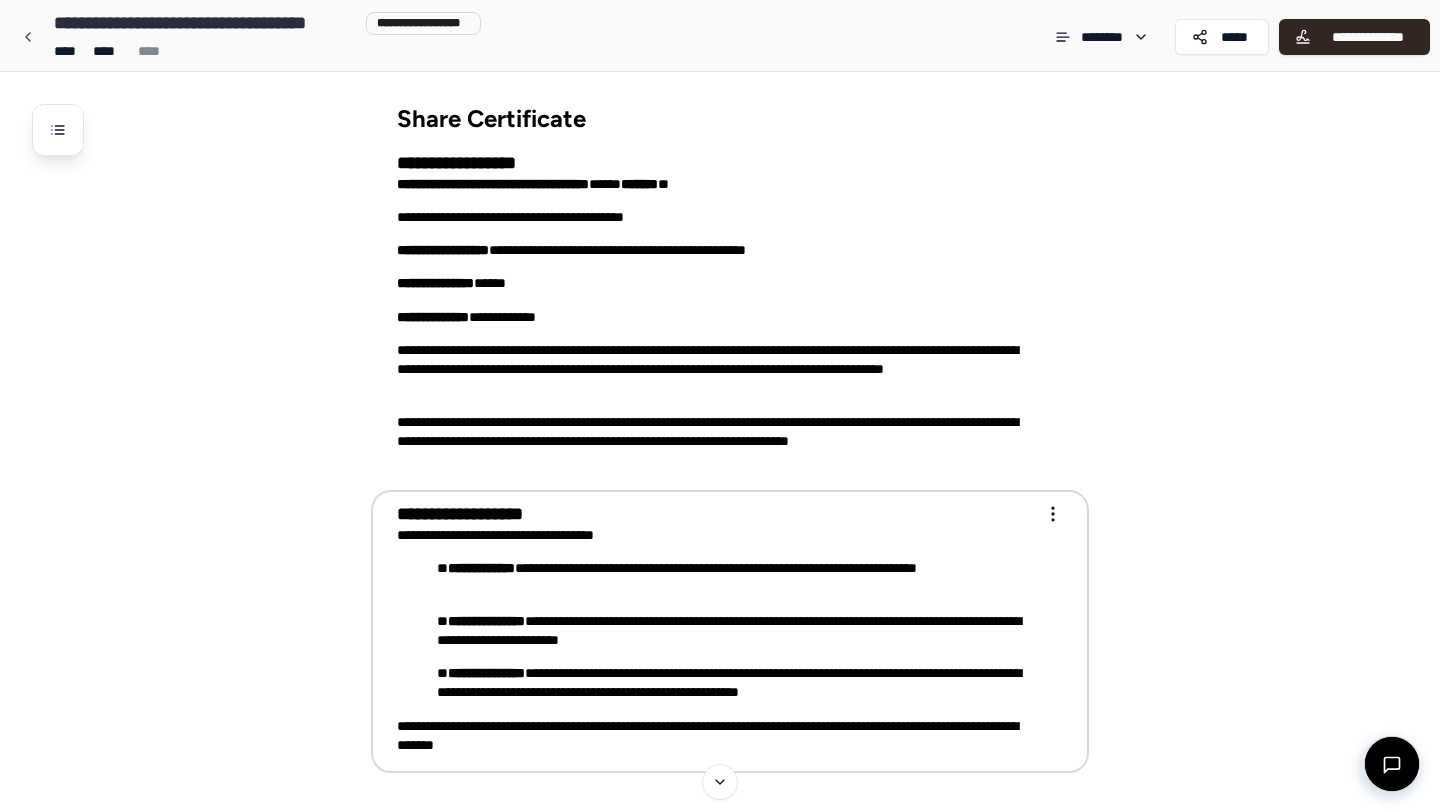 click on "**********" at bounding box center [716, 683] 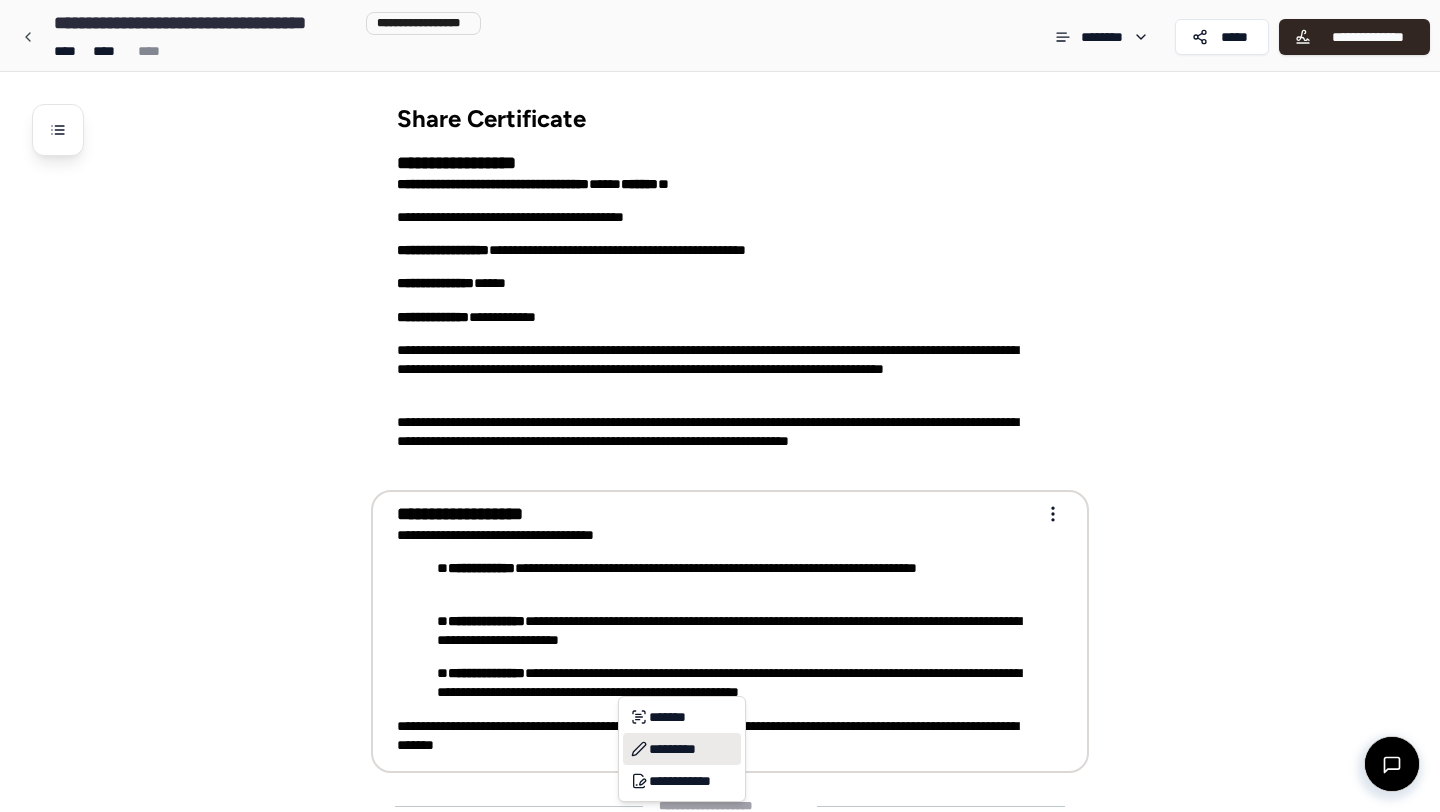 click 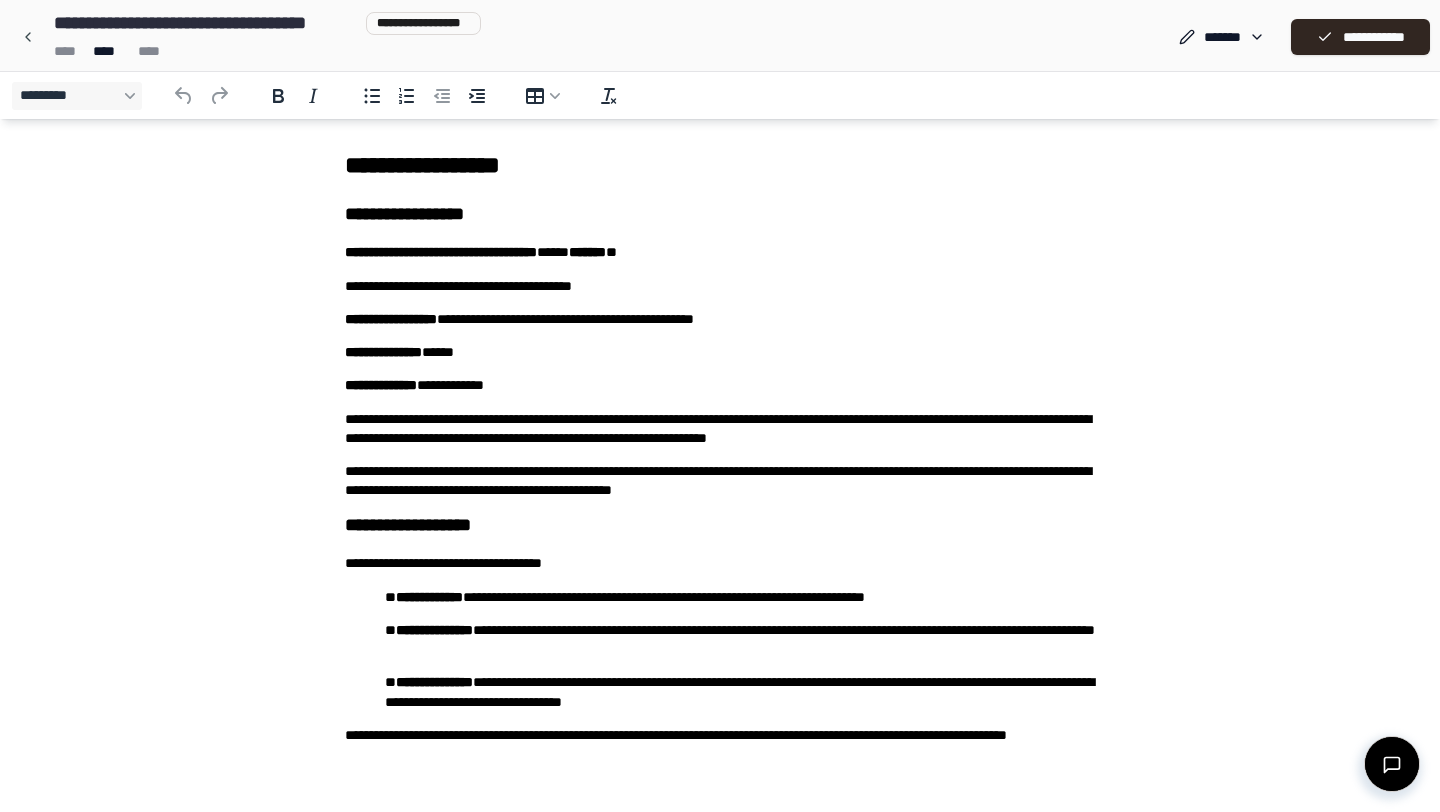 scroll, scrollTop: 40, scrollLeft: 0, axis: vertical 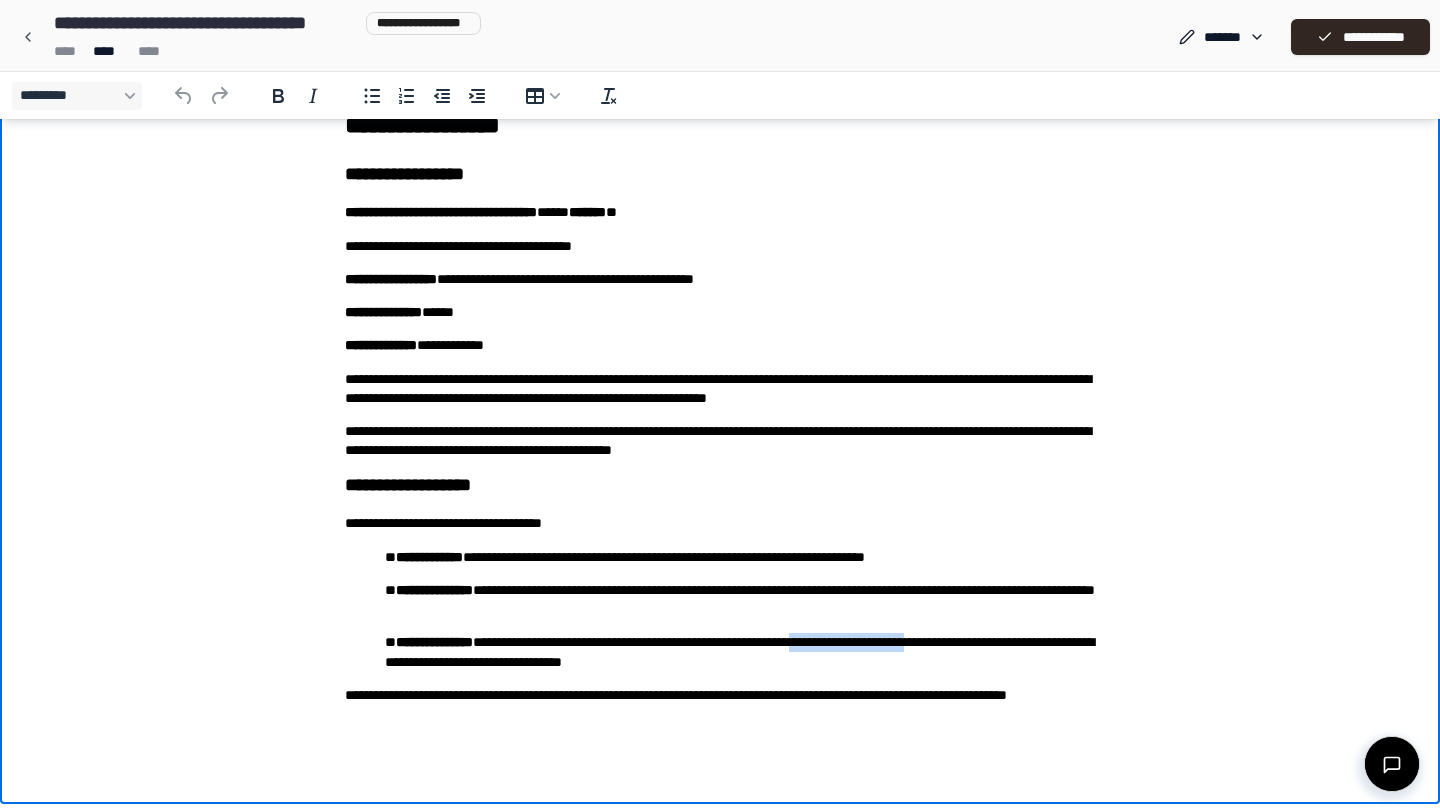 drag, startPoint x: 1020, startPoint y: 643, endPoint x: 890, endPoint y: 643, distance: 130 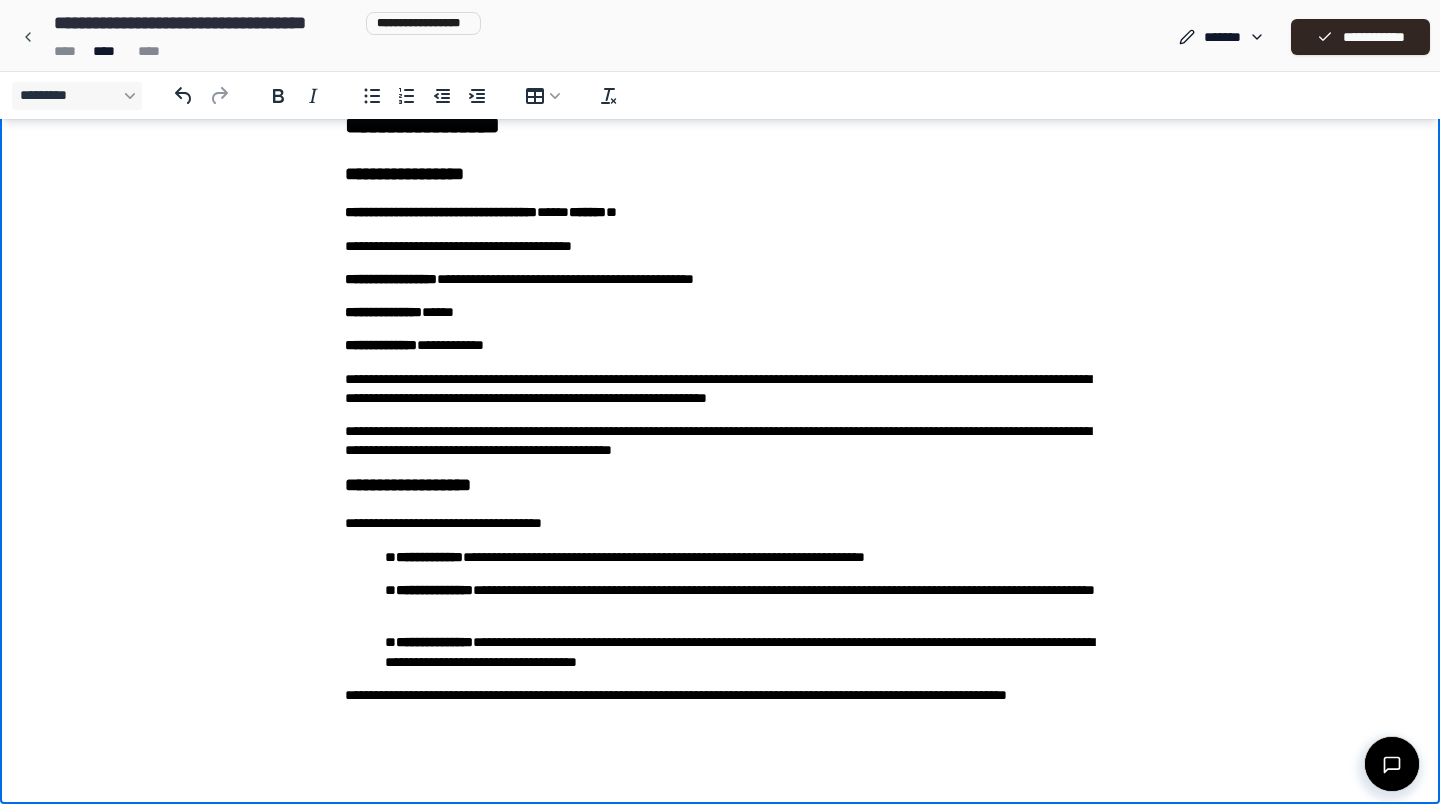 click on "**********" at bounding box center (720, 652) 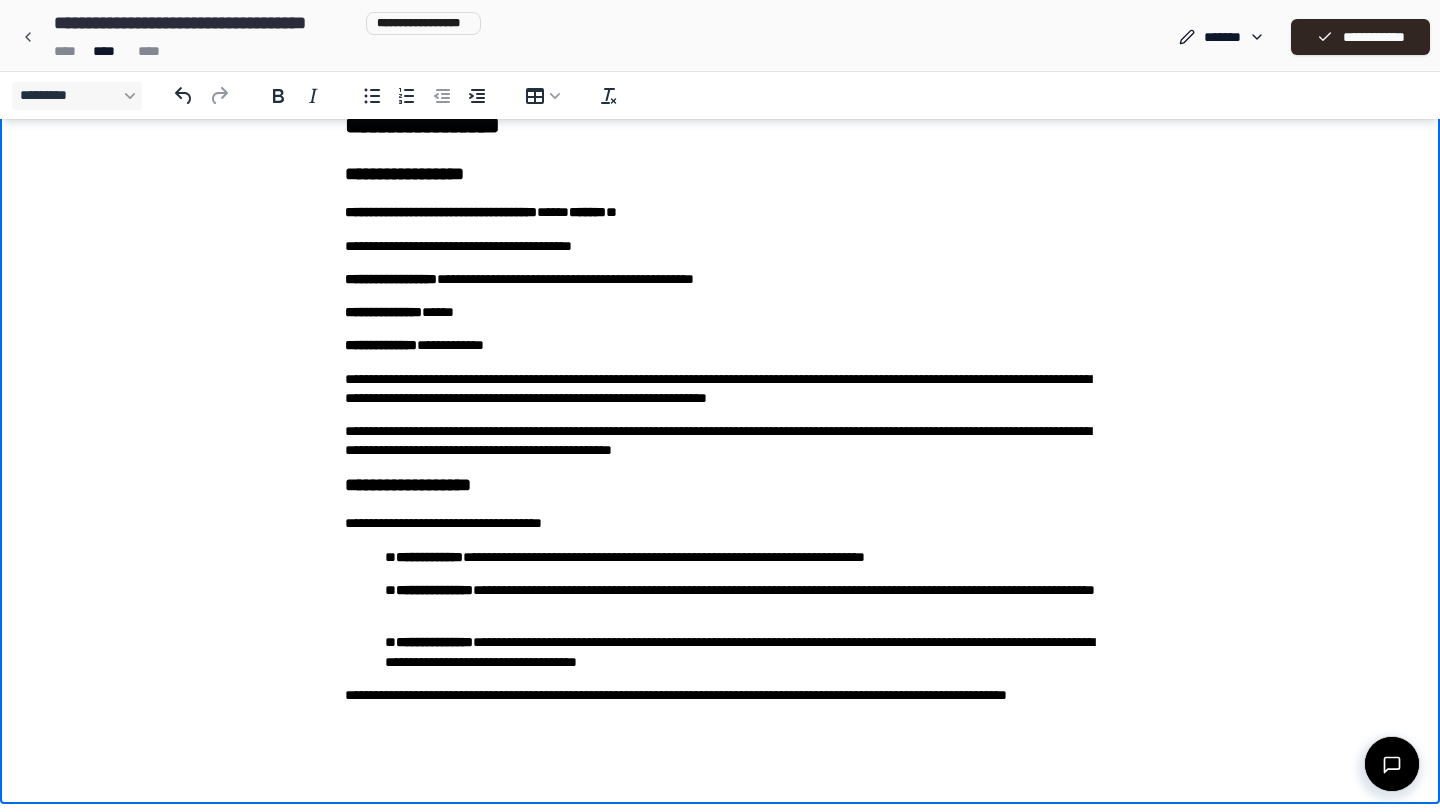 scroll, scrollTop: 8, scrollLeft: 0, axis: vertical 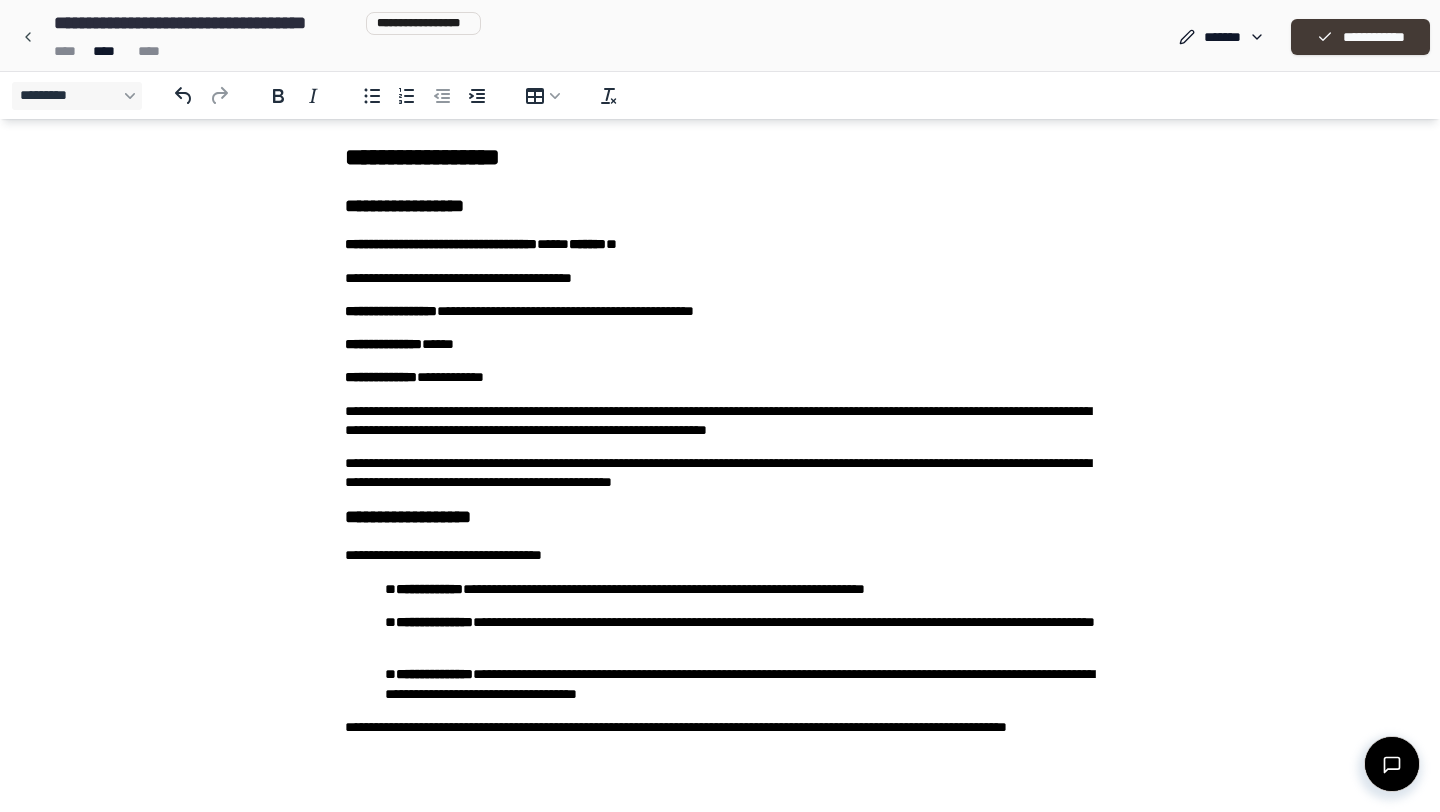 click on "**********" at bounding box center (1360, 37) 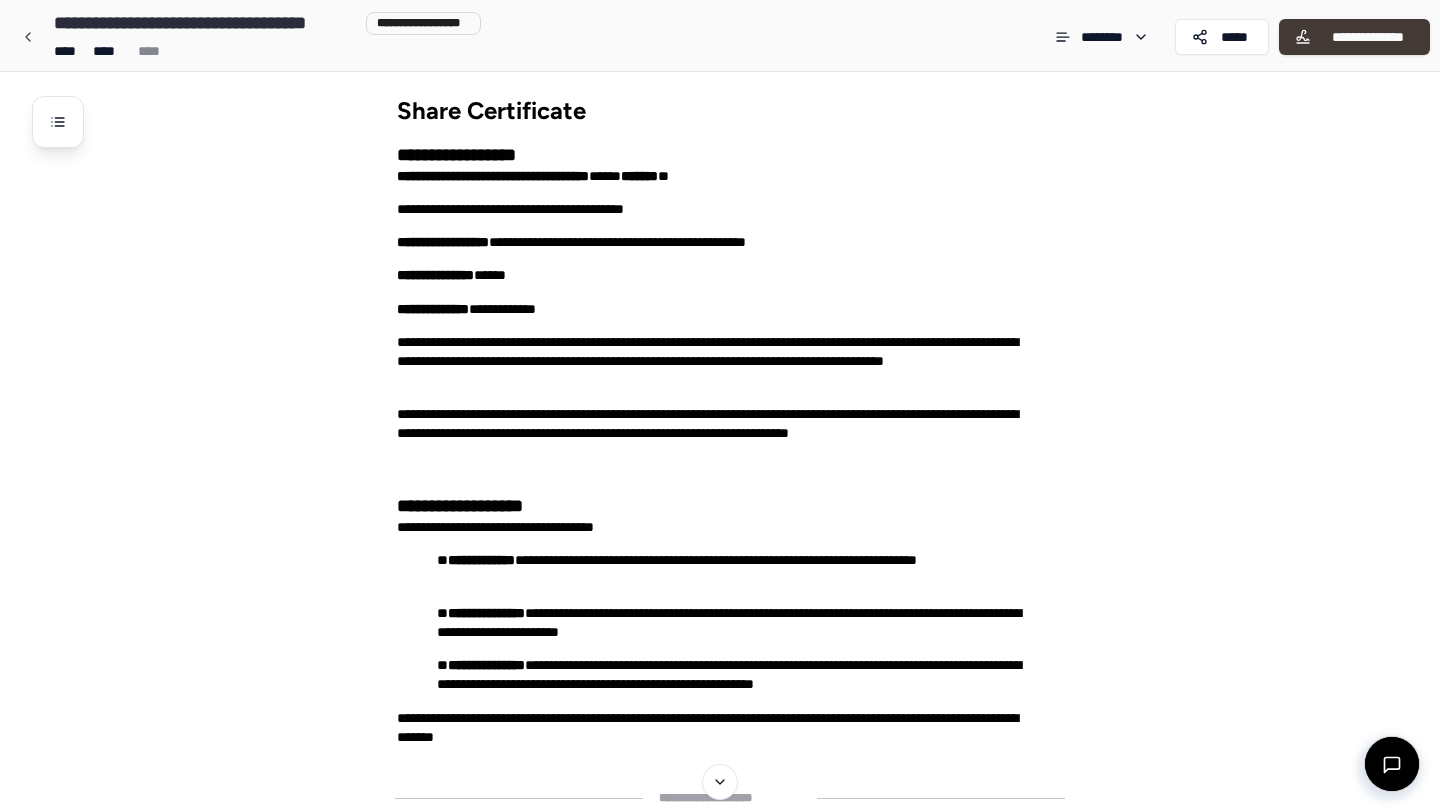 click on "**********" at bounding box center [1367, 37] 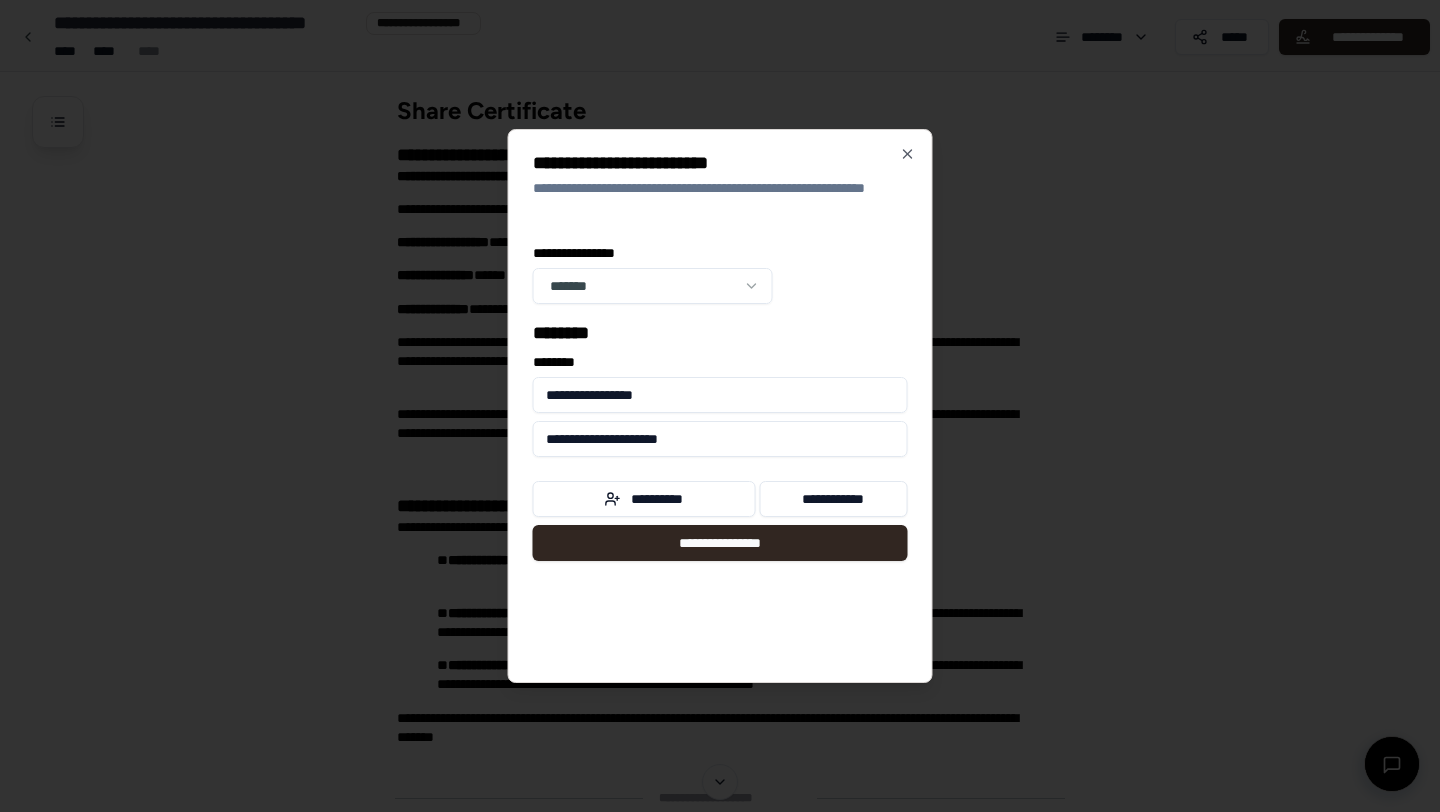 click on "**********" at bounding box center [720, 406] 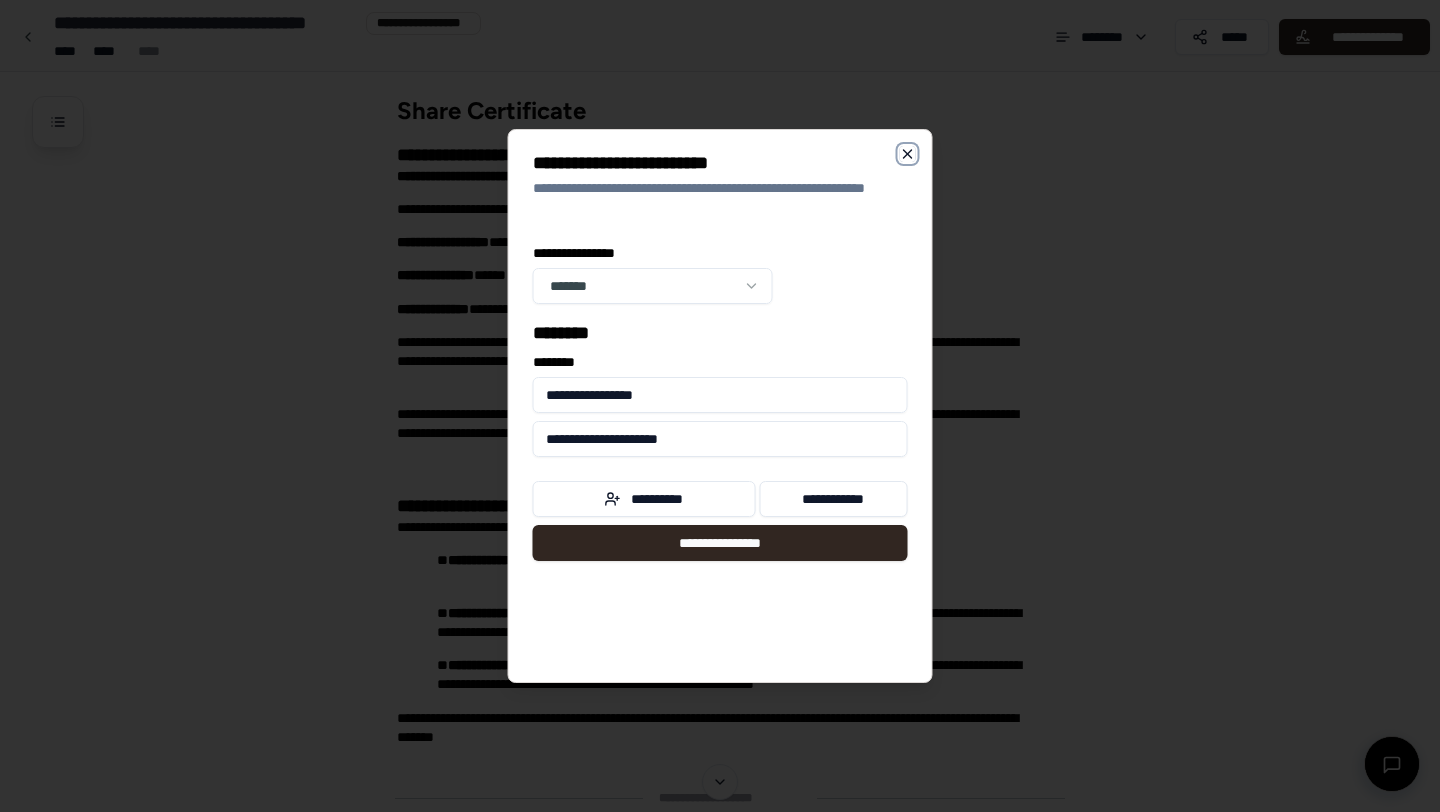 click 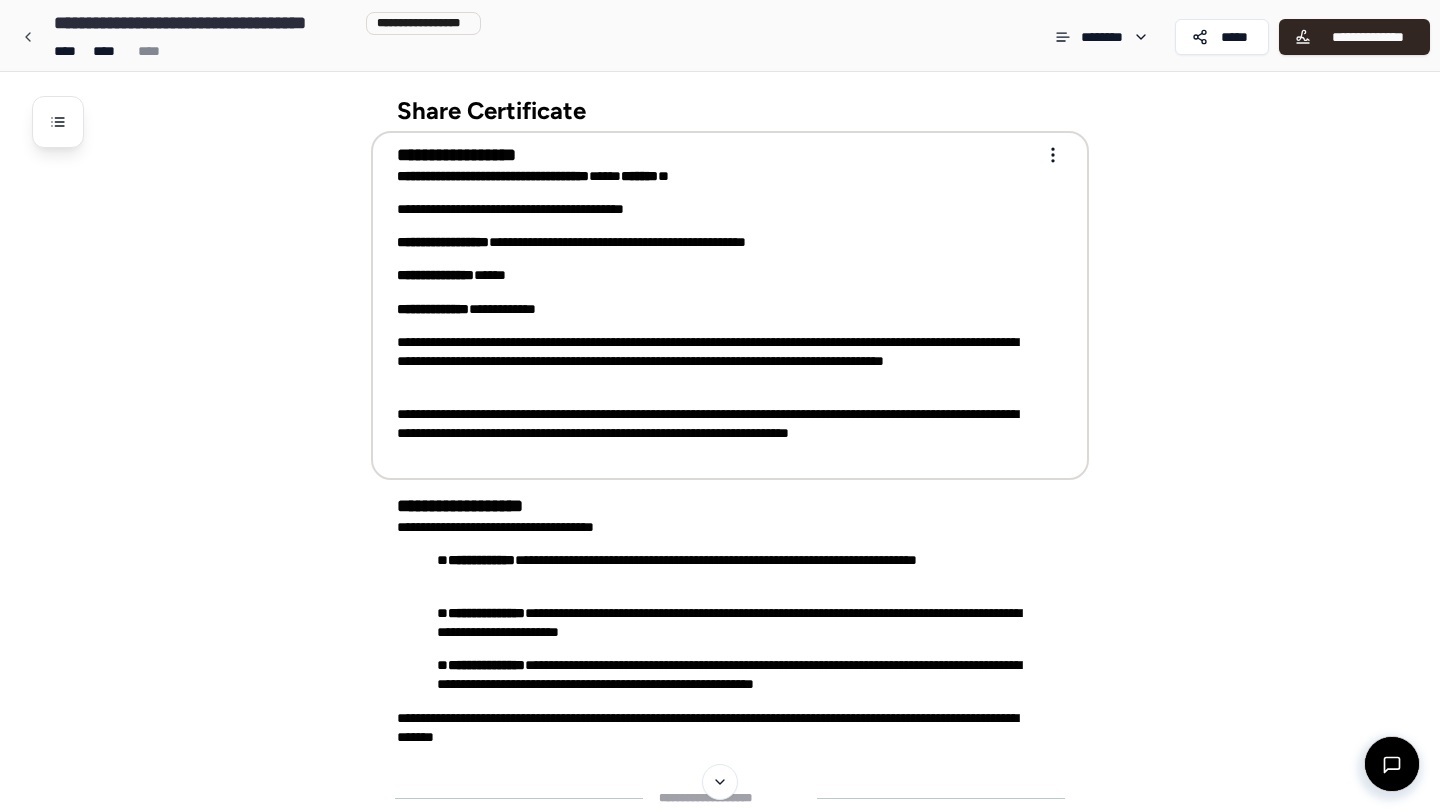 click on "**********" at bounding box center (730, 305) 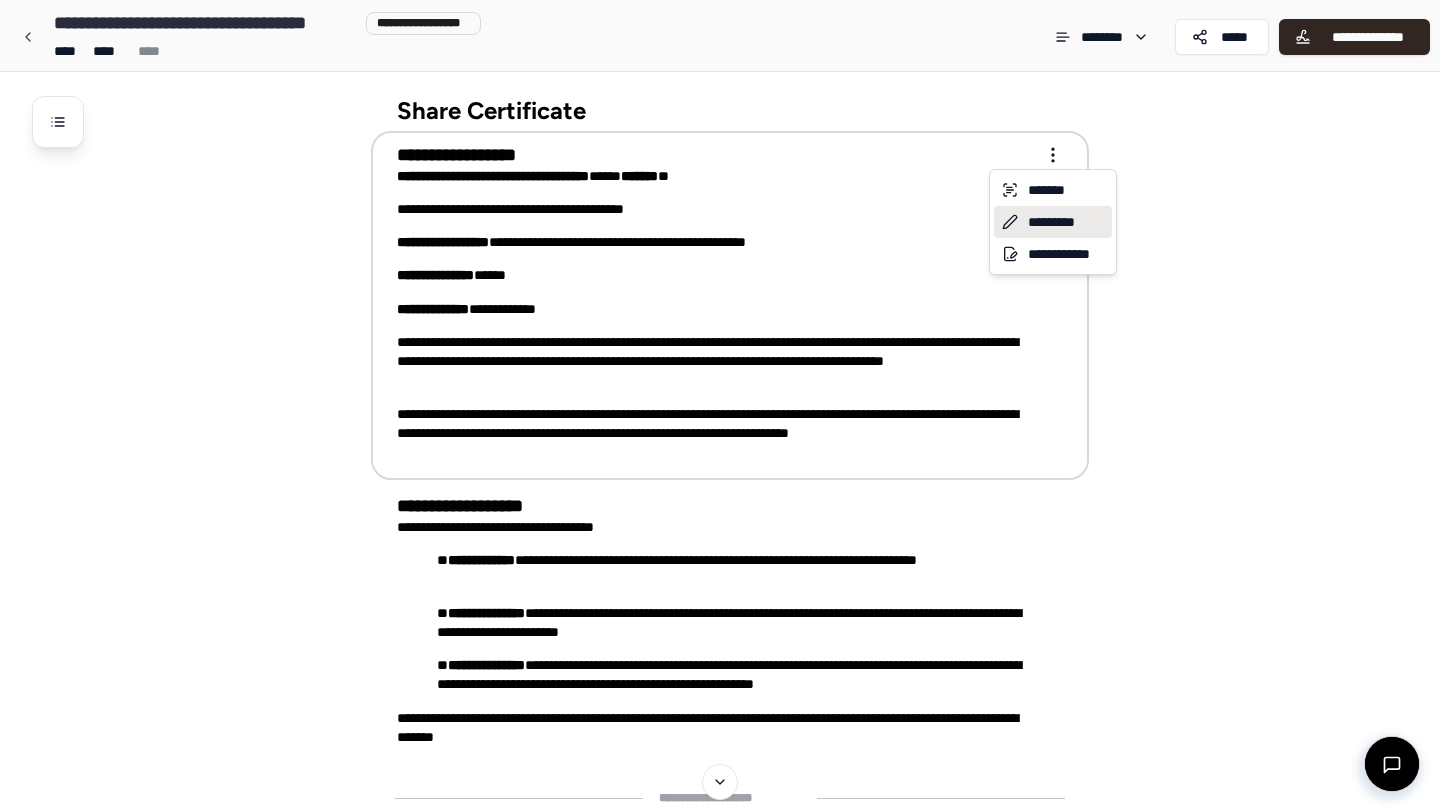 click on "*********" at bounding box center [1053, 222] 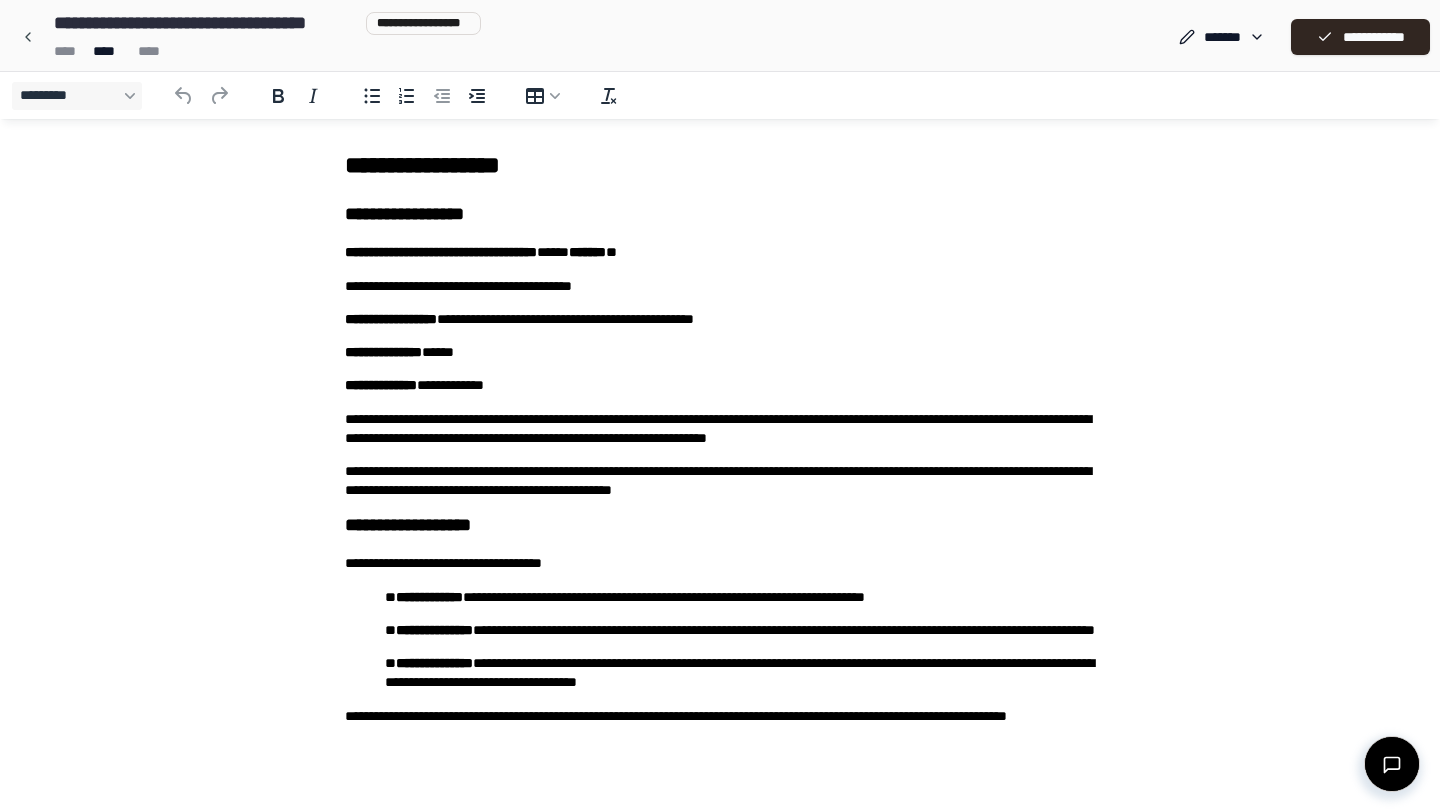 scroll, scrollTop: 0, scrollLeft: 0, axis: both 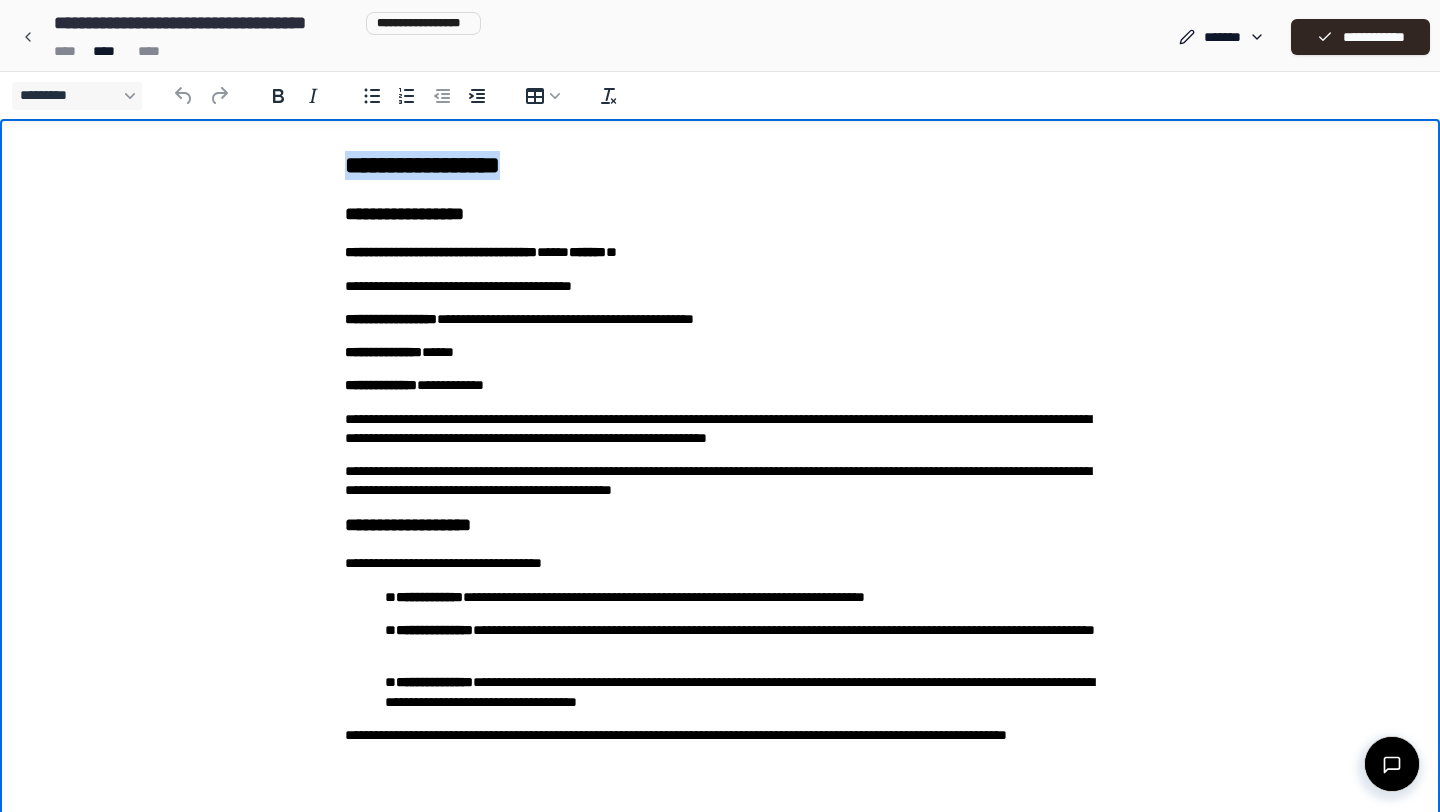 drag, startPoint x: 567, startPoint y: 153, endPoint x: 316, endPoint y: 154, distance: 251.002 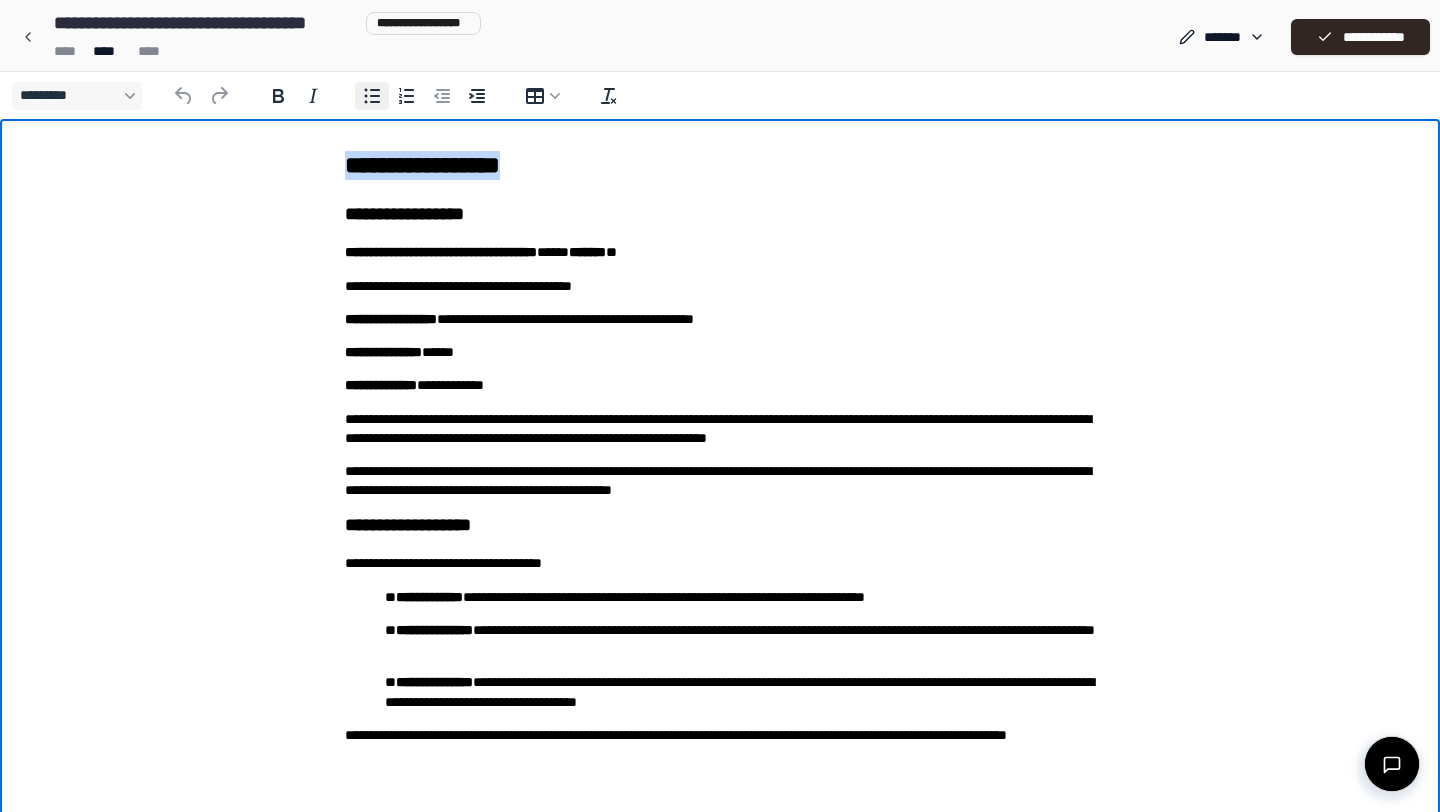 click 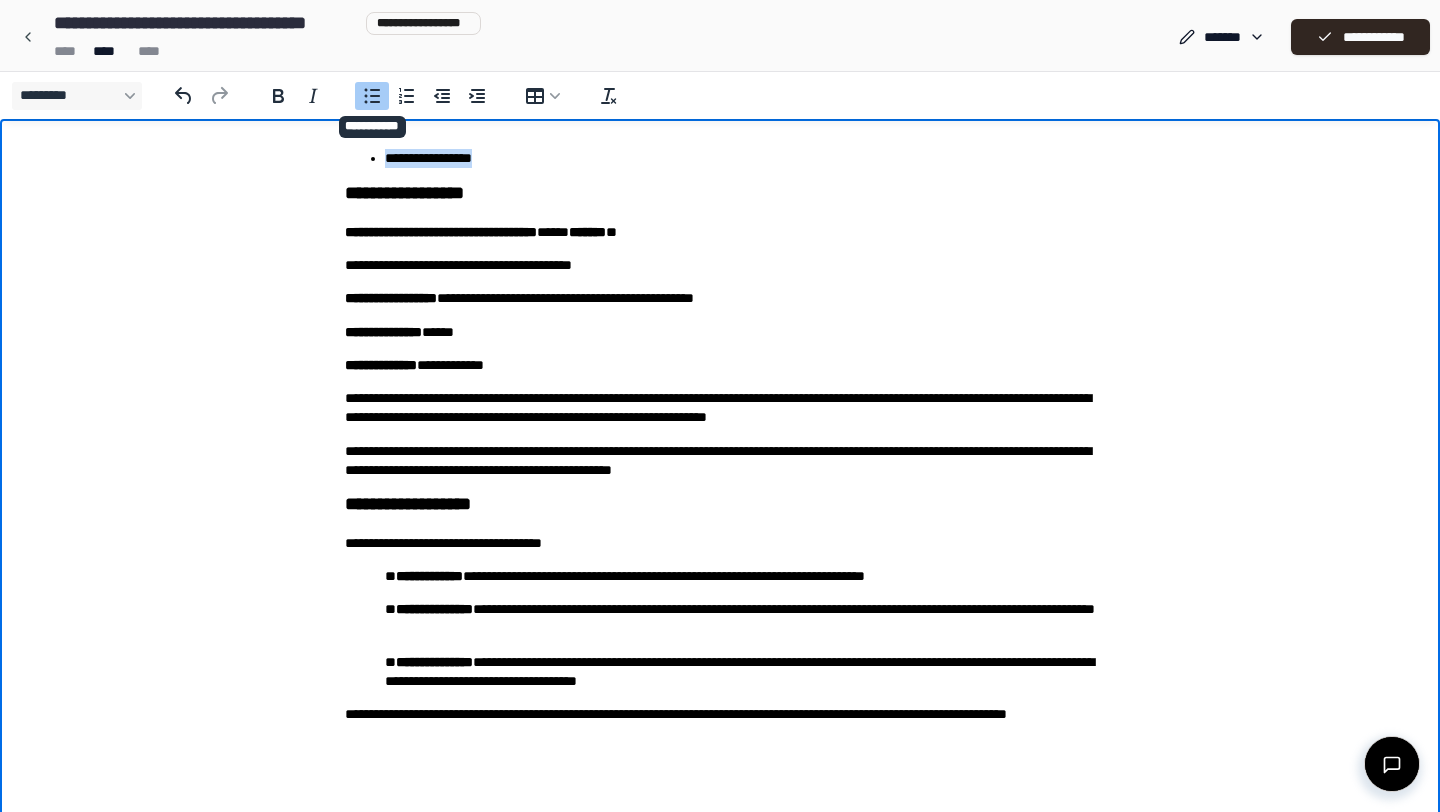 click 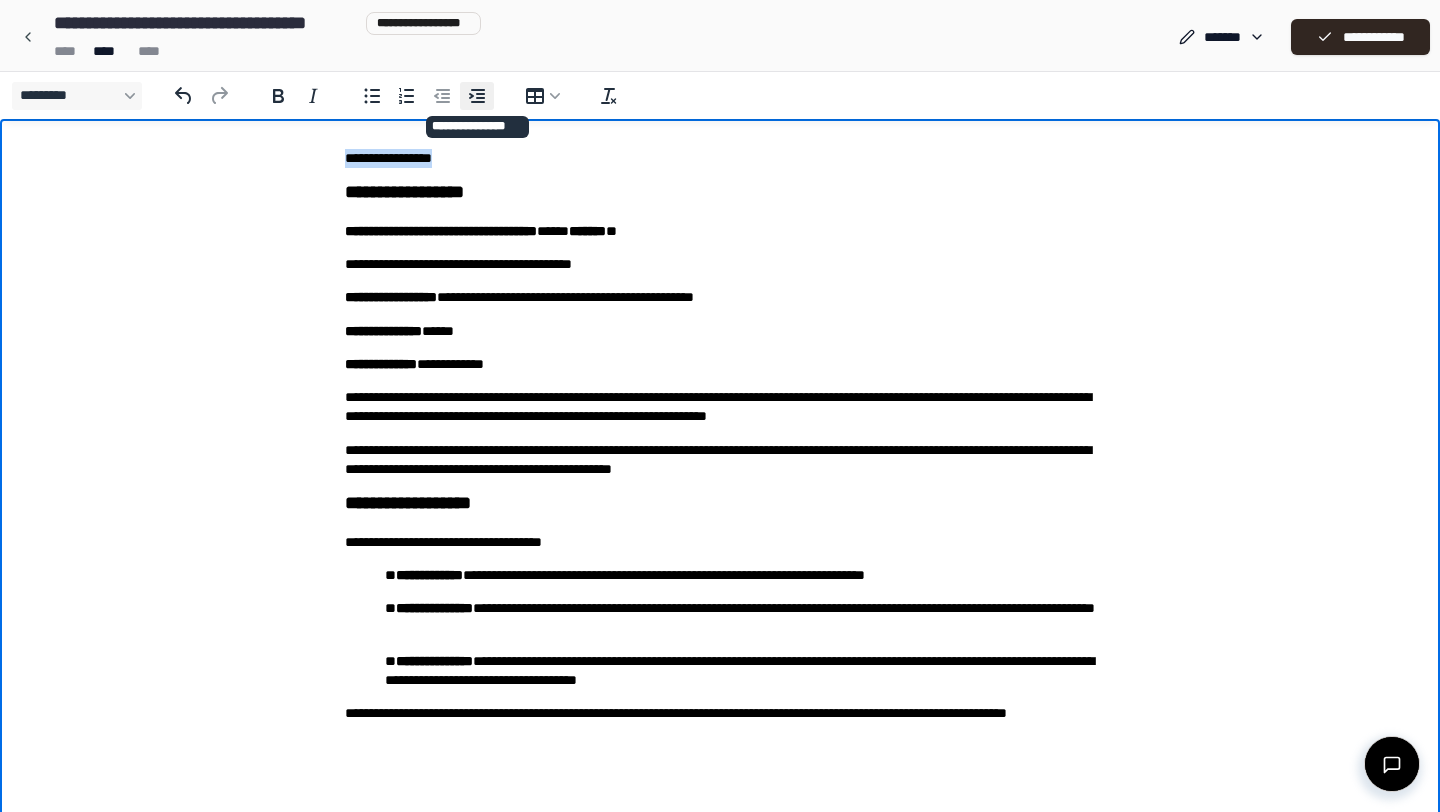 click 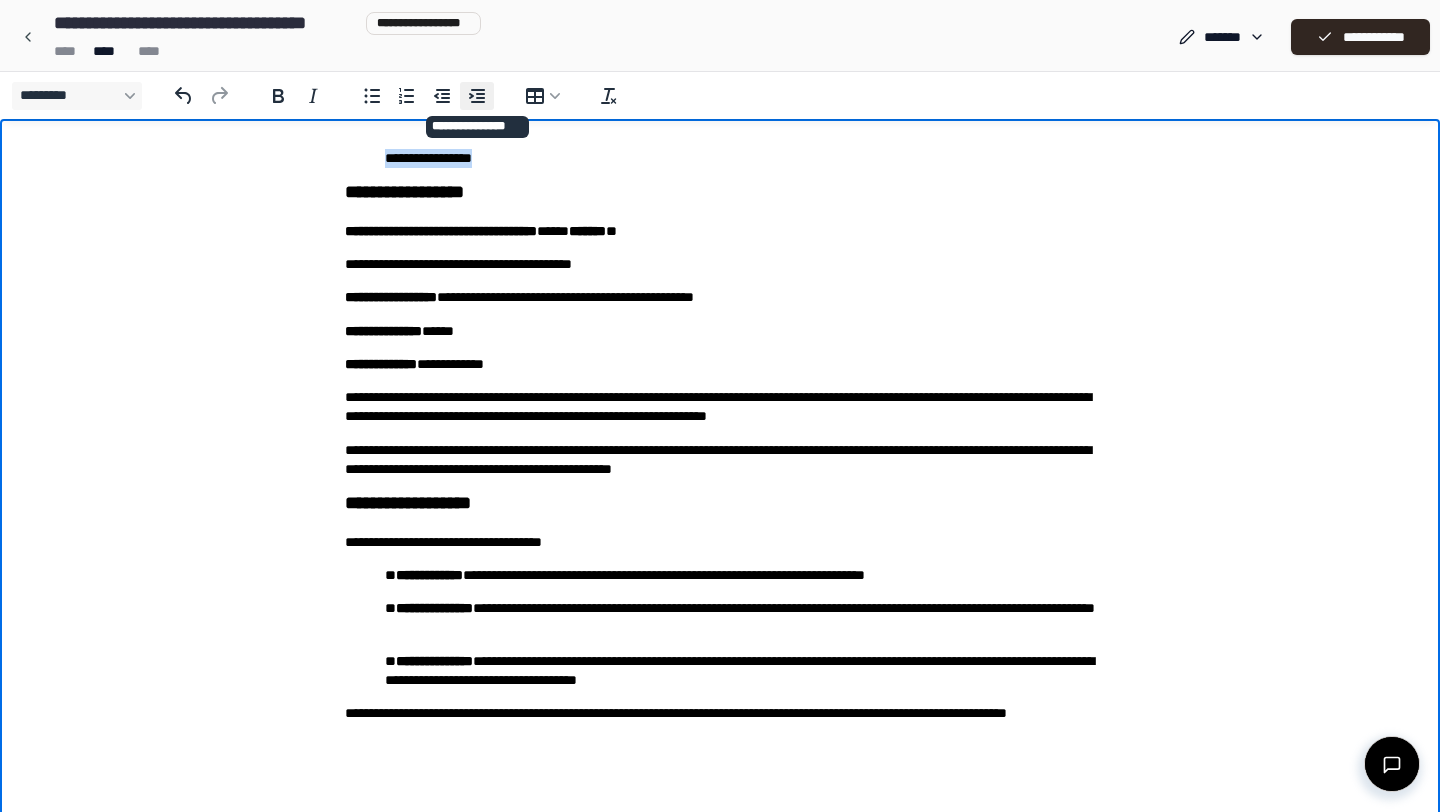 click 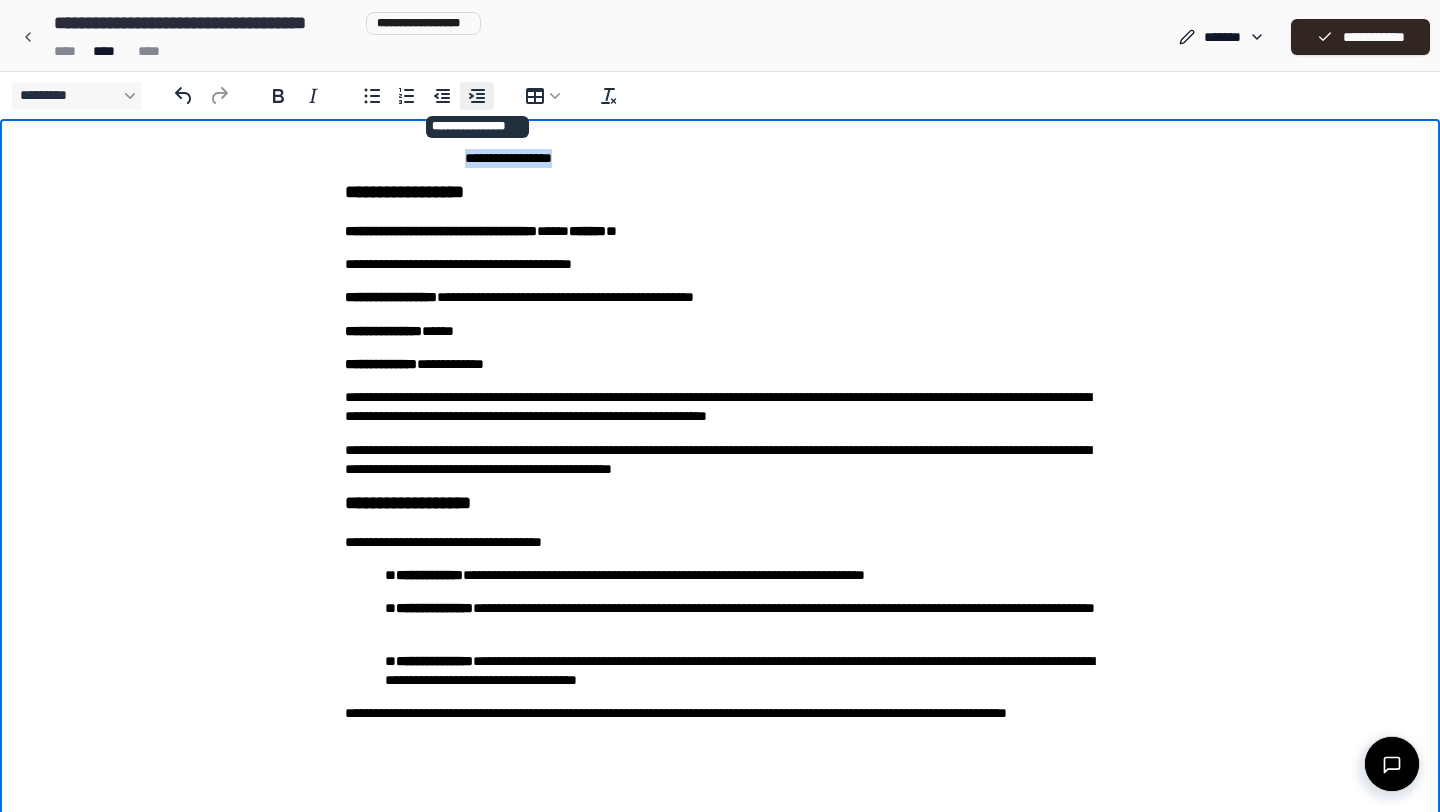 click 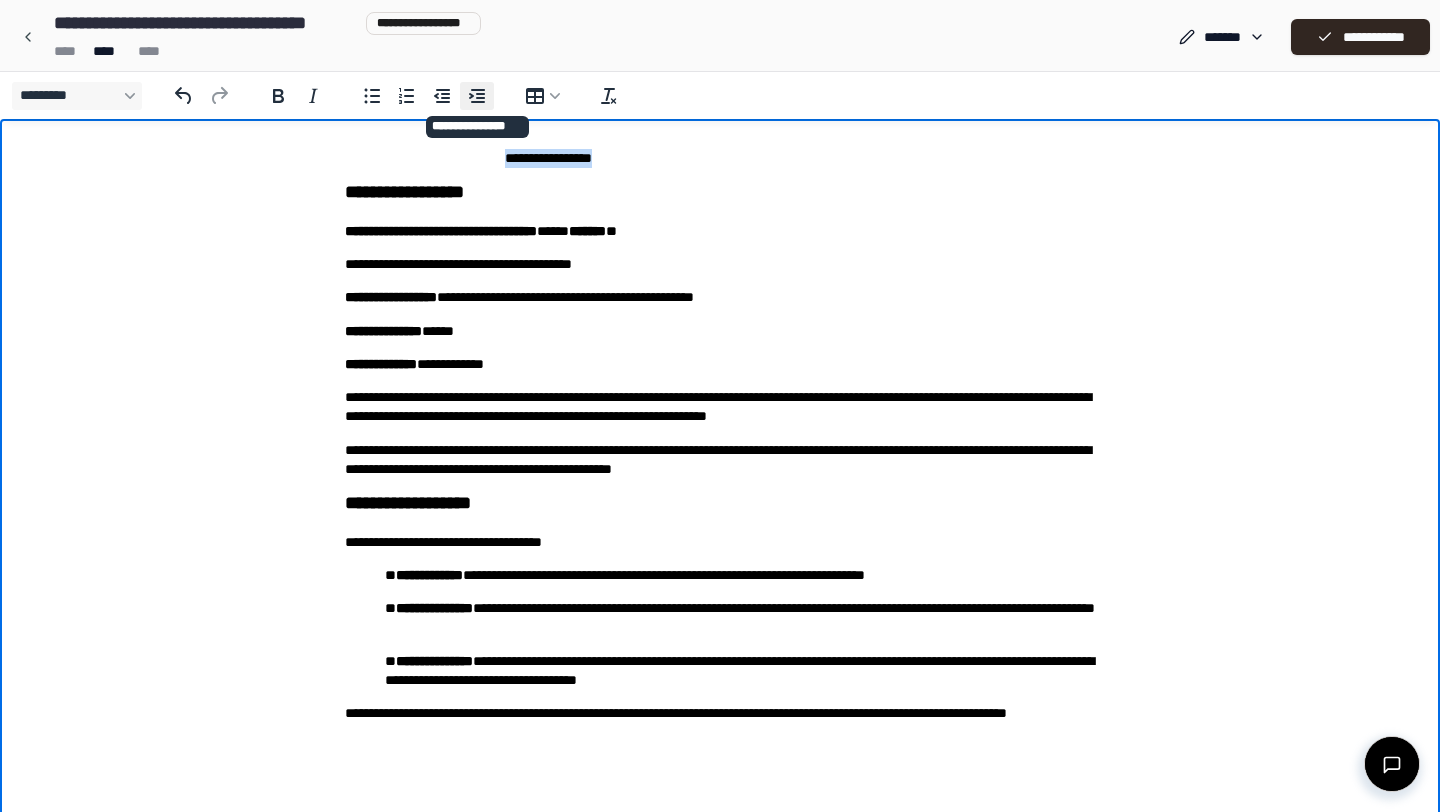 click 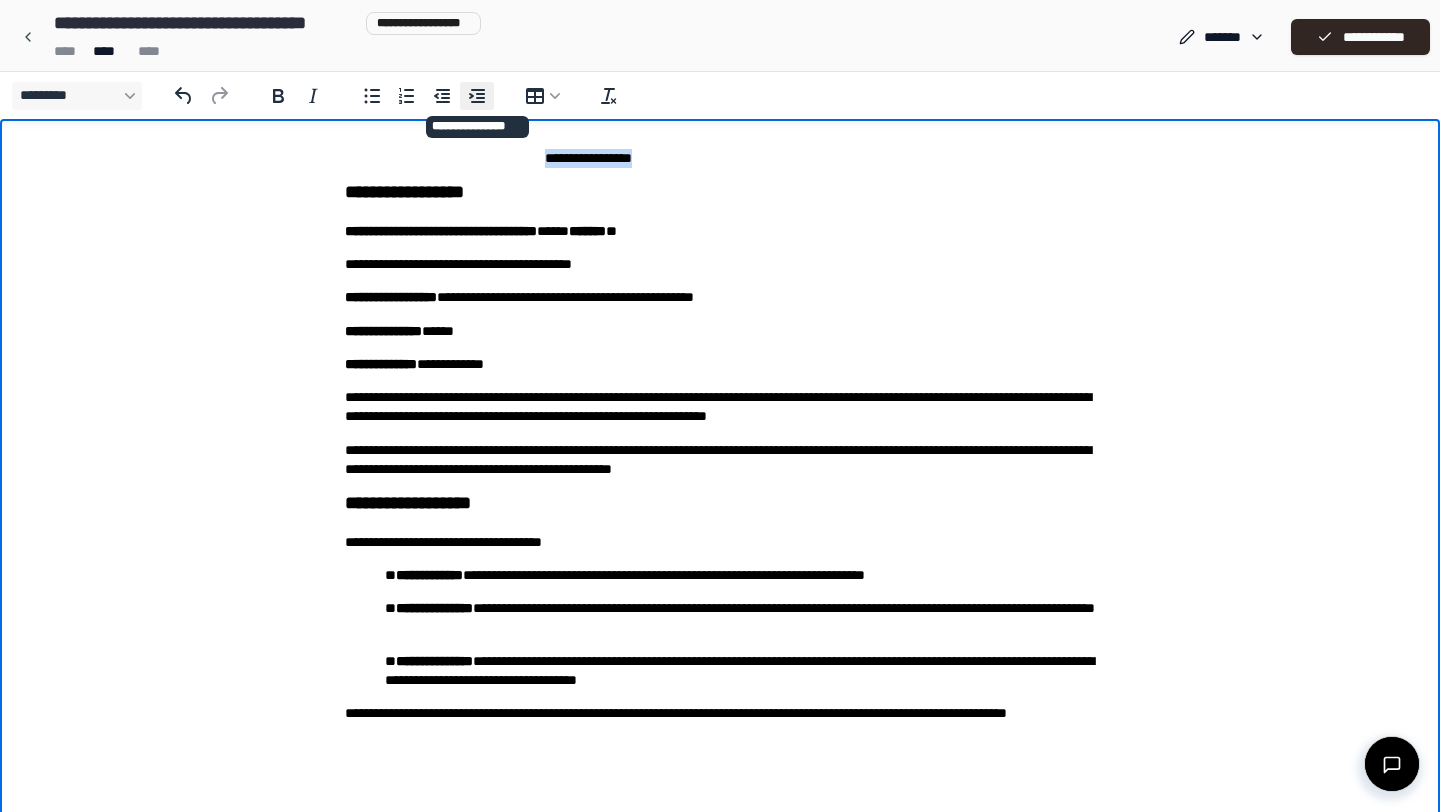 click 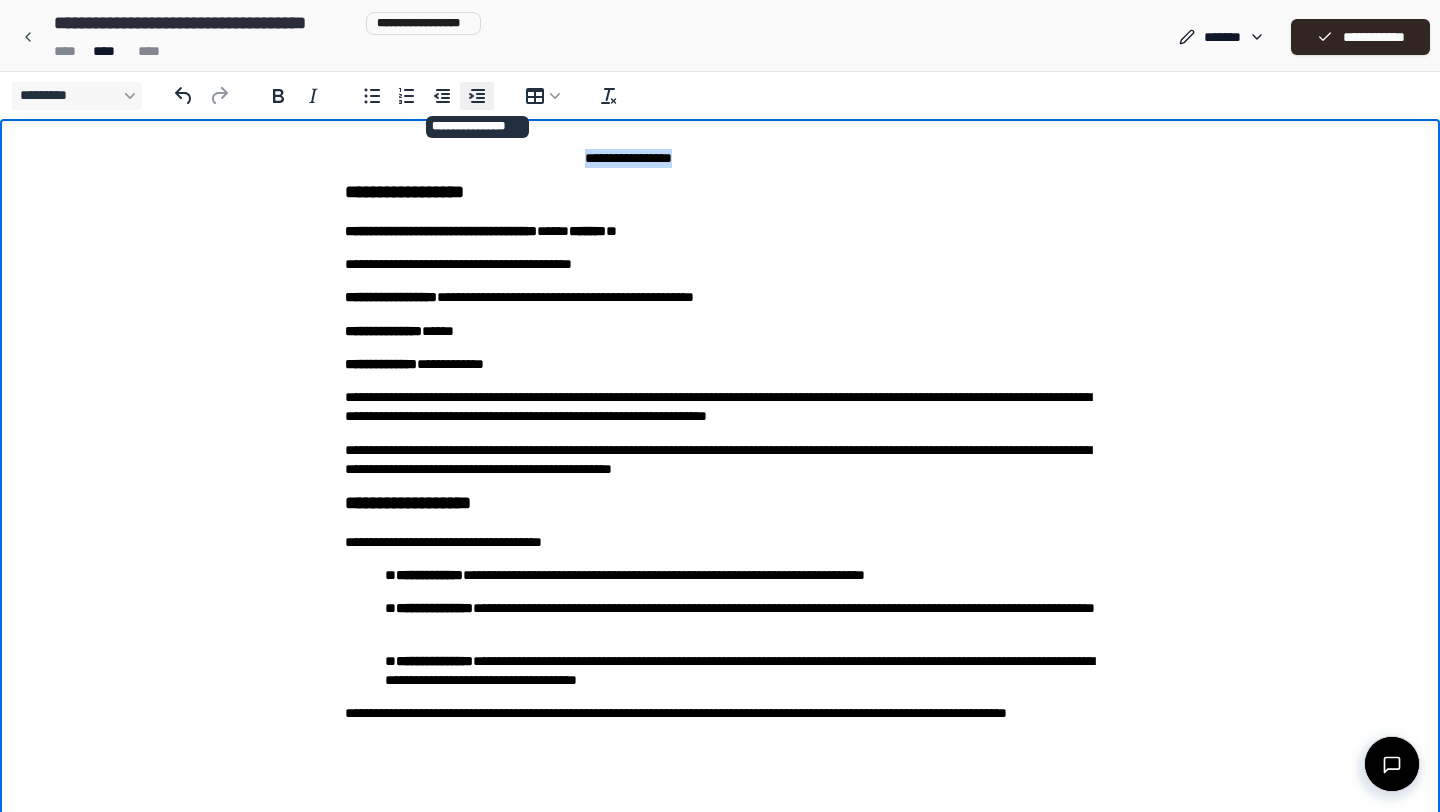 click 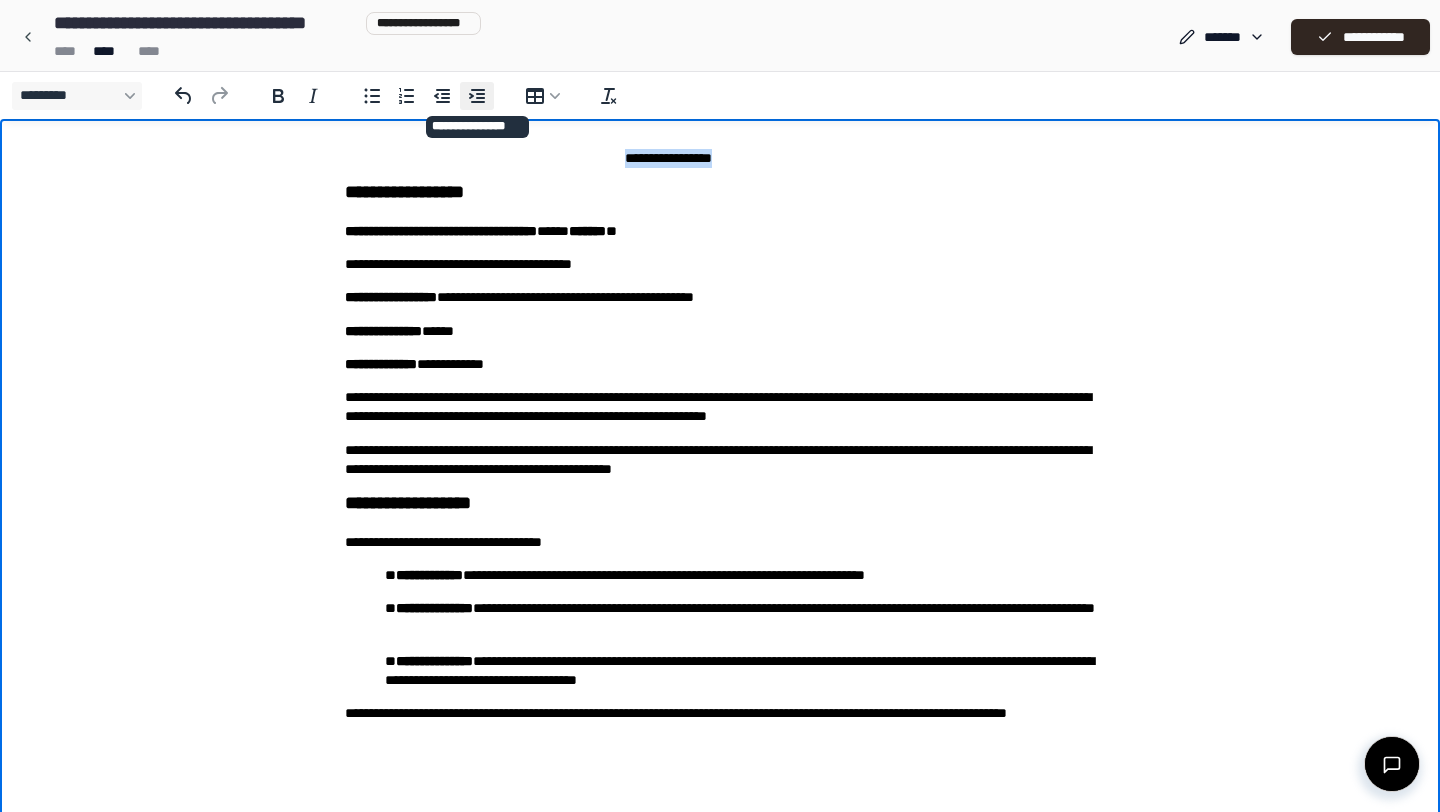 click 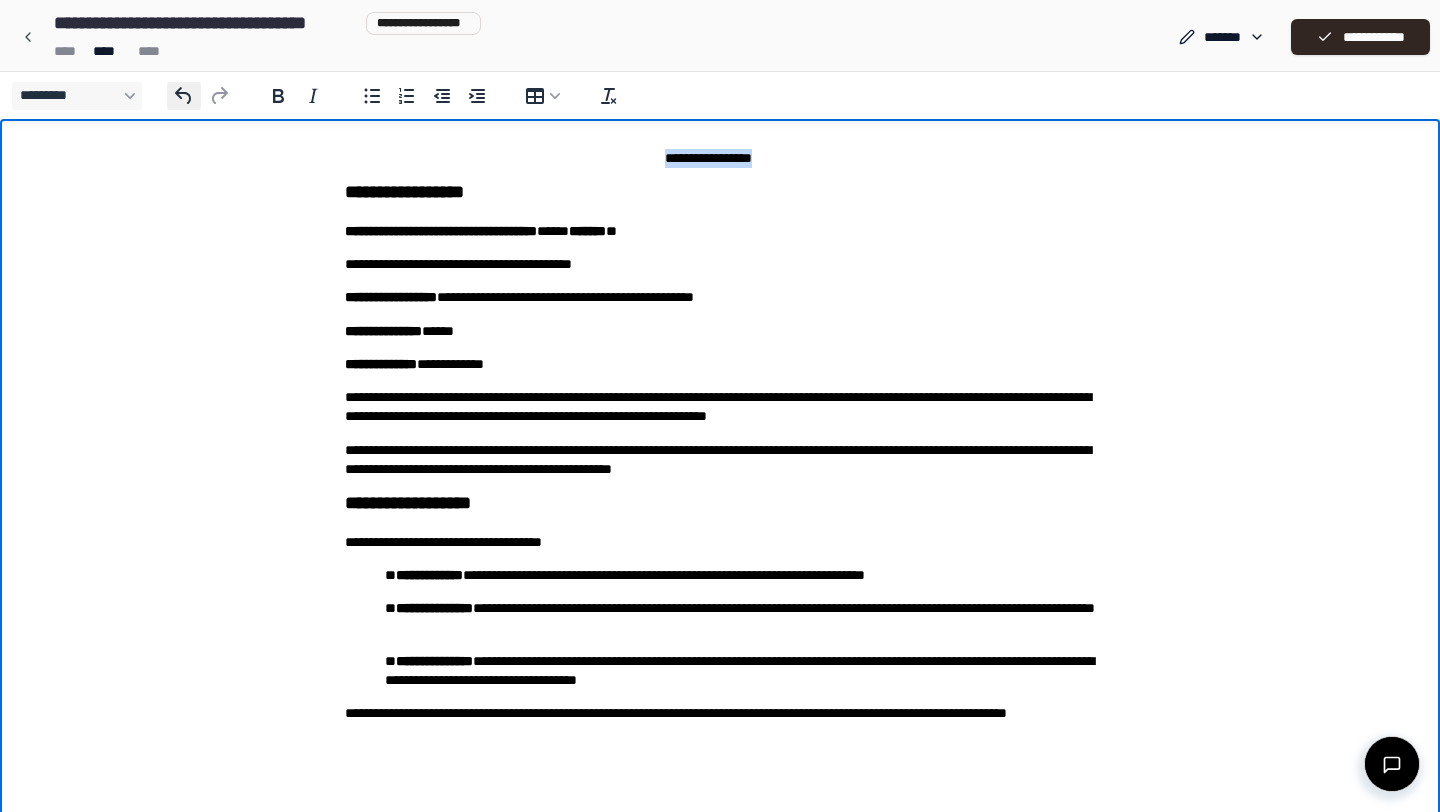 click 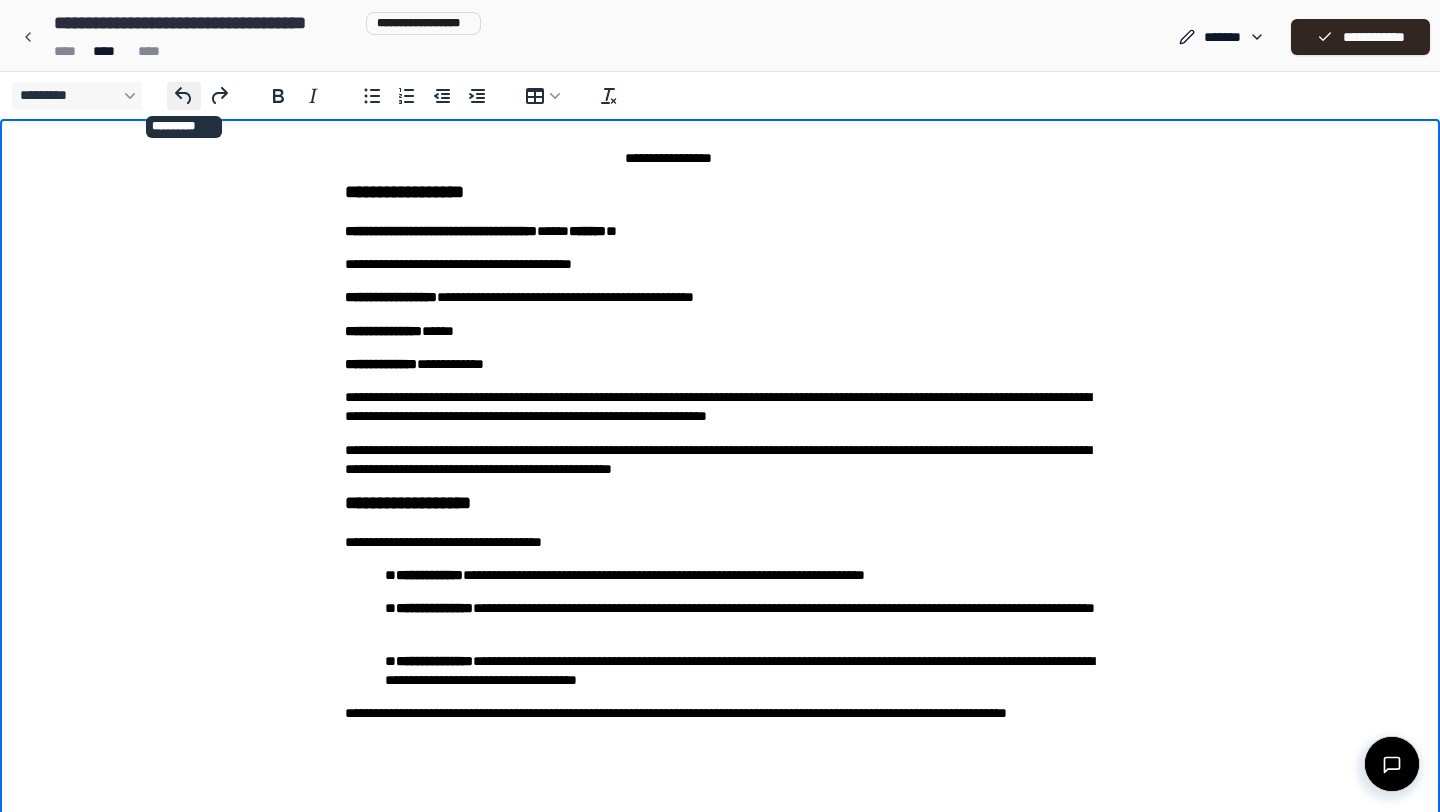 click 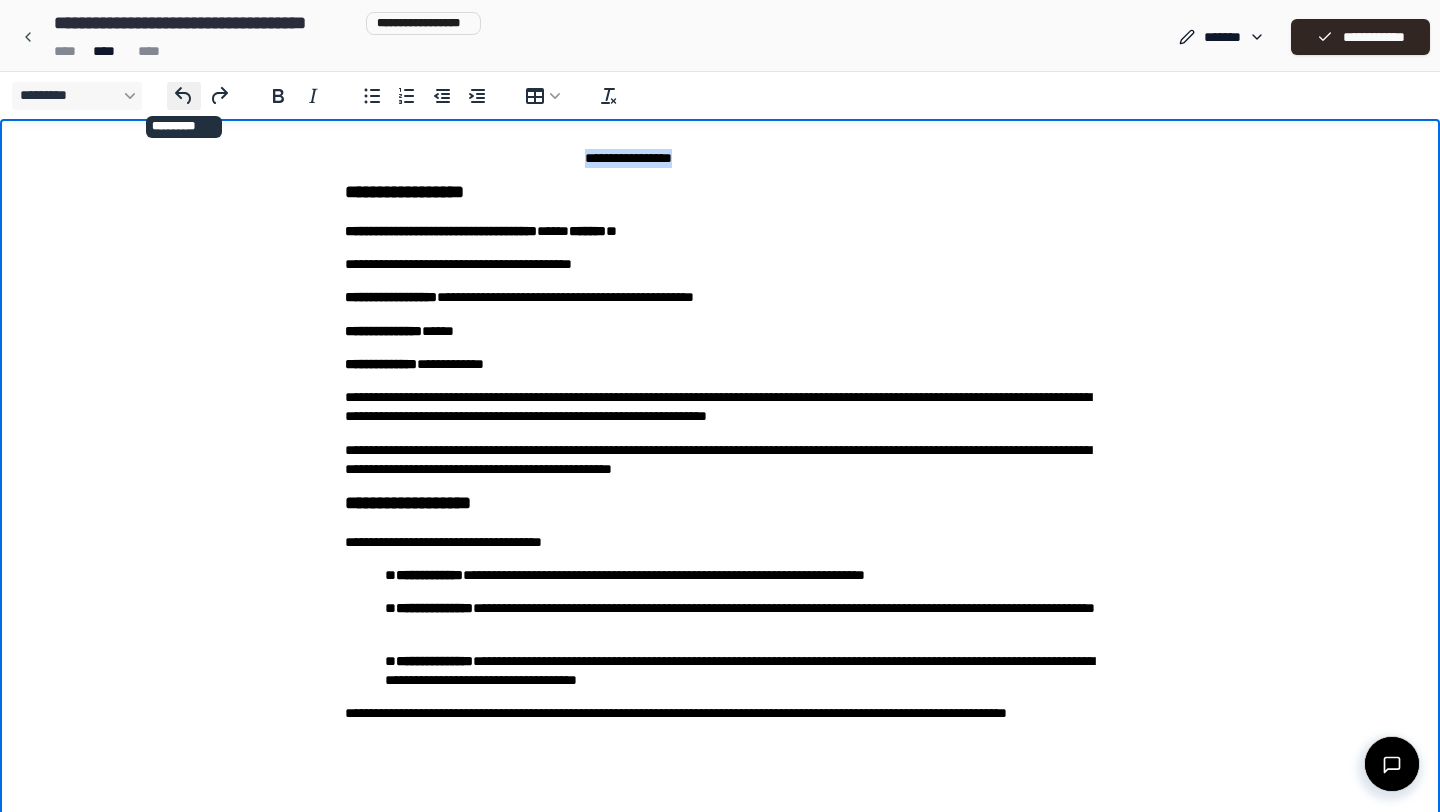 click 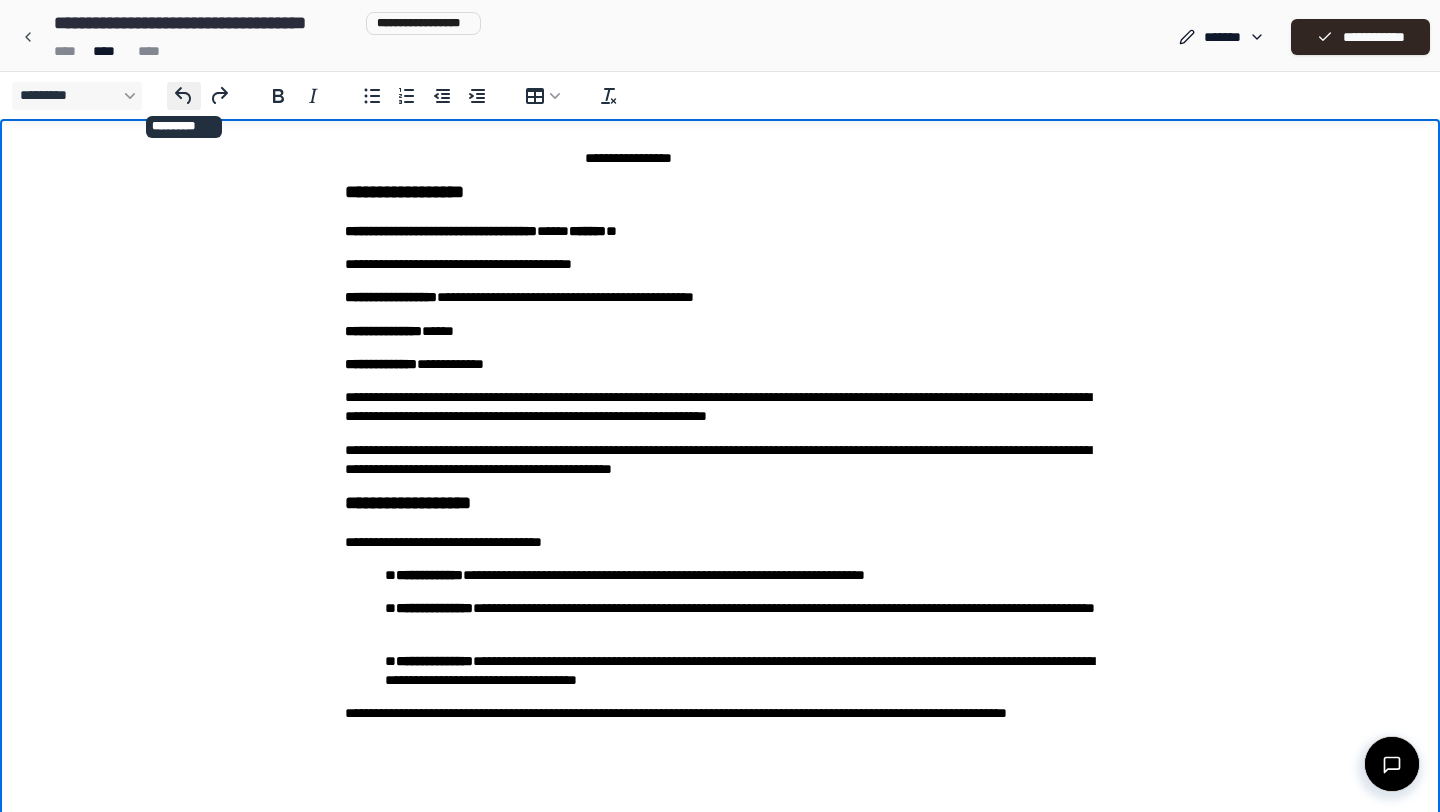 click 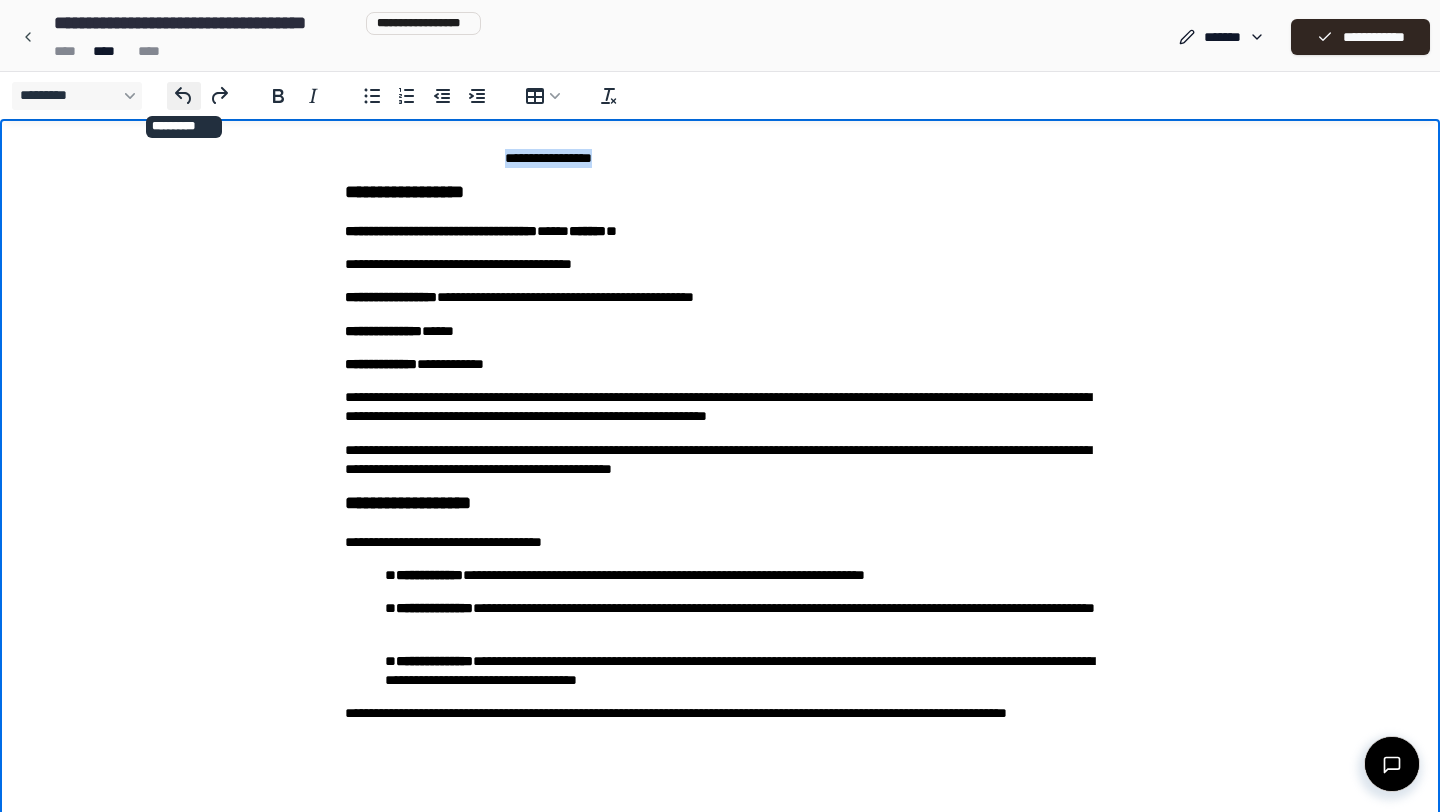 click 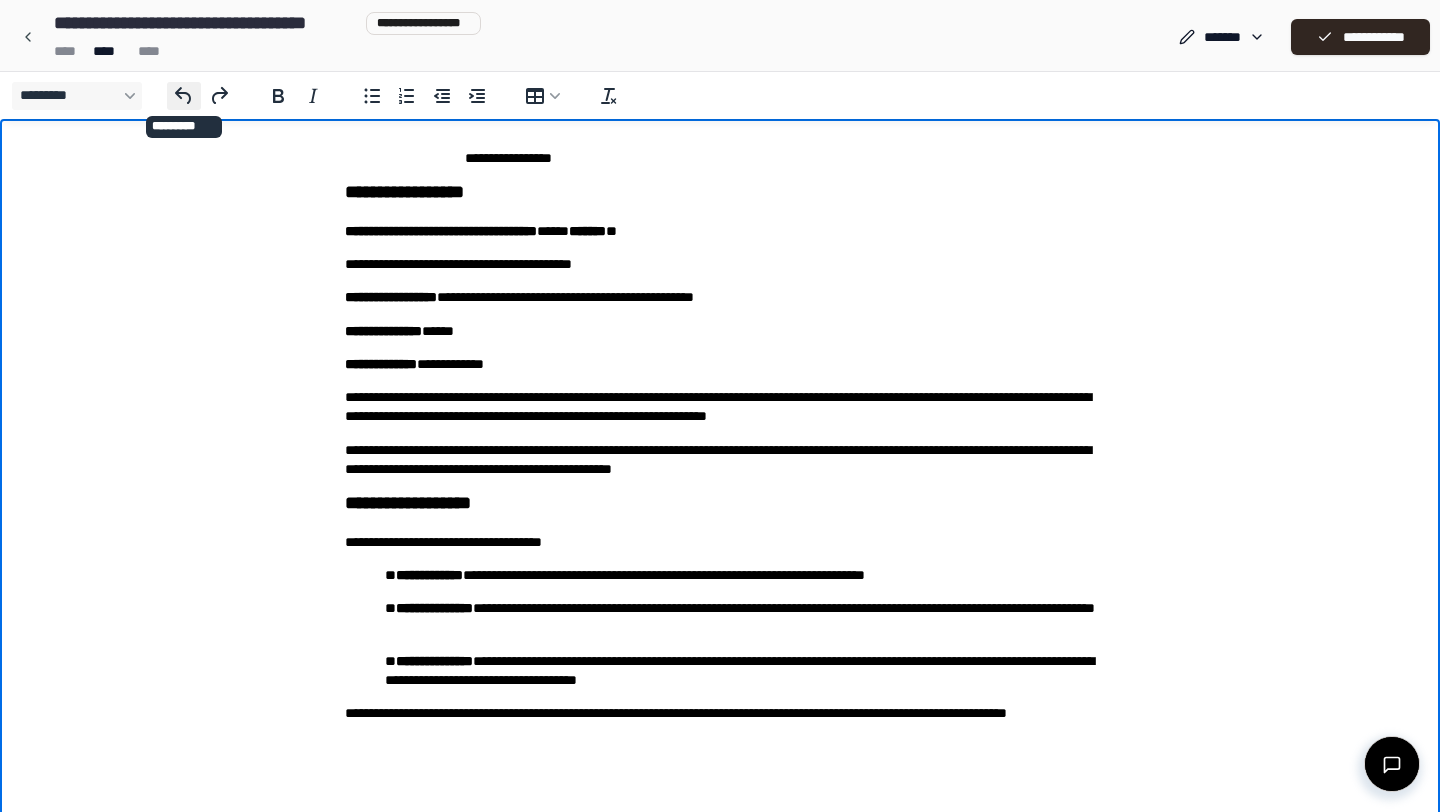 click 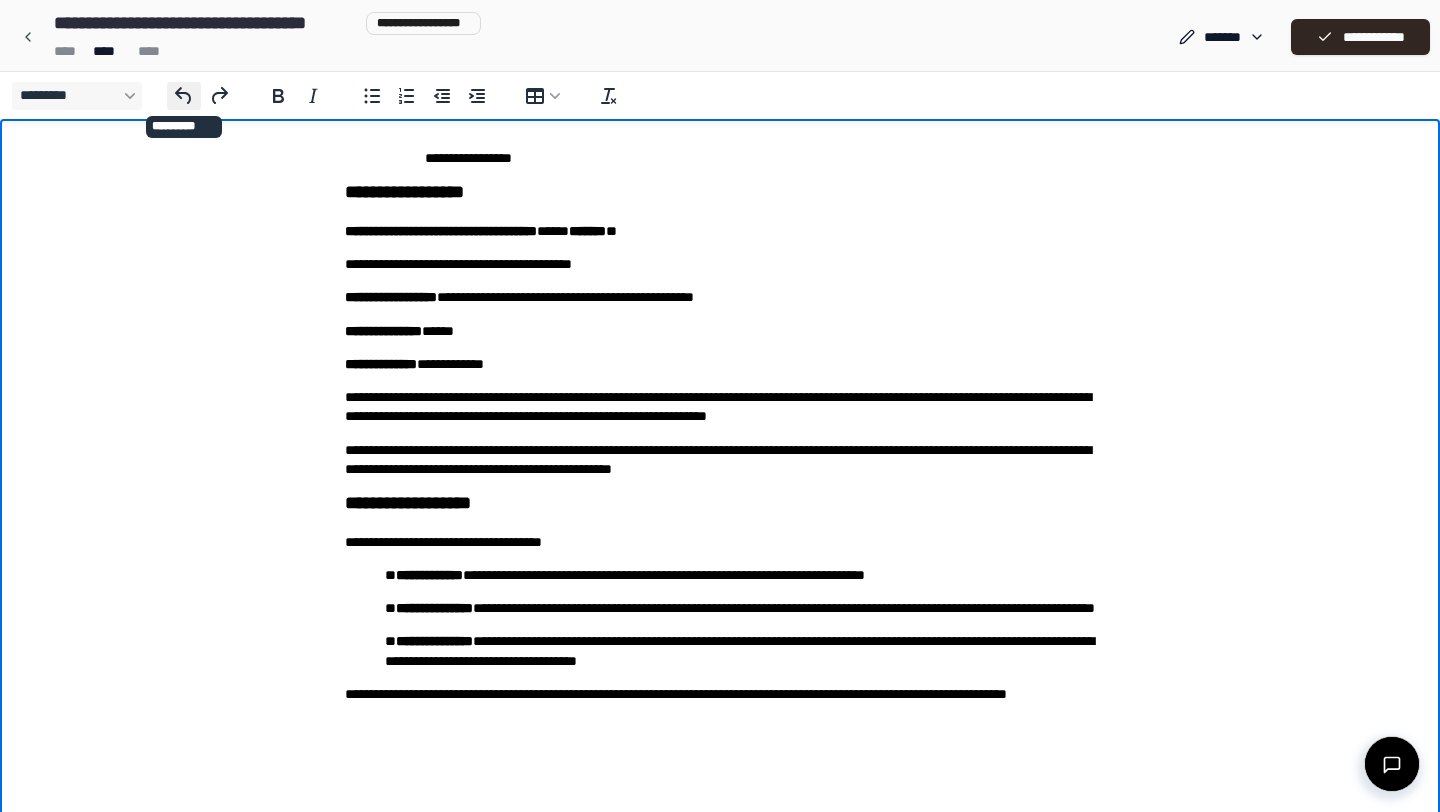 click 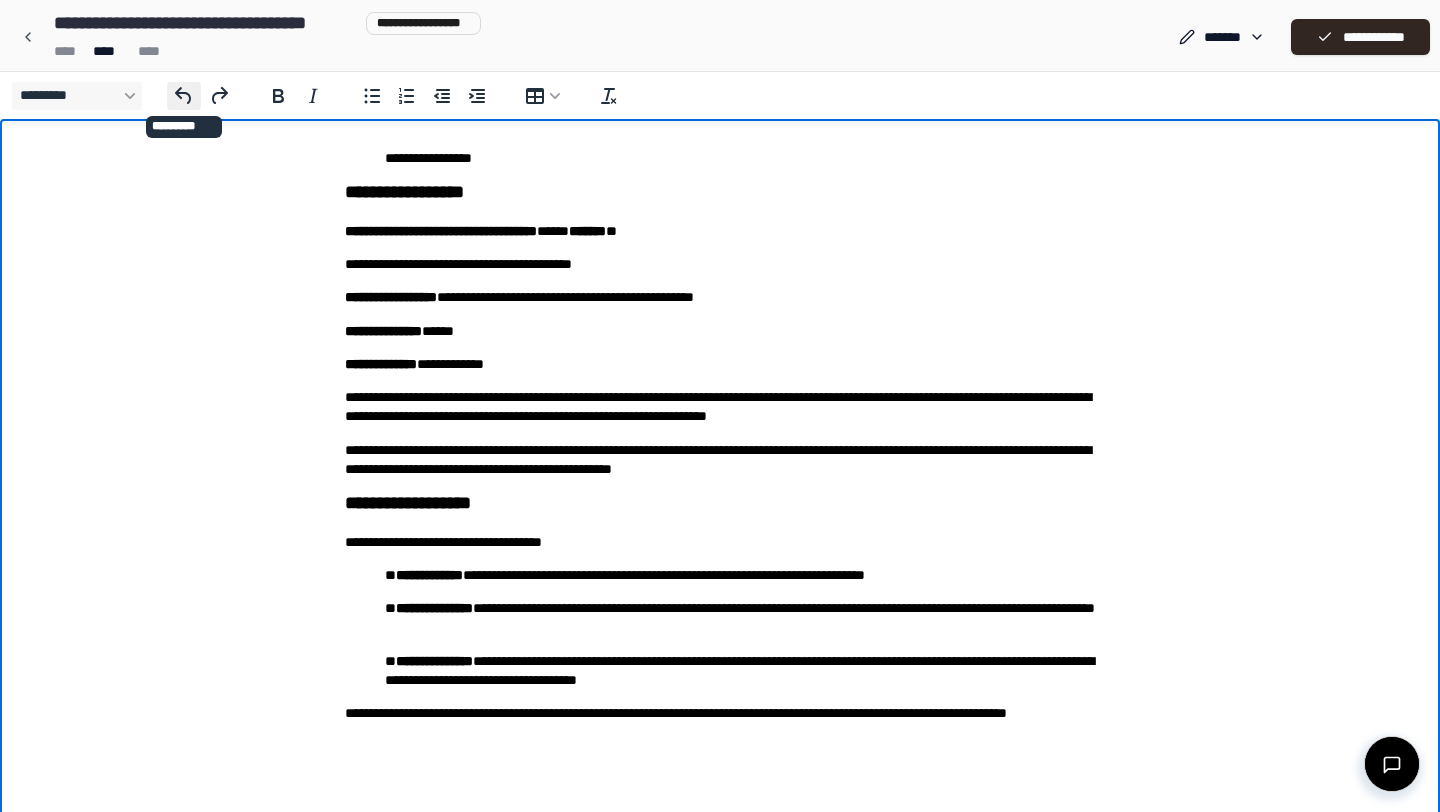 click 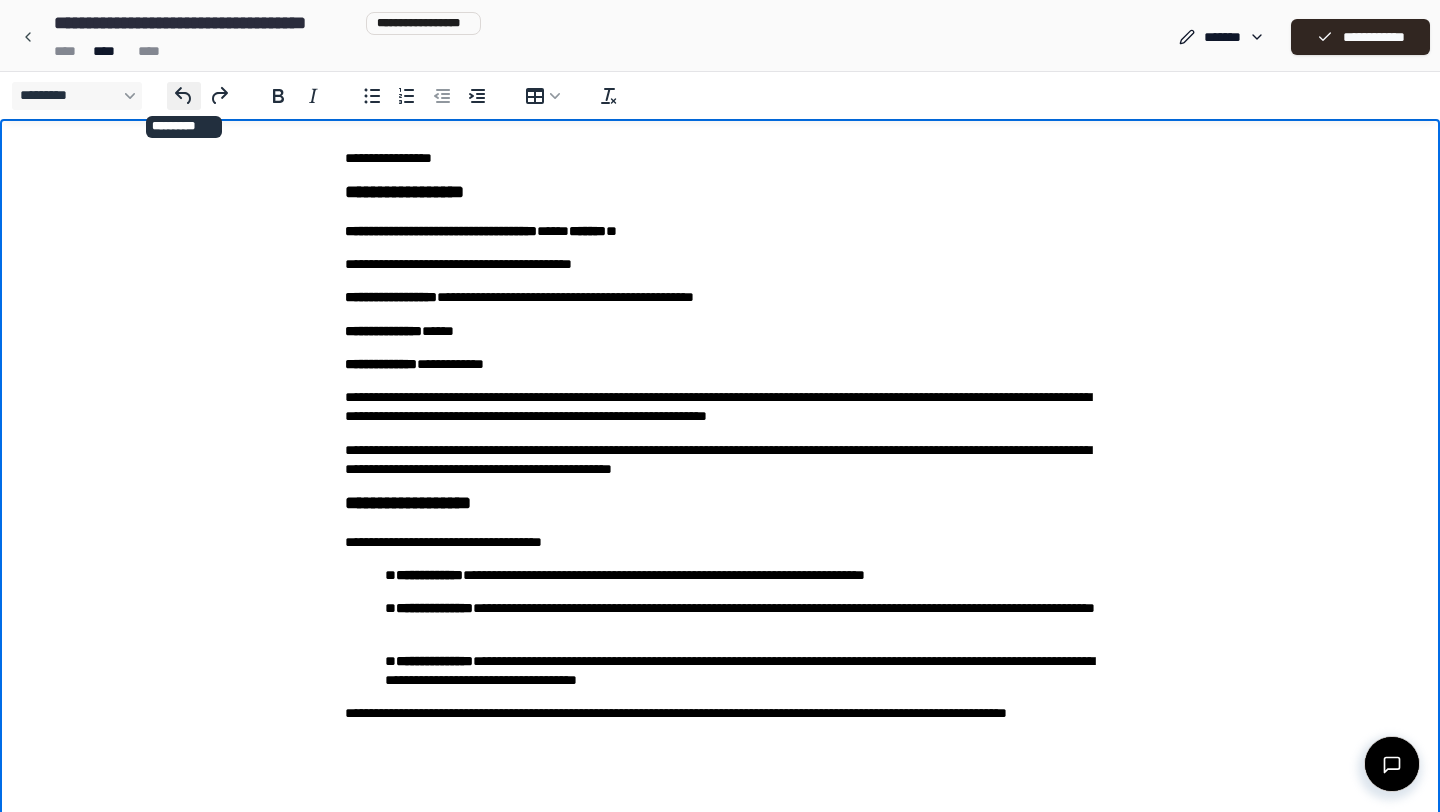 click 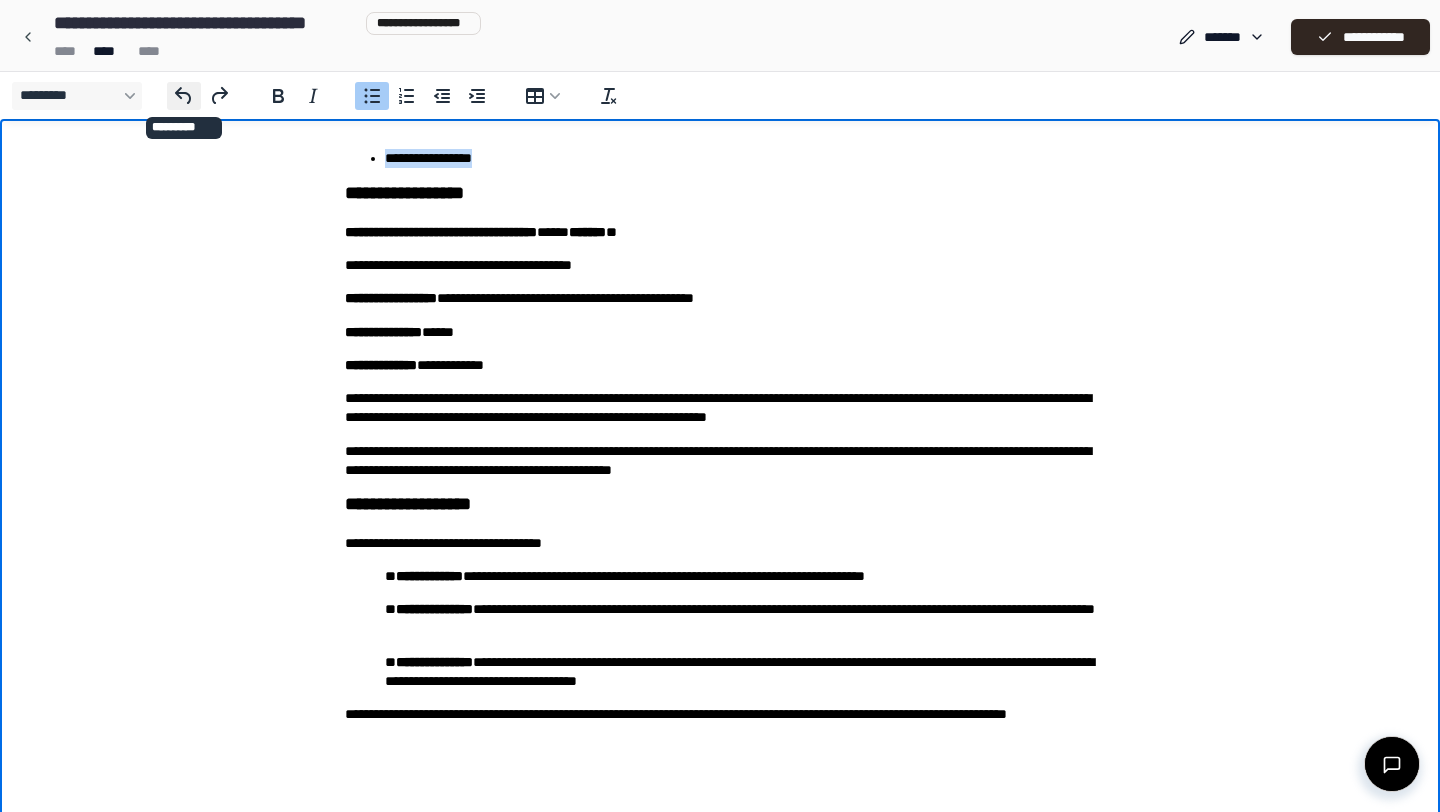 click 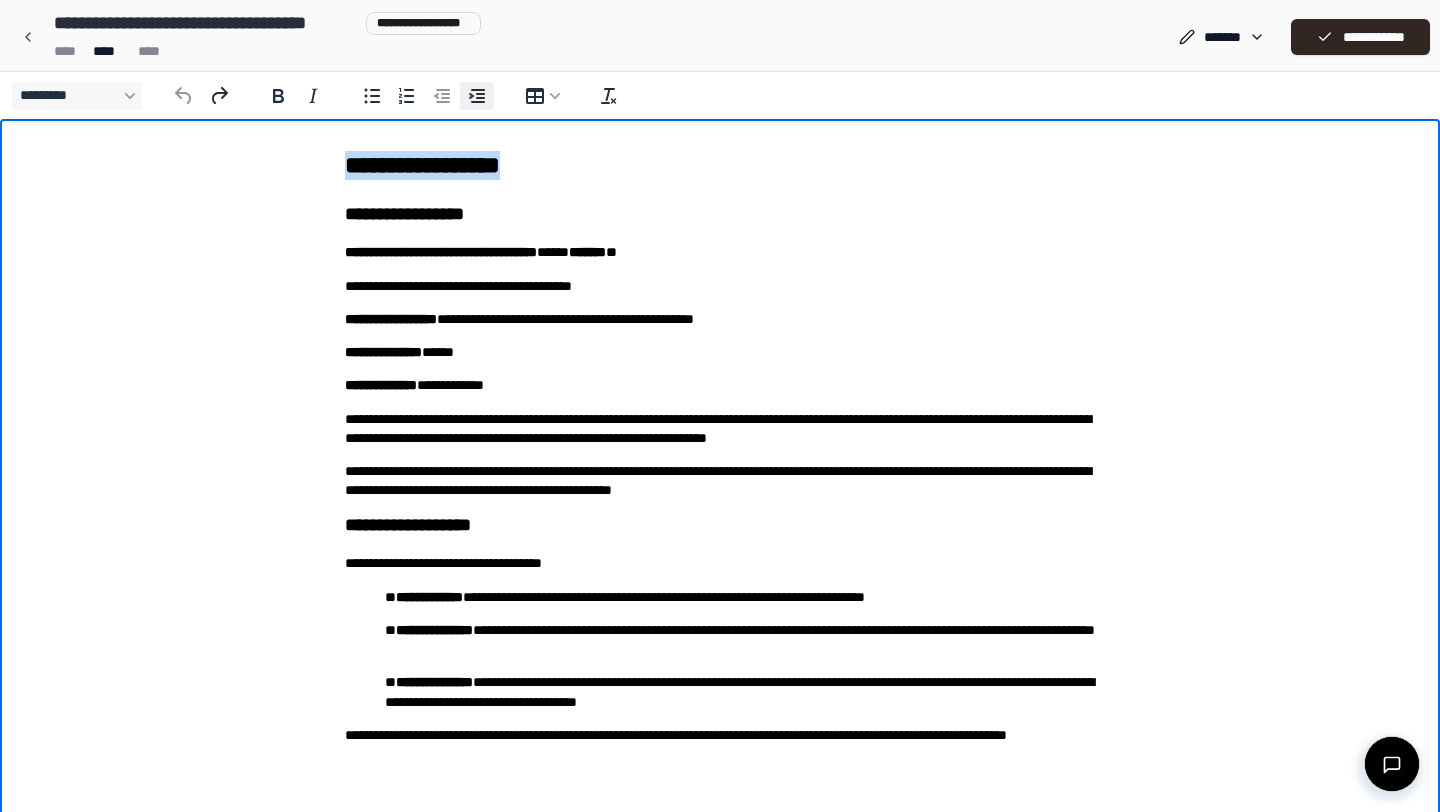 click 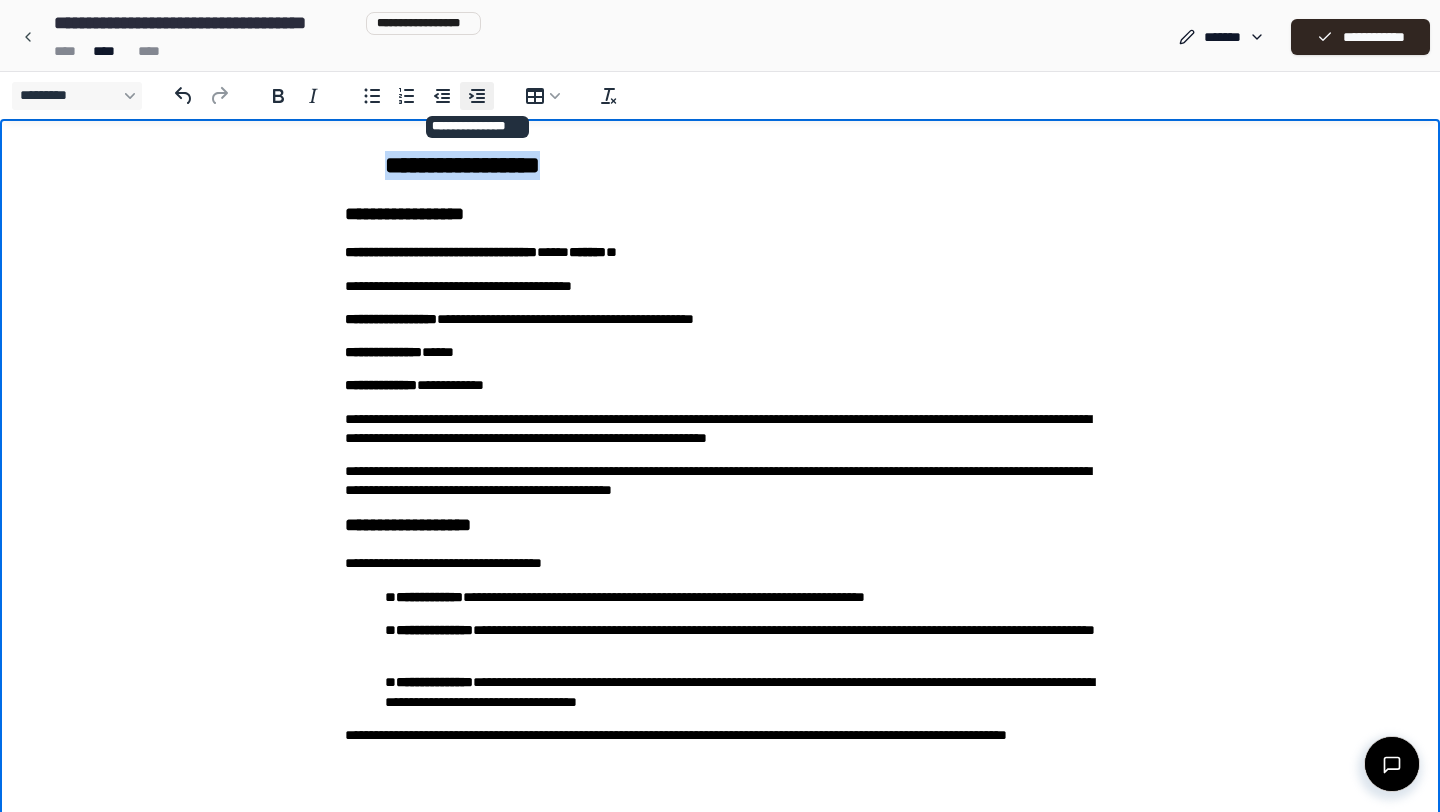 click 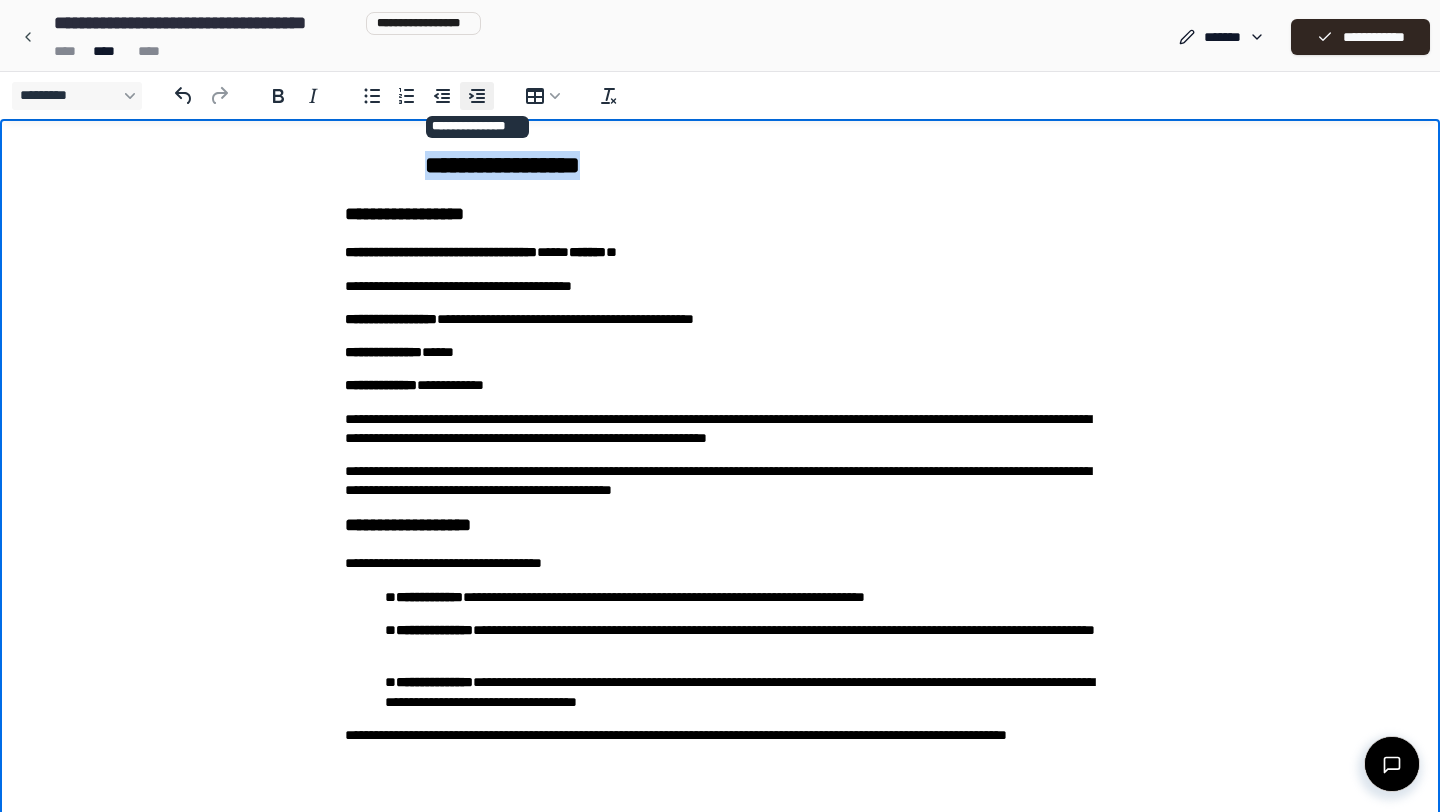 click 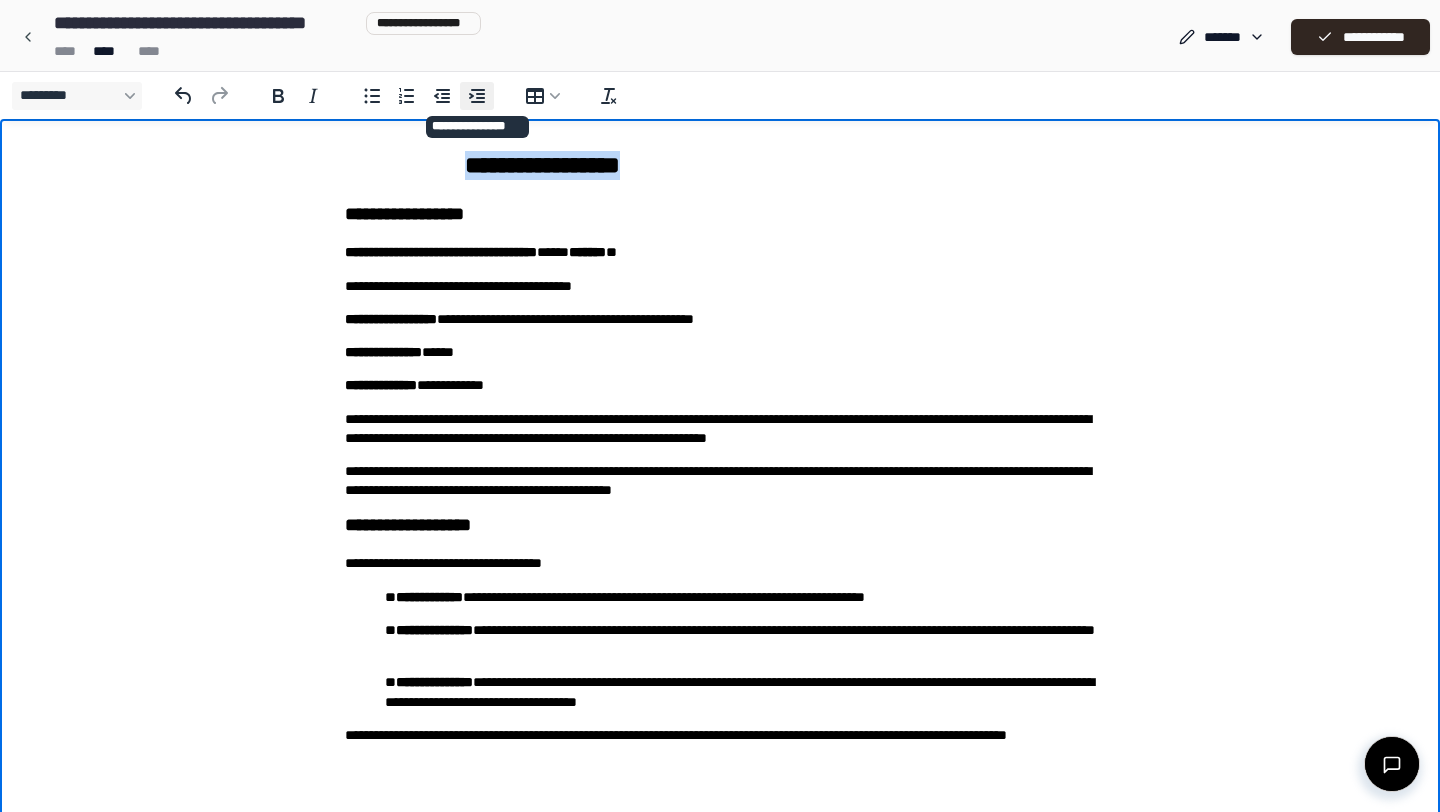 click 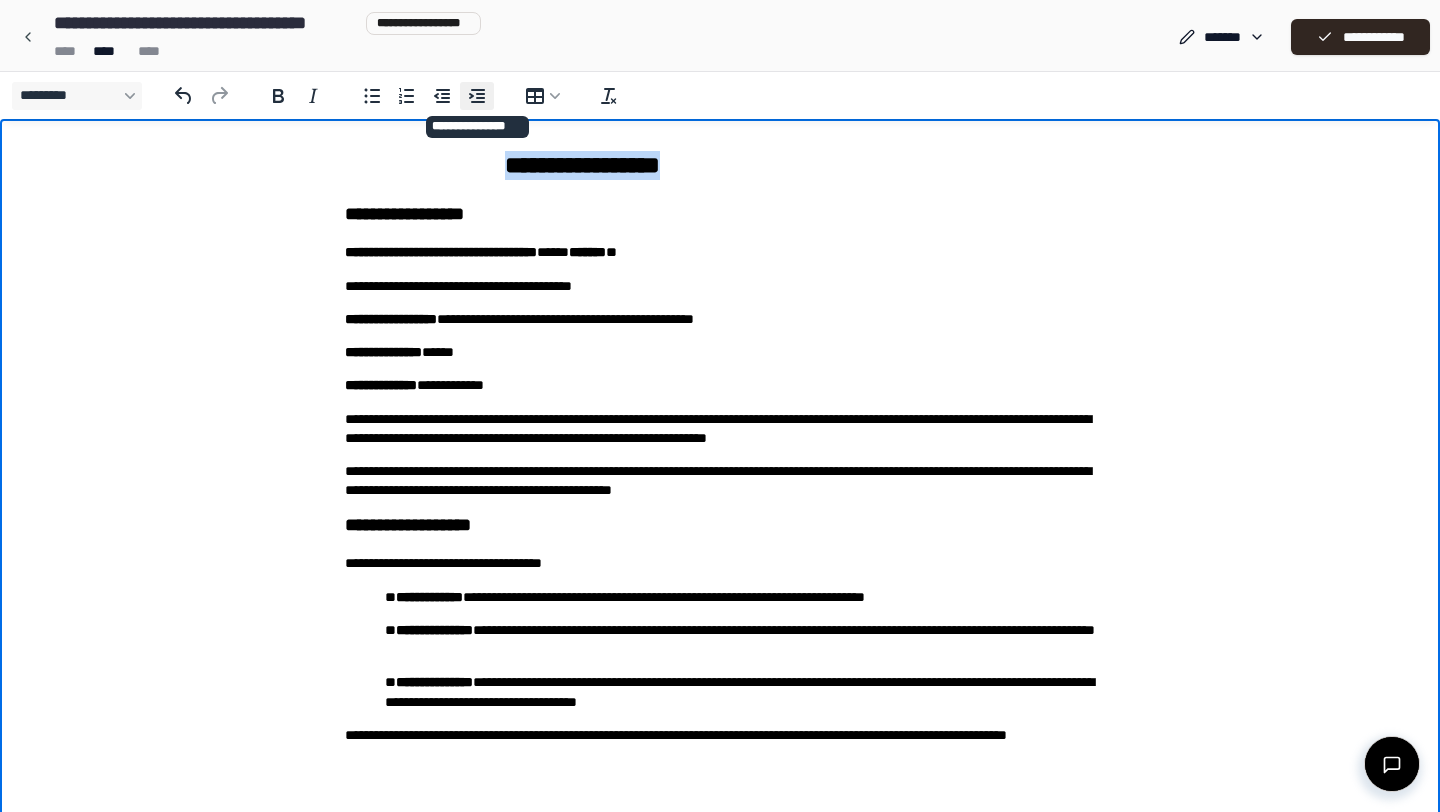 click 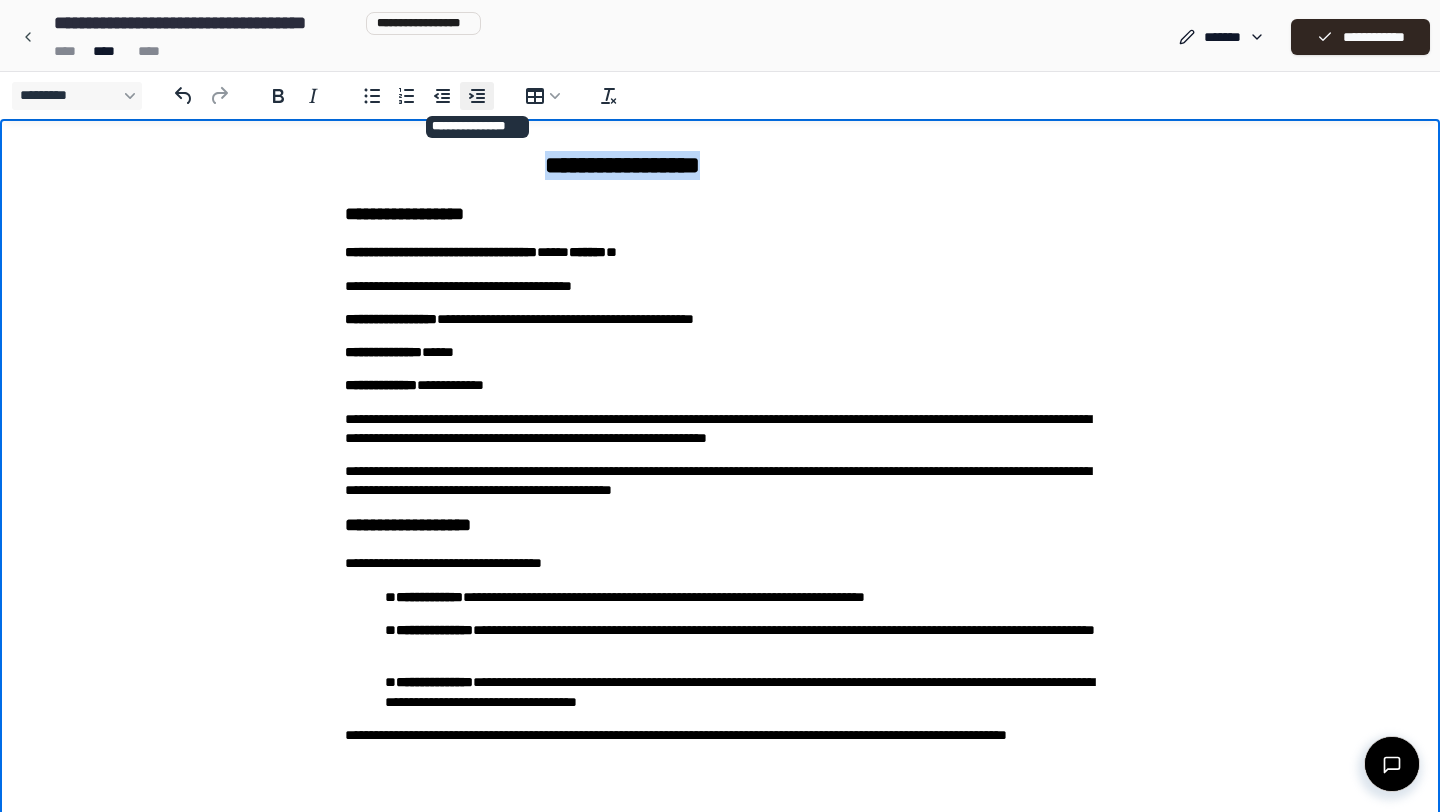 click 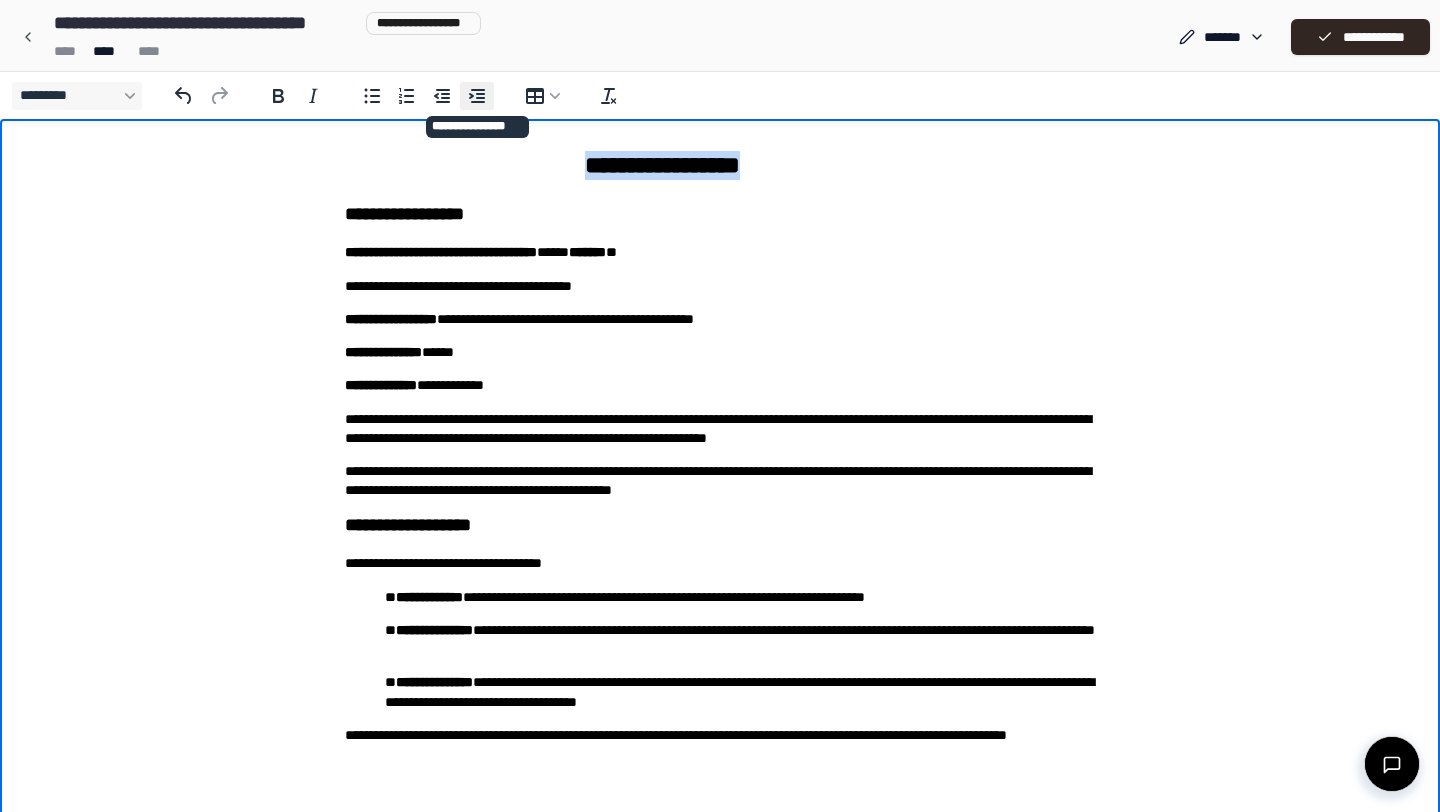 click 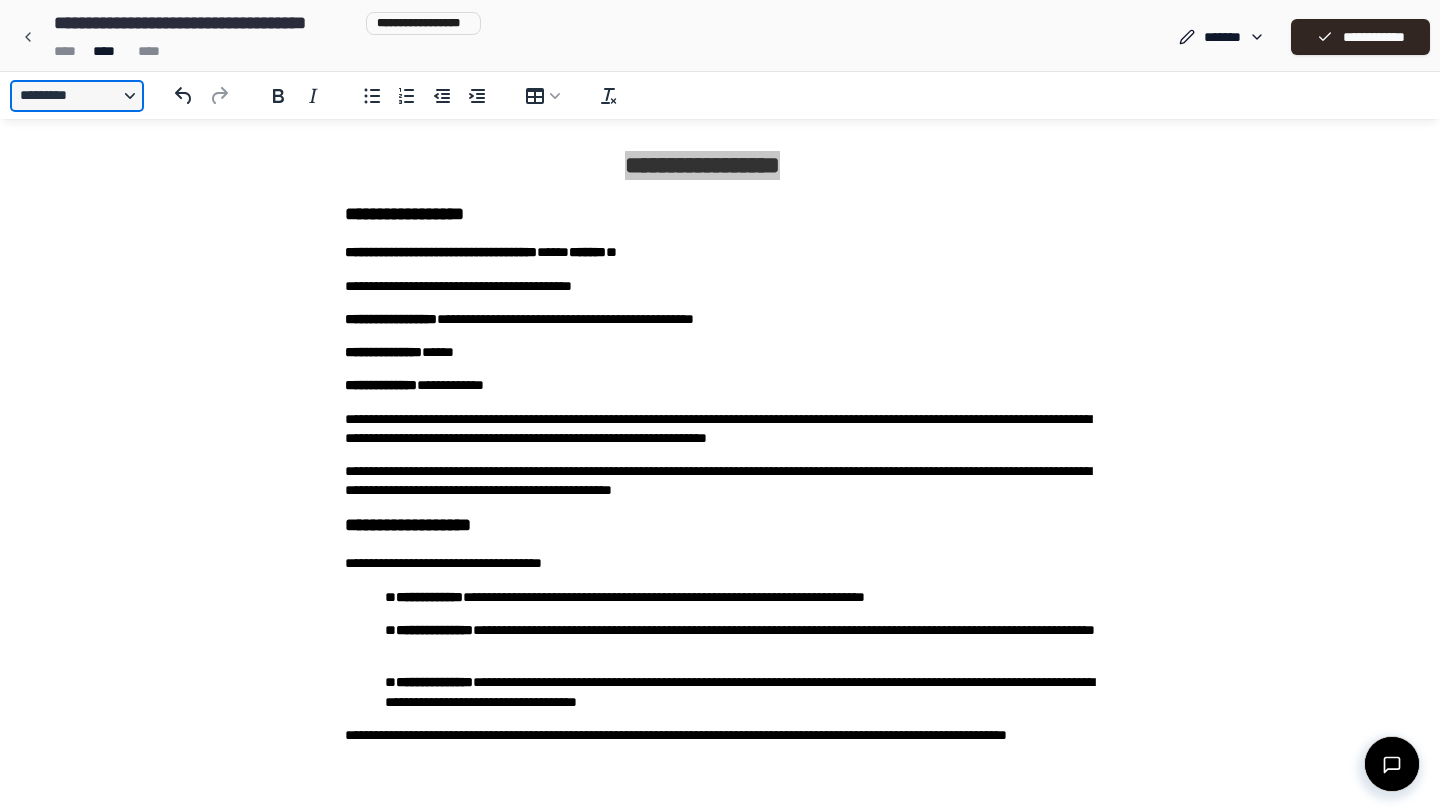 click on "*********" at bounding box center [77, 96] 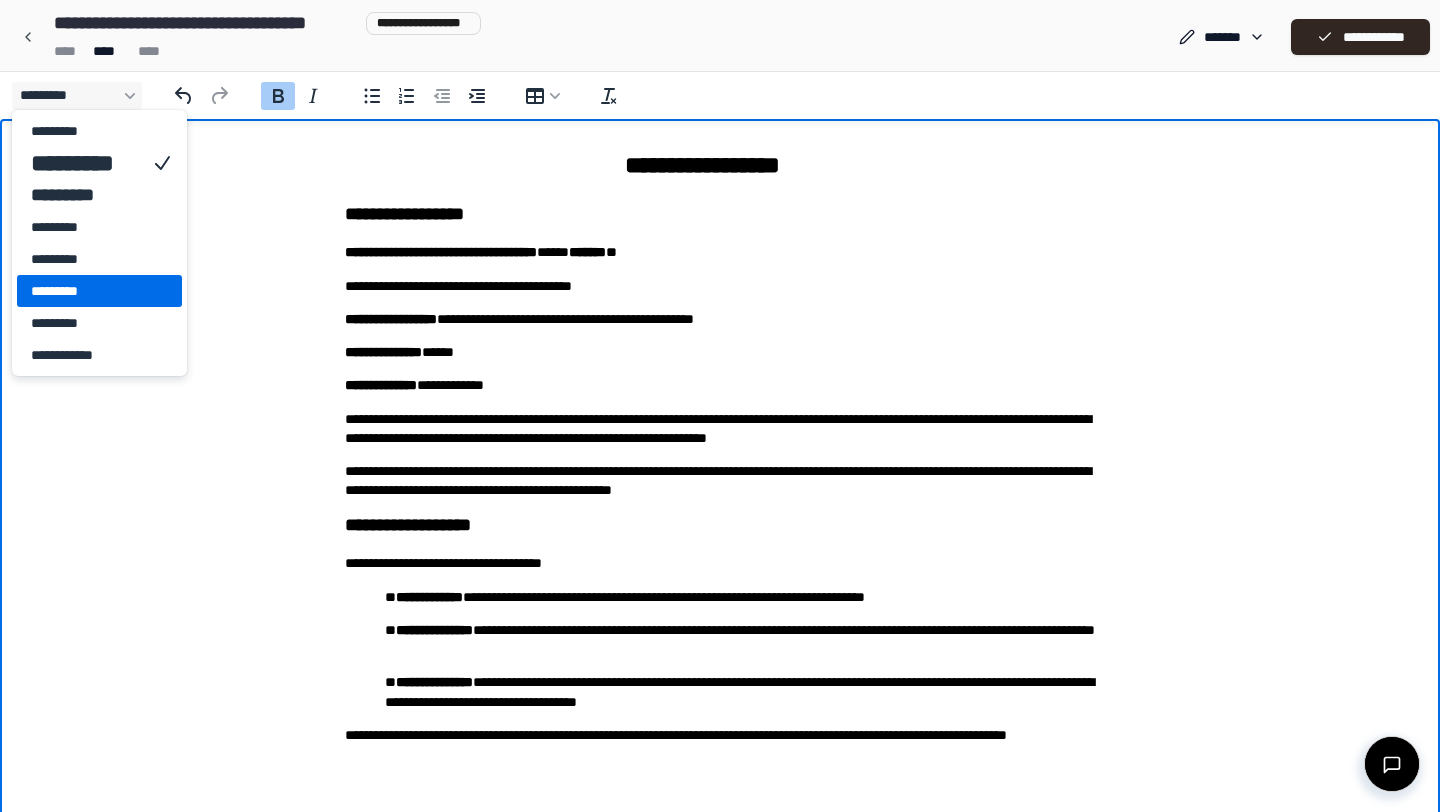 click on "**********" at bounding box center (720, 456) 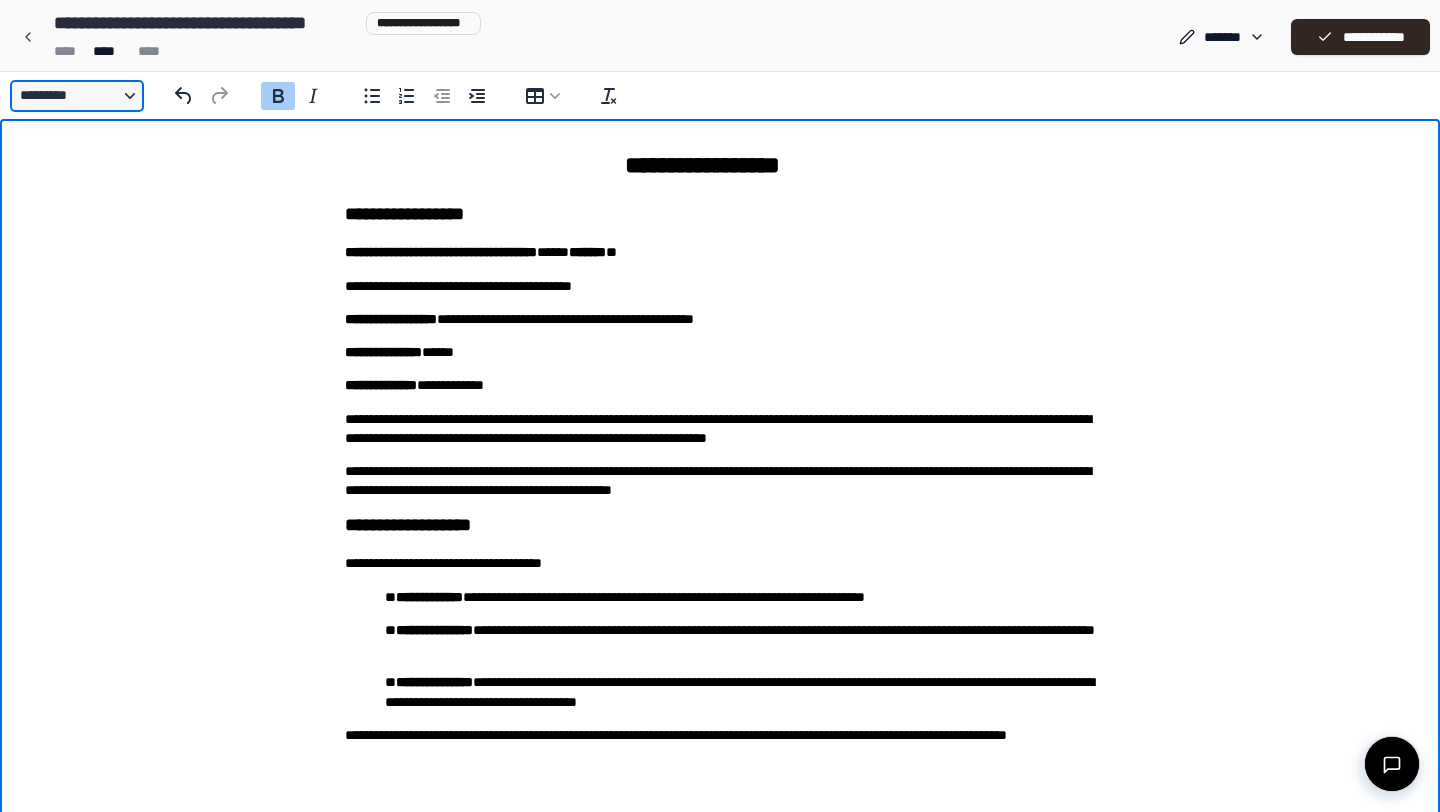 click on "*********" at bounding box center [77, 96] 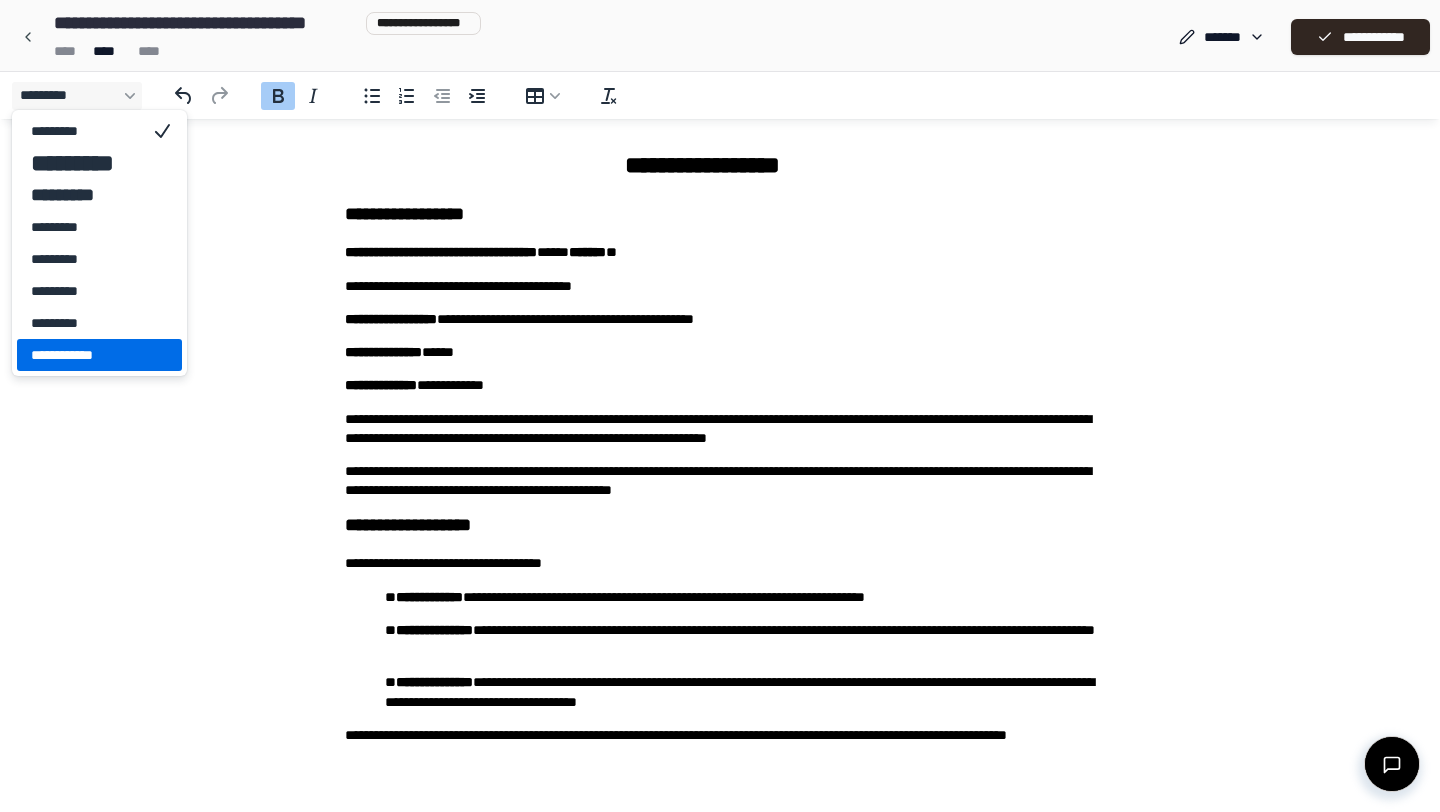 click on "**********" at bounding box center [85, 355] 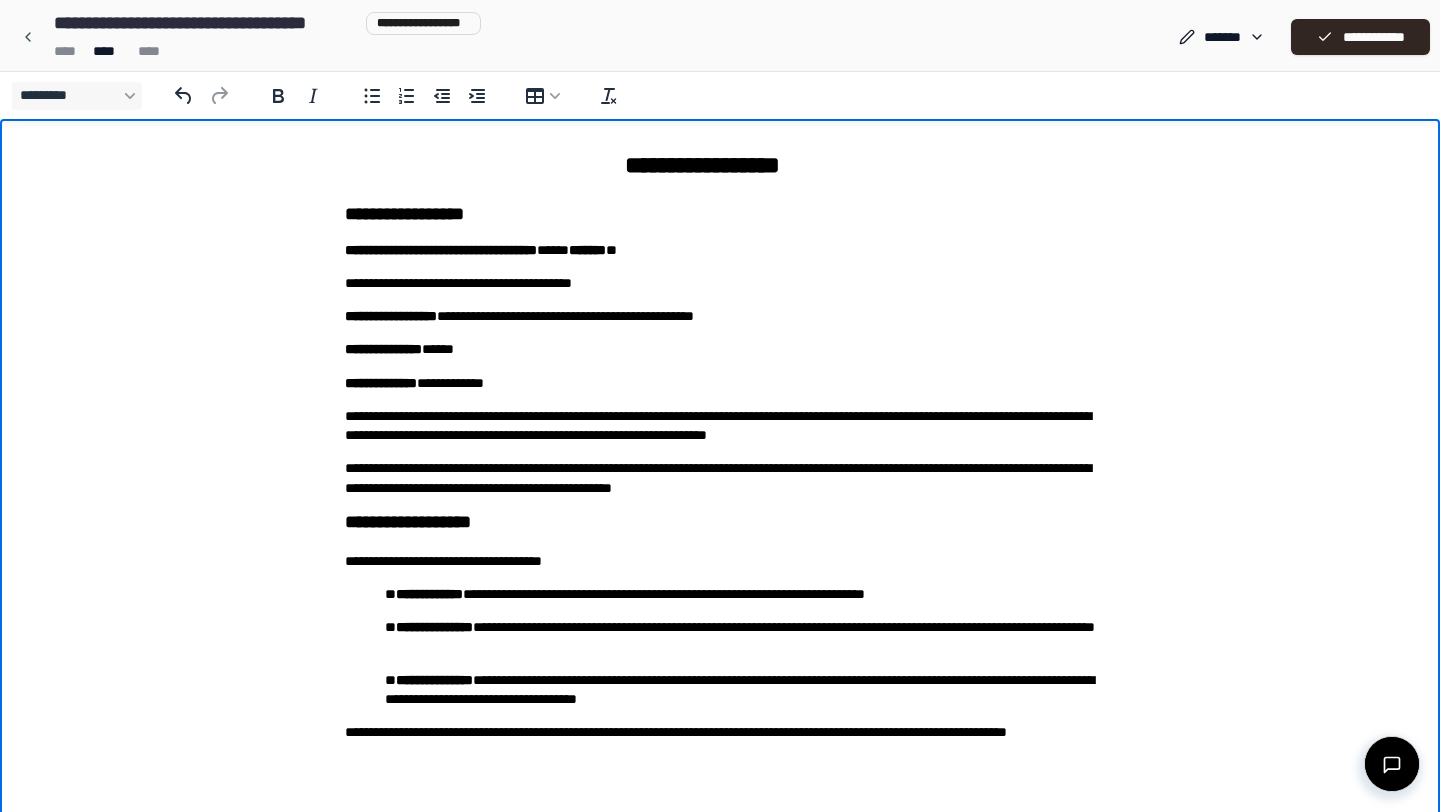 click on "**********" at bounding box center [720, 165] 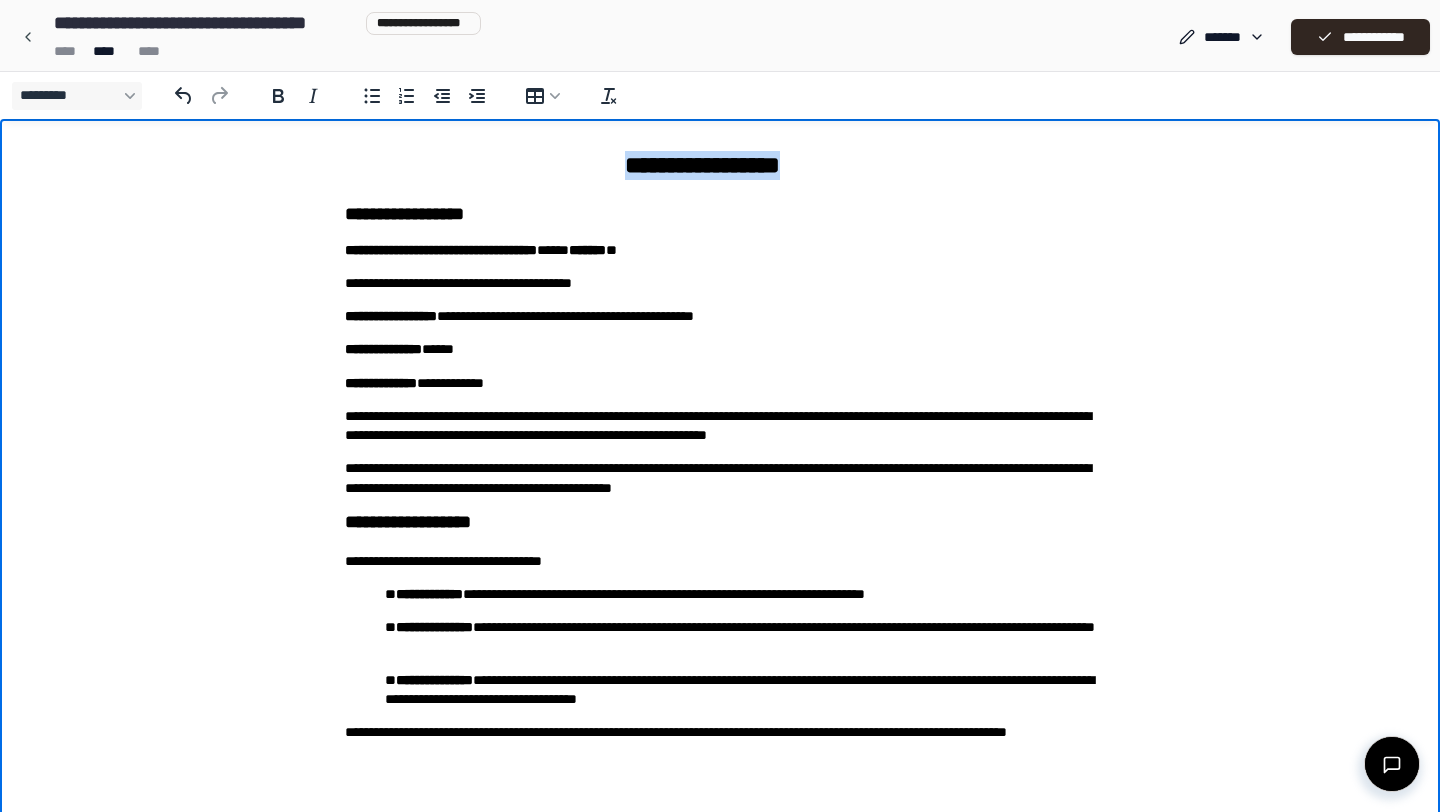 drag, startPoint x: 836, startPoint y: 167, endPoint x: 566, endPoint y: 167, distance: 270 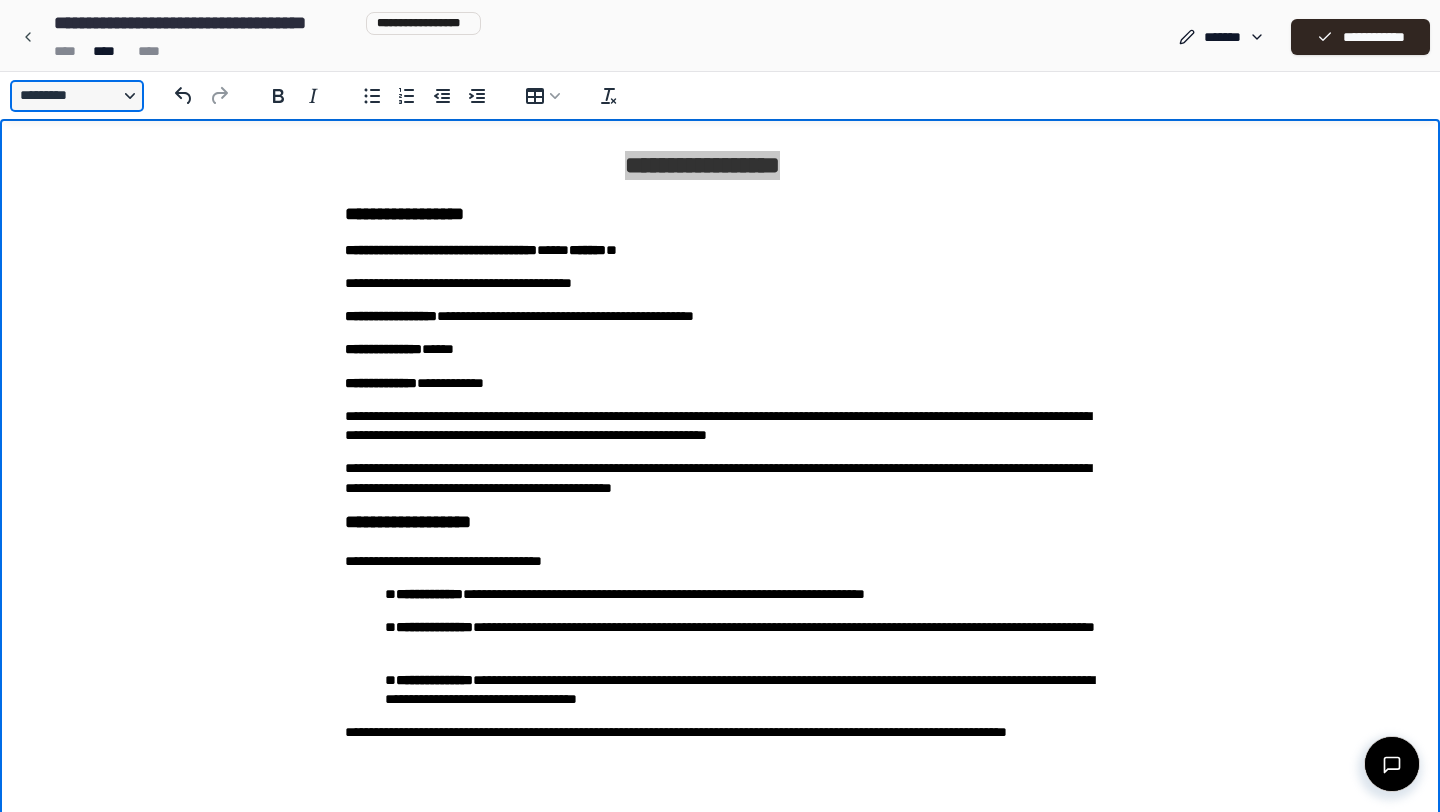click on "*********" at bounding box center [77, 96] 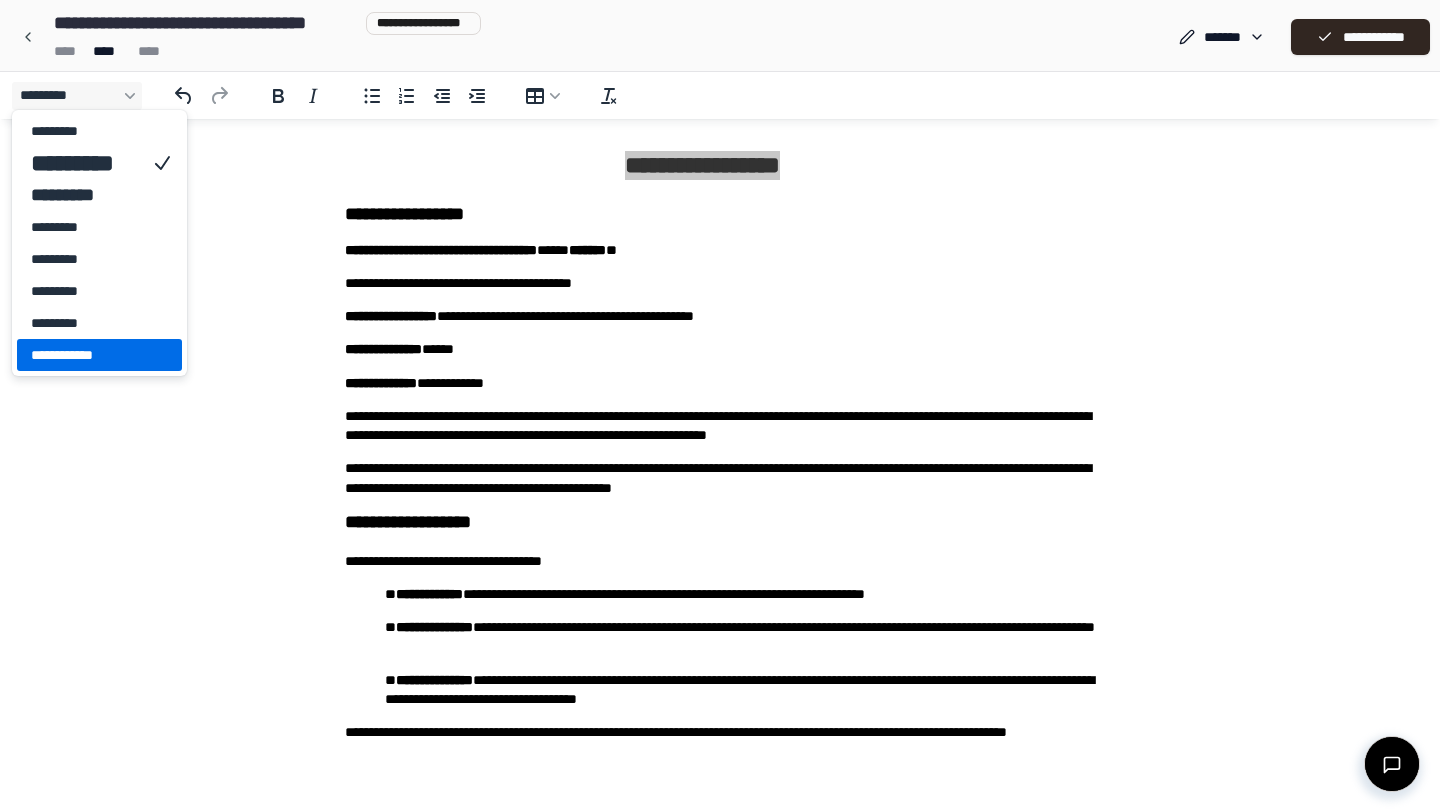 click on "**********" at bounding box center [85, 355] 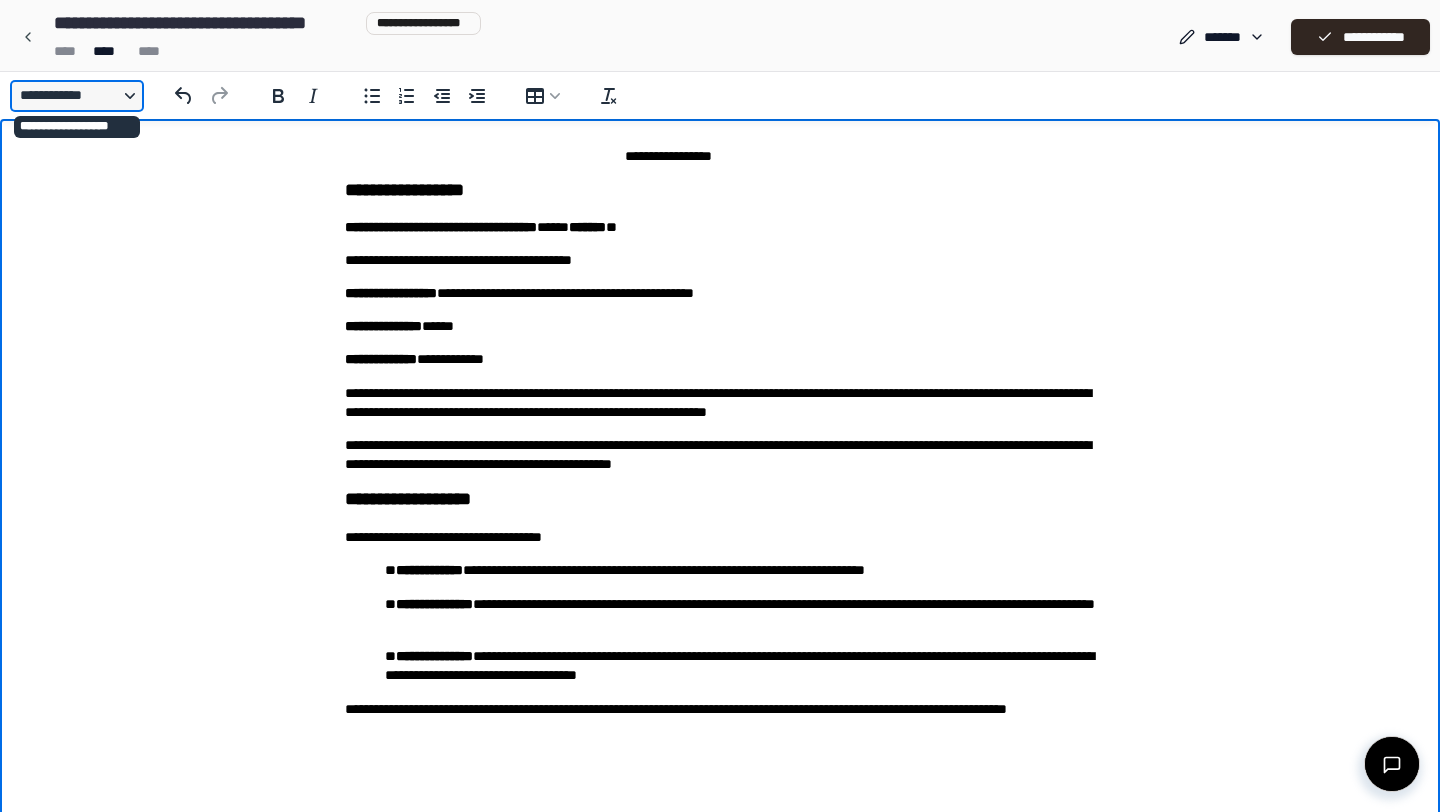 click on "**********" at bounding box center (77, 96) 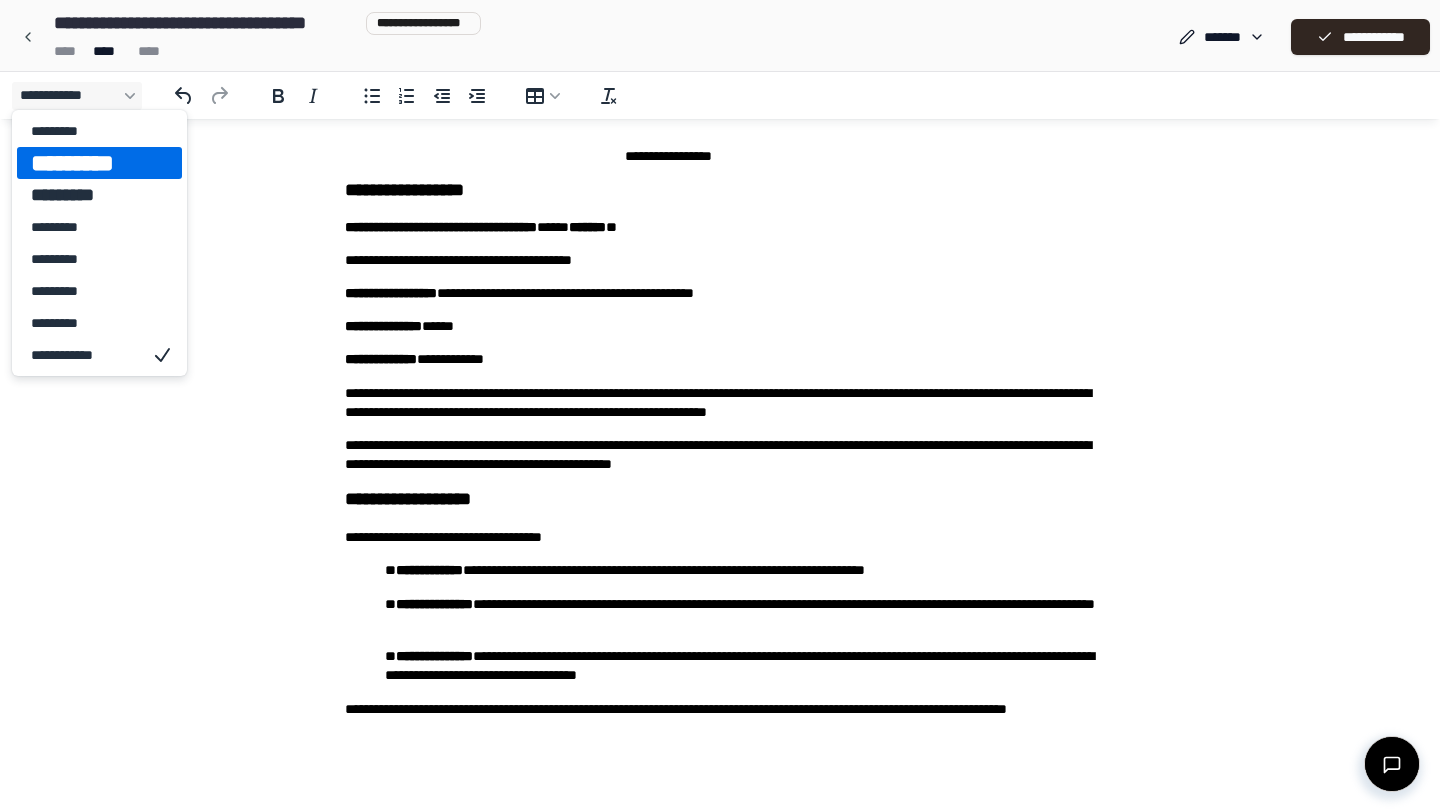 click on "**********" at bounding box center (720, 443) 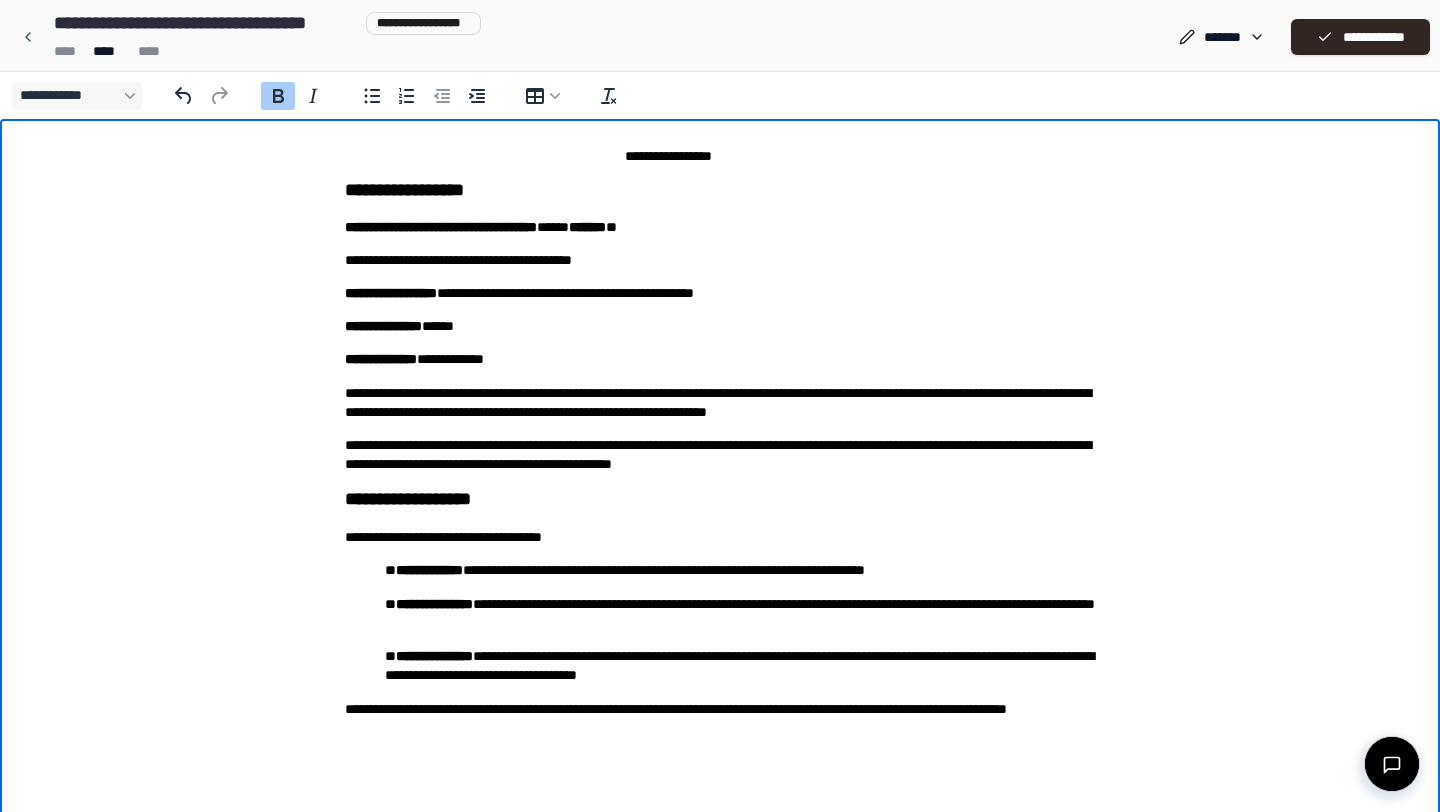 click 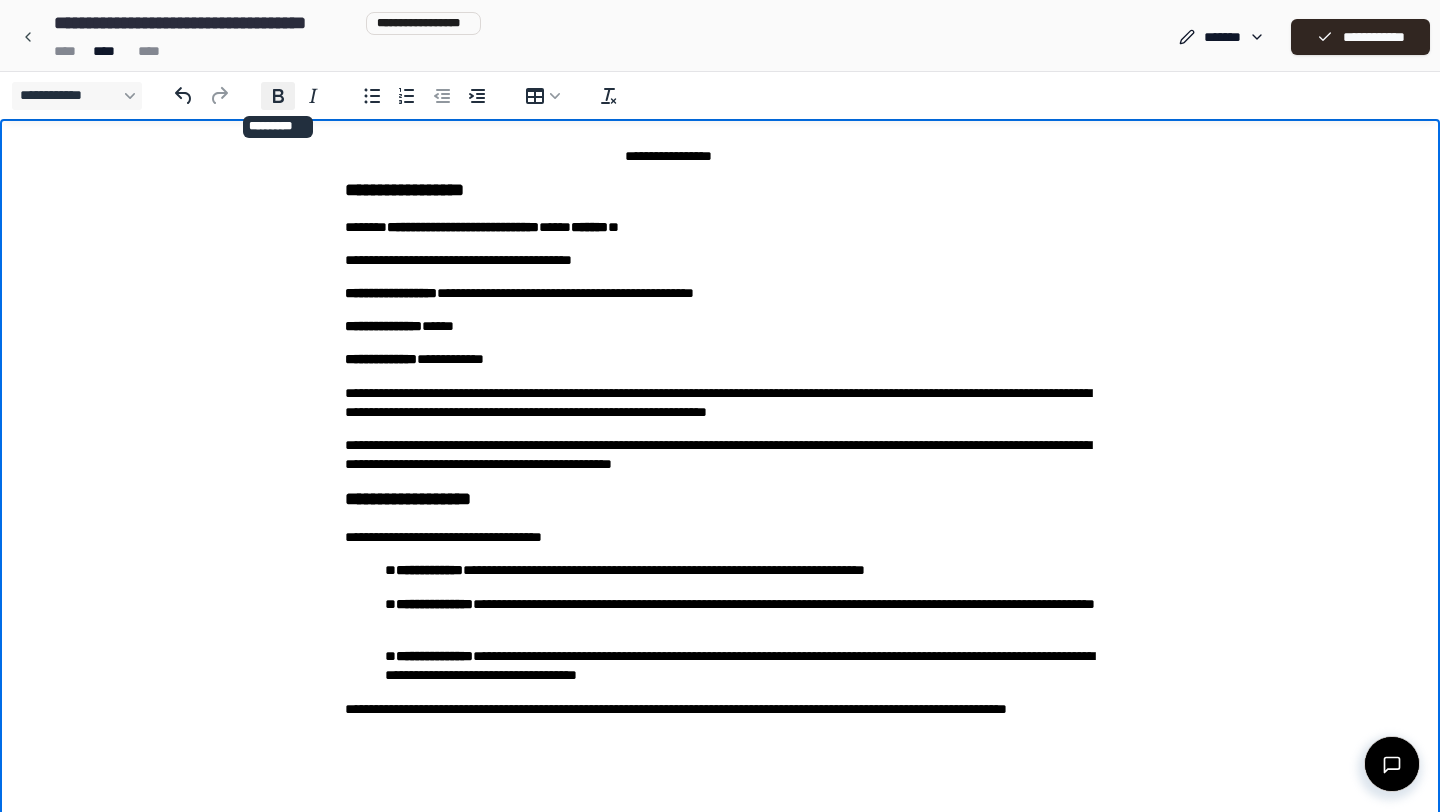 click 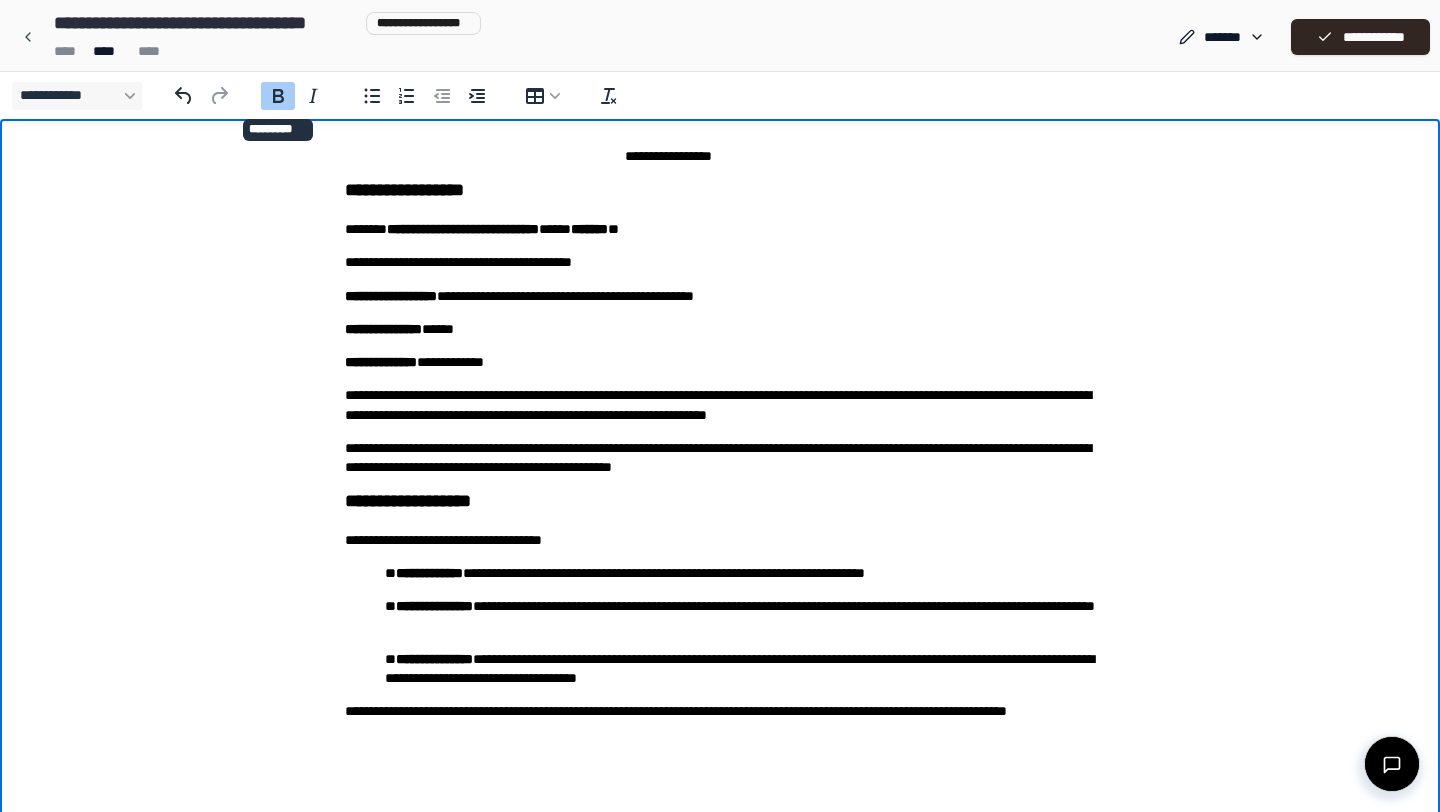 click 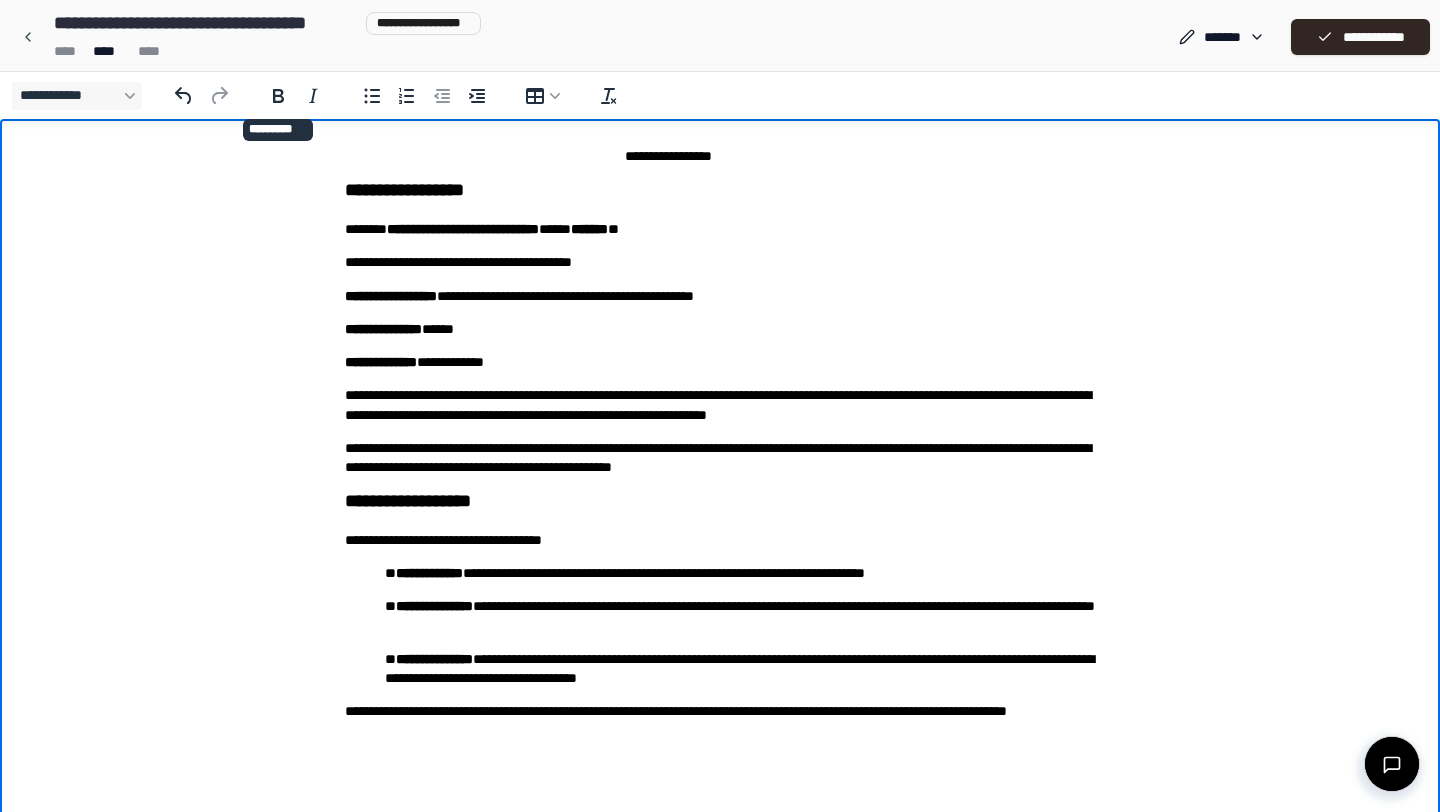 click on "**********" at bounding box center (720, 191) 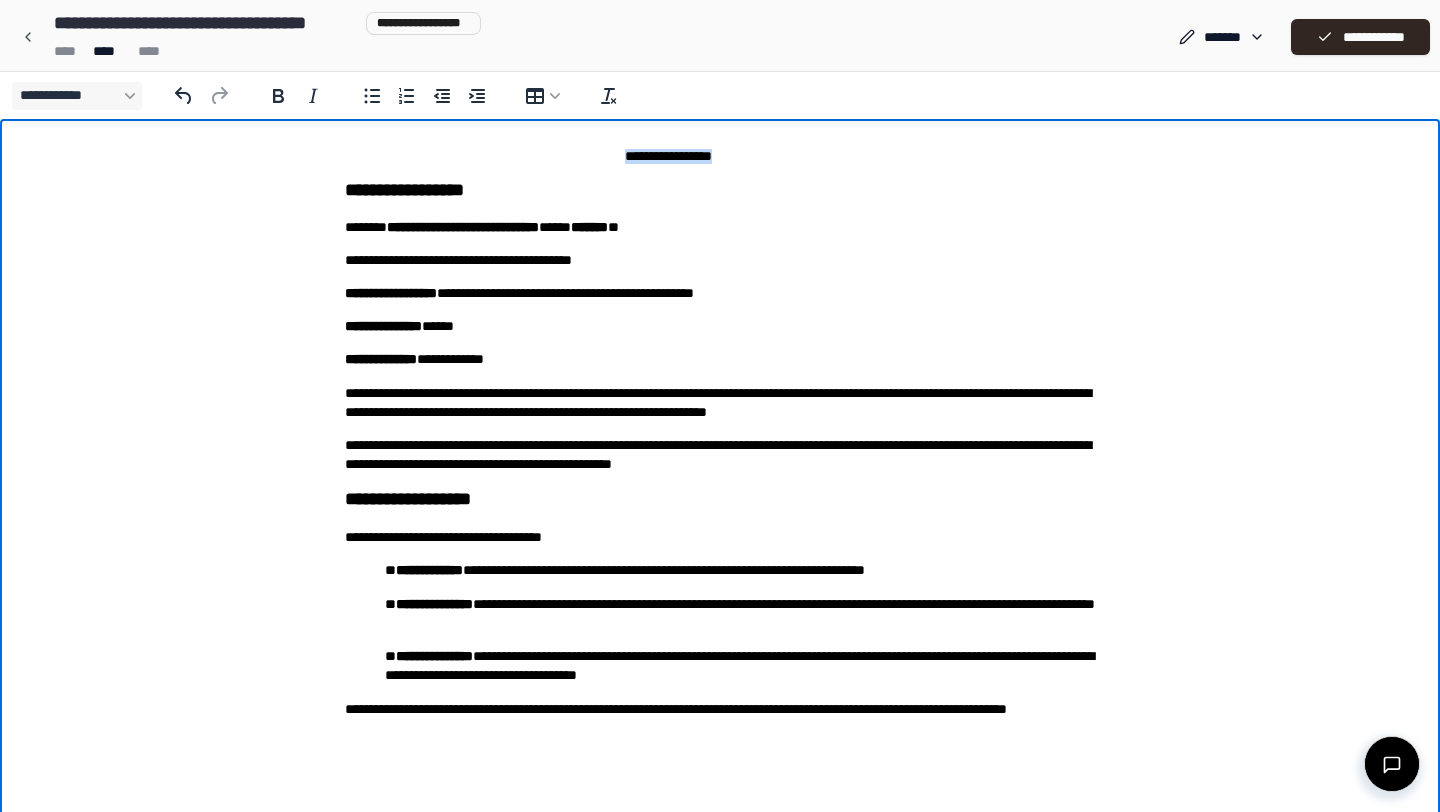 drag, startPoint x: 770, startPoint y: 156, endPoint x: 592, endPoint y: 156, distance: 178 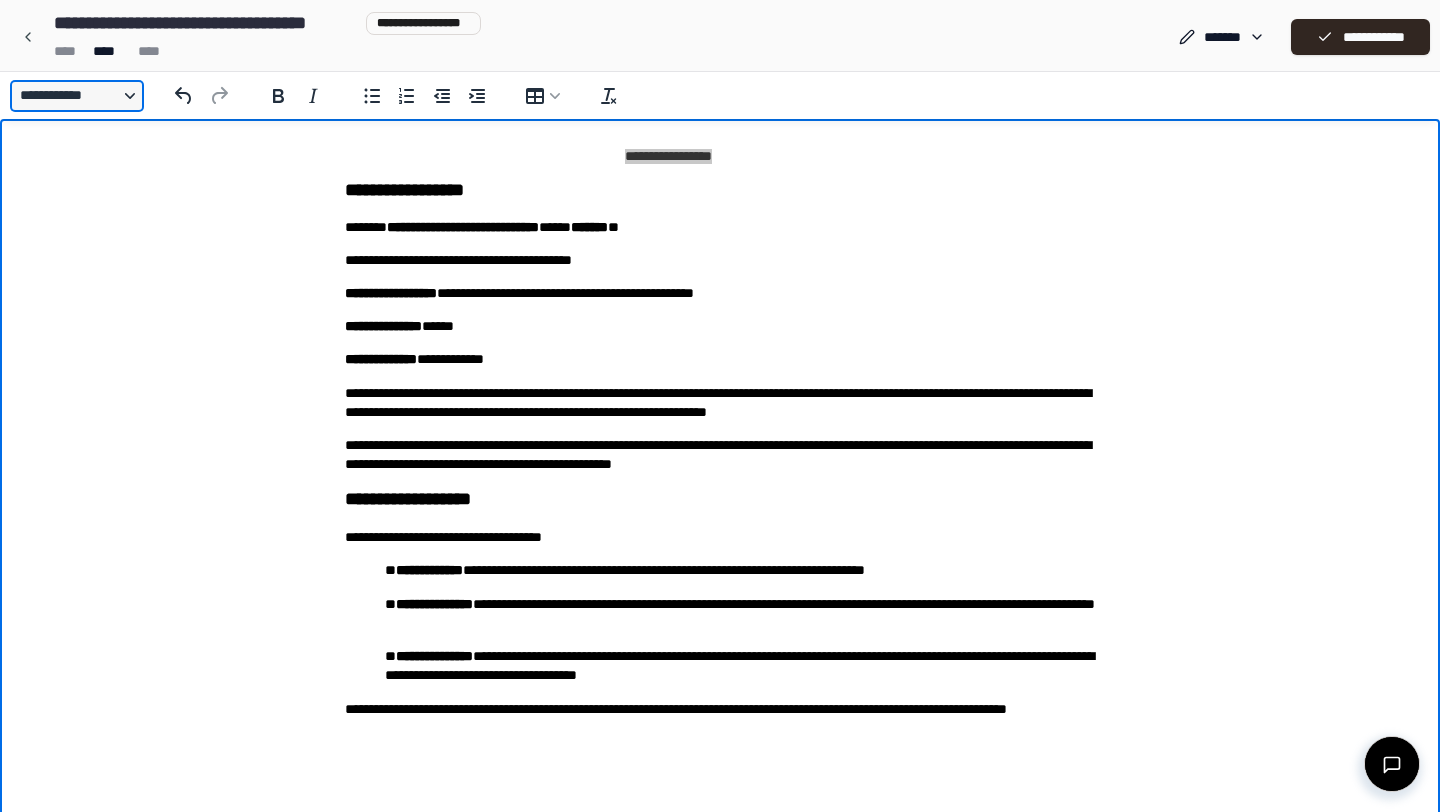 click on "**********" at bounding box center [77, 96] 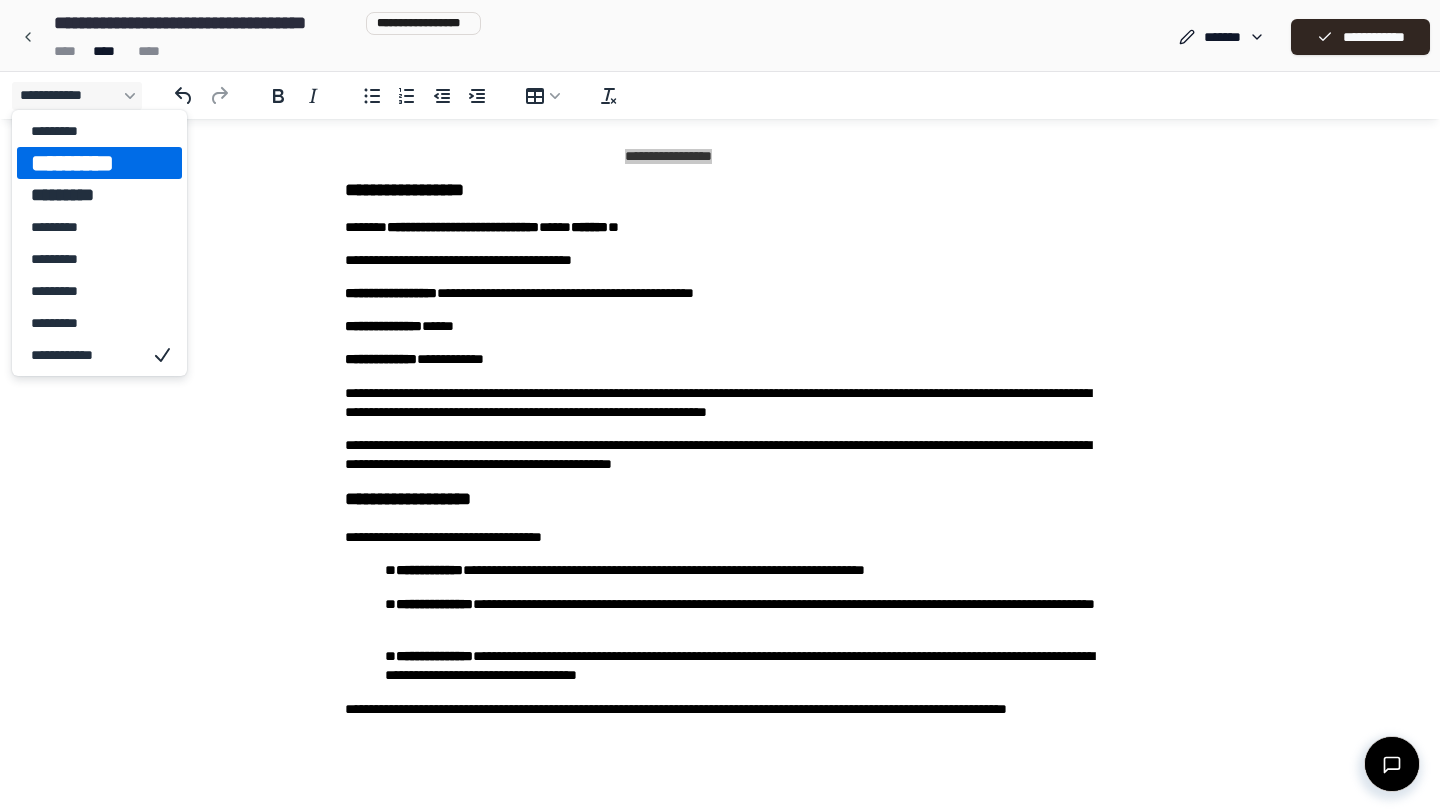 click on "*********" at bounding box center [85, 163] 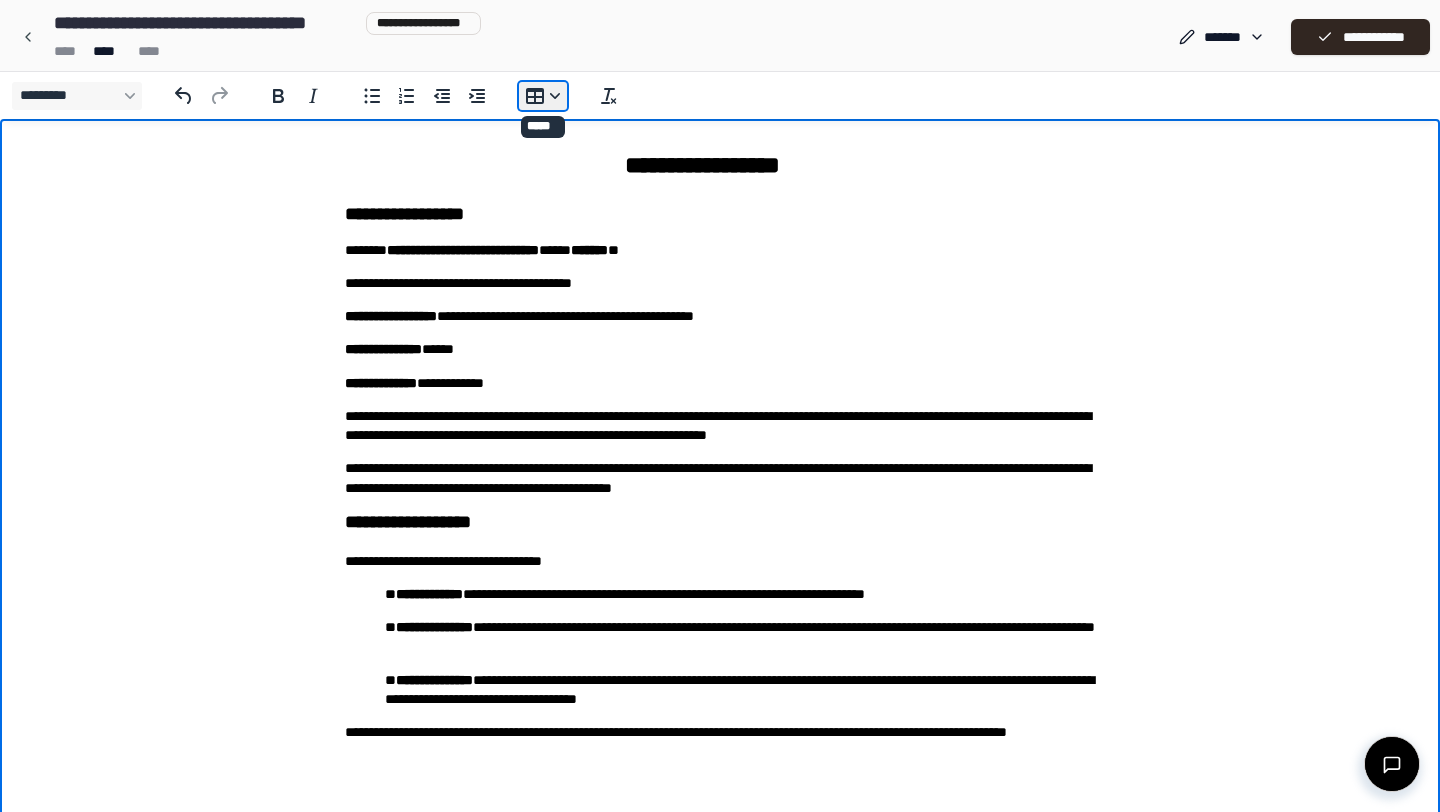 click on "*********" at bounding box center [543, 96] 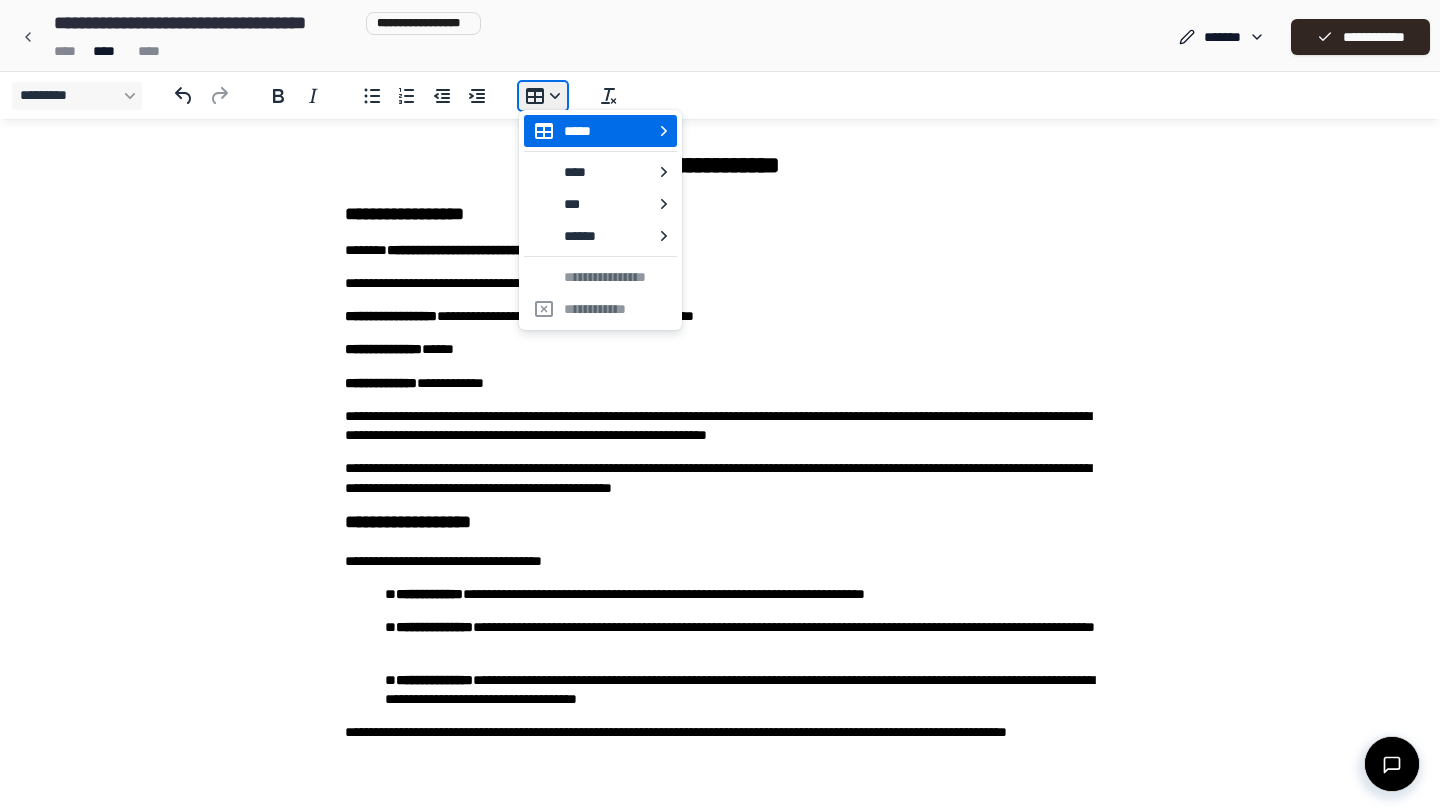 click on "*********" at bounding box center [543, 96] 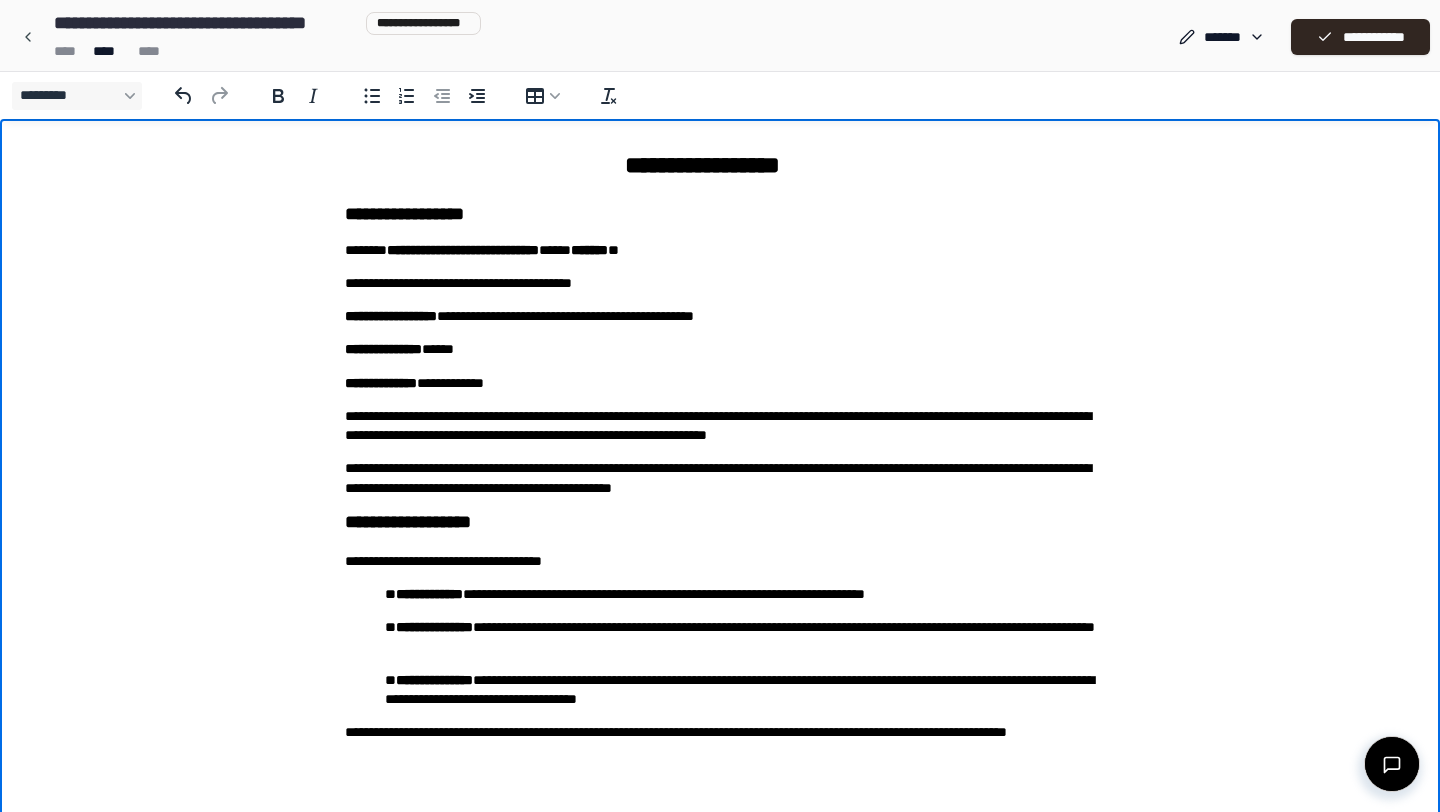 click on "**********" at bounding box center [720, 455] 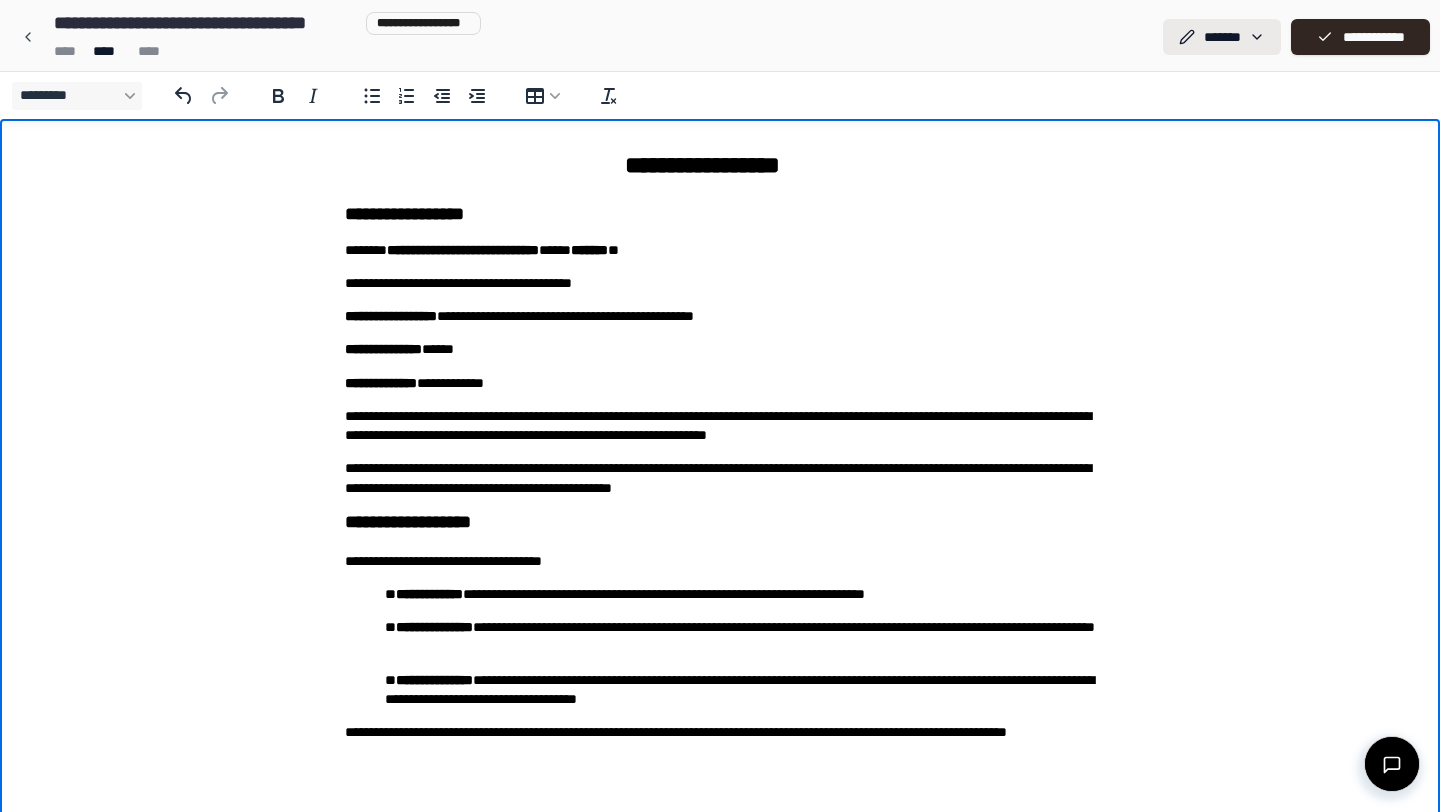 click on "**********" at bounding box center [720, 425] 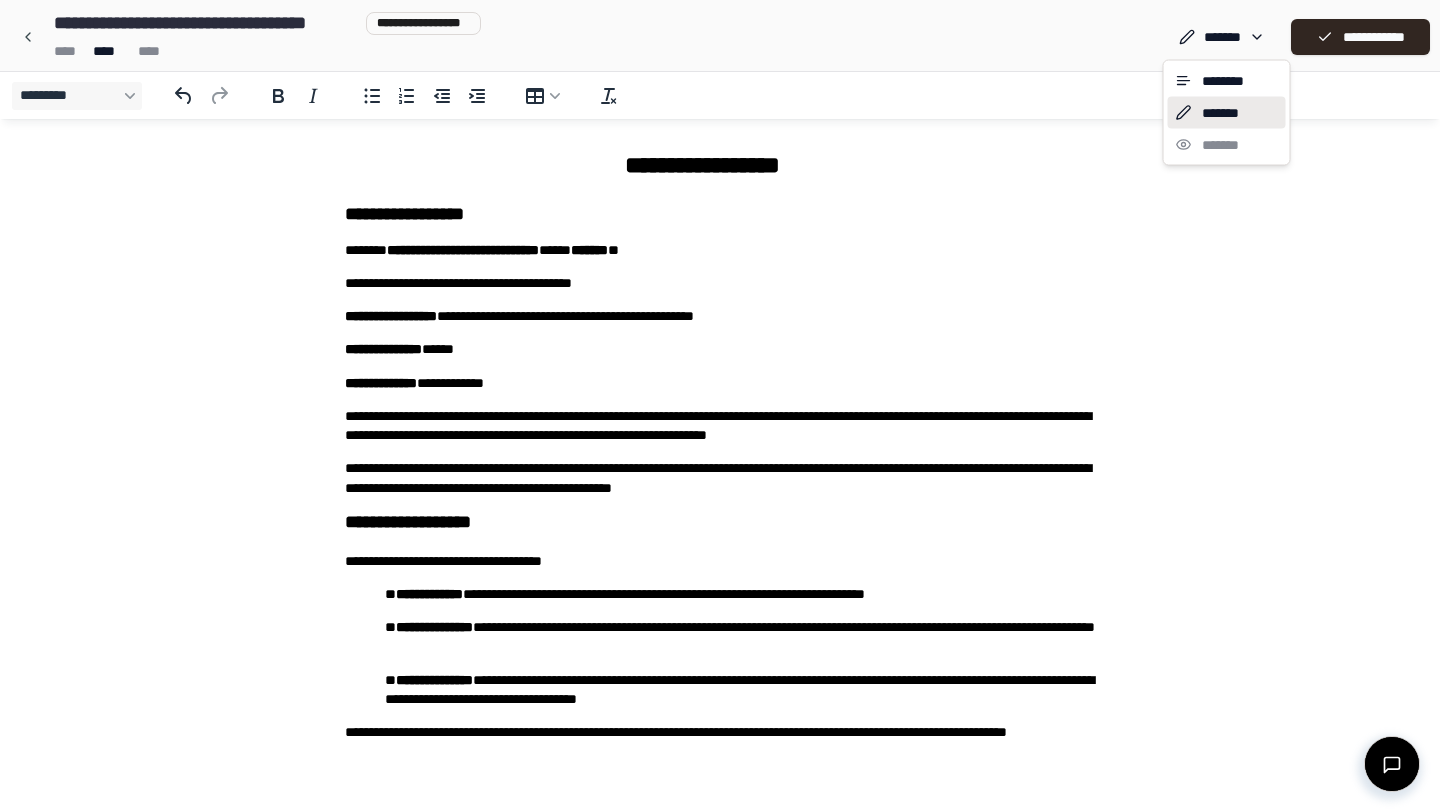 click on "**********" at bounding box center [720, 425] 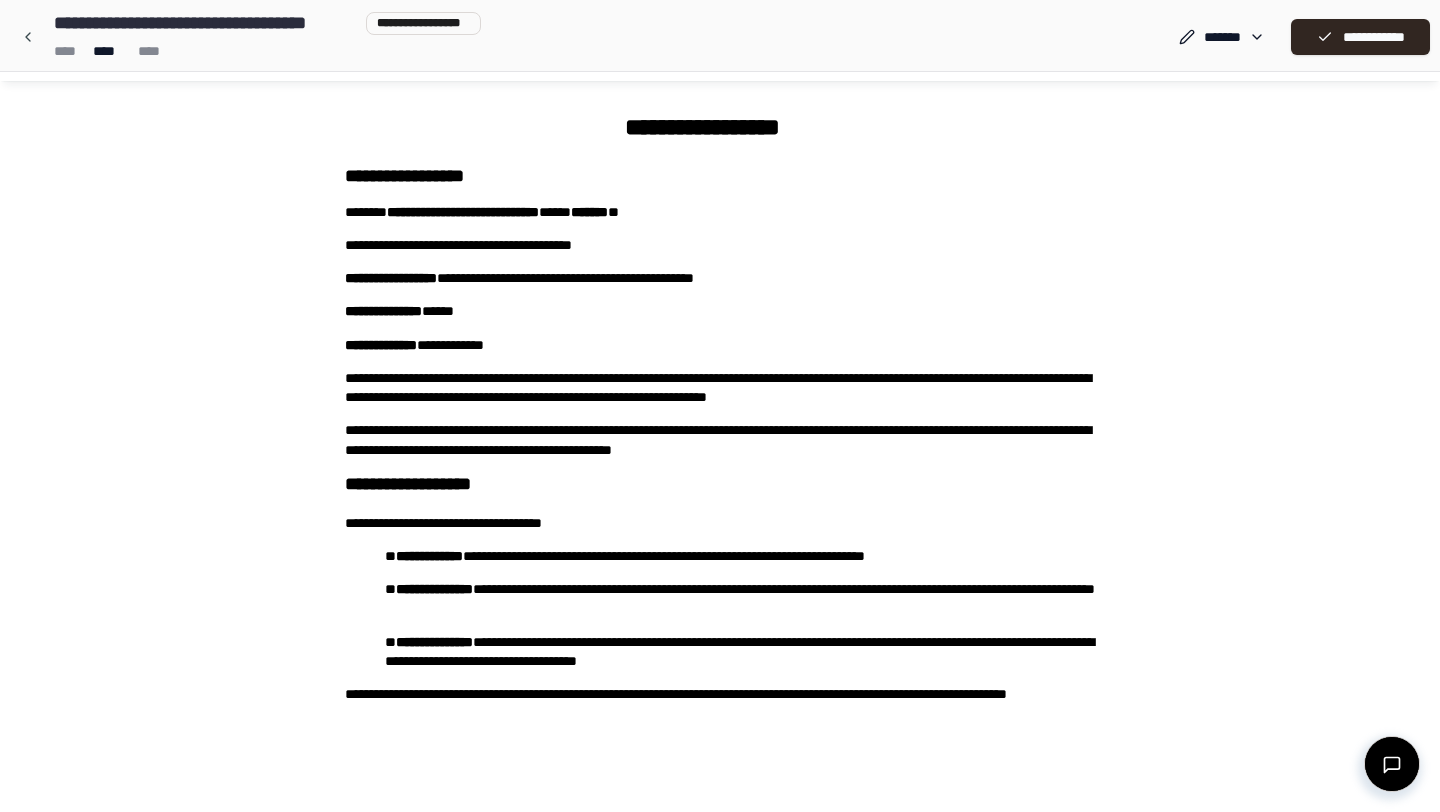 scroll, scrollTop: 0, scrollLeft: 0, axis: both 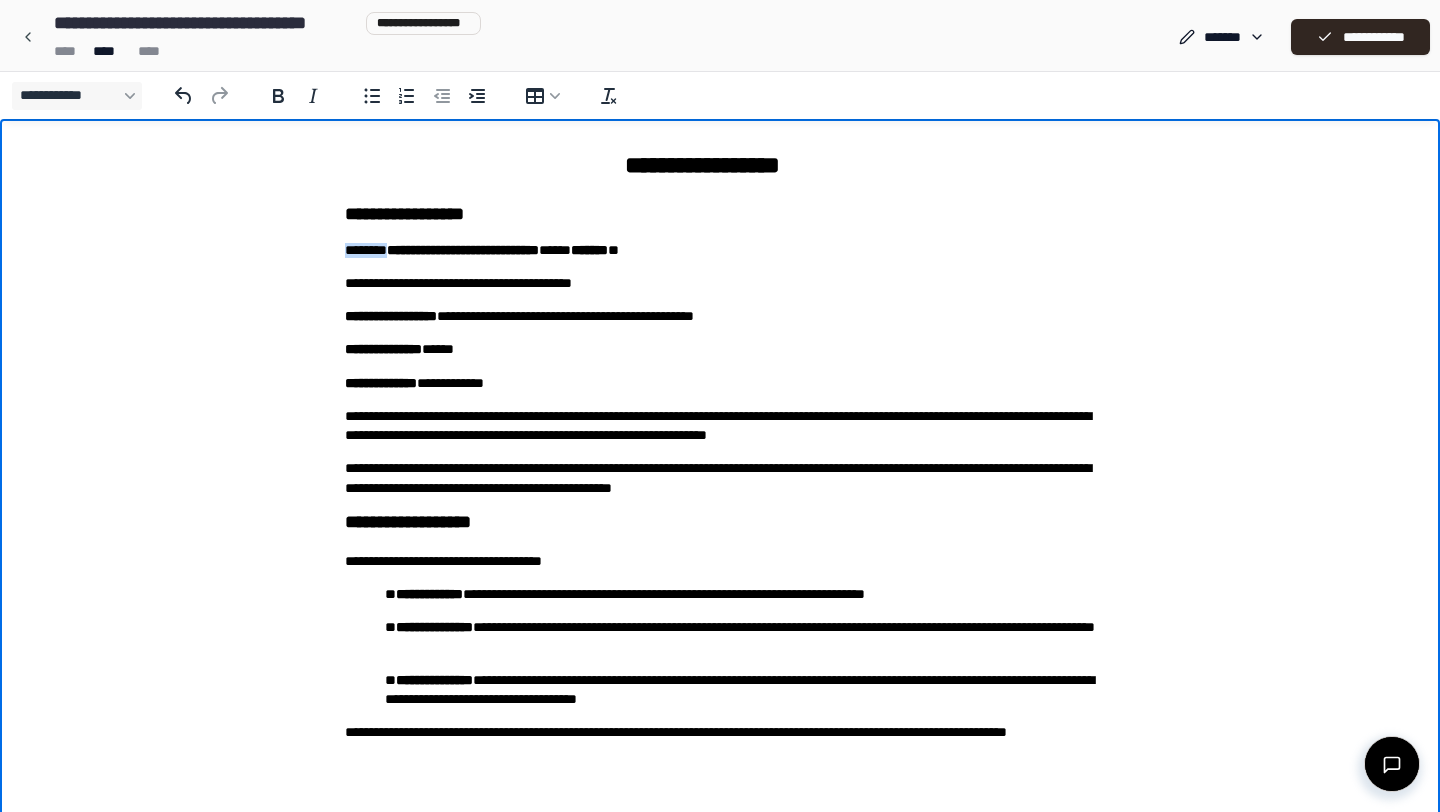 drag, startPoint x: 413, startPoint y: 248, endPoint x: 281, endPoint y: 246, distance: 132.01515 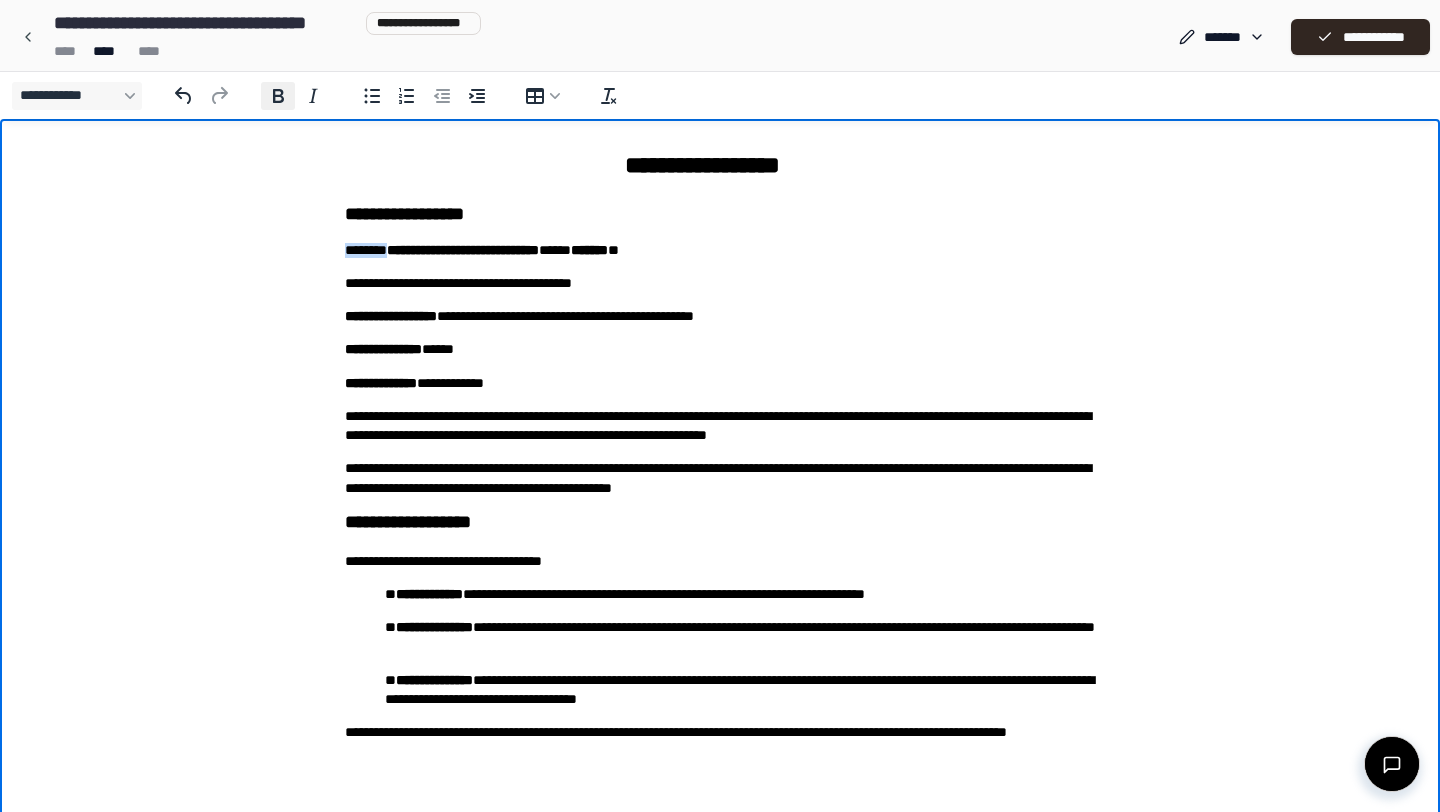 click 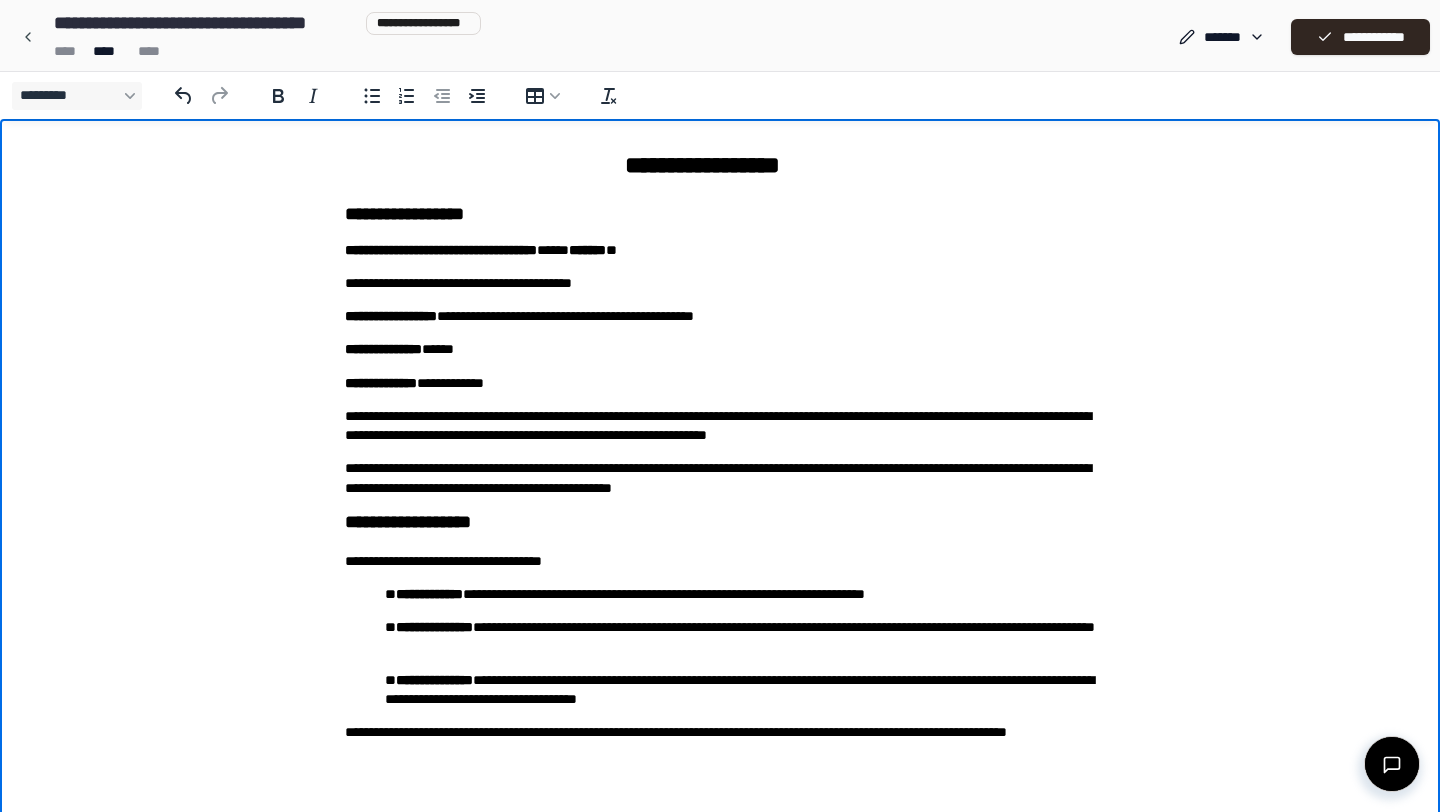 click on "**********" at bounding box center [720, 283] 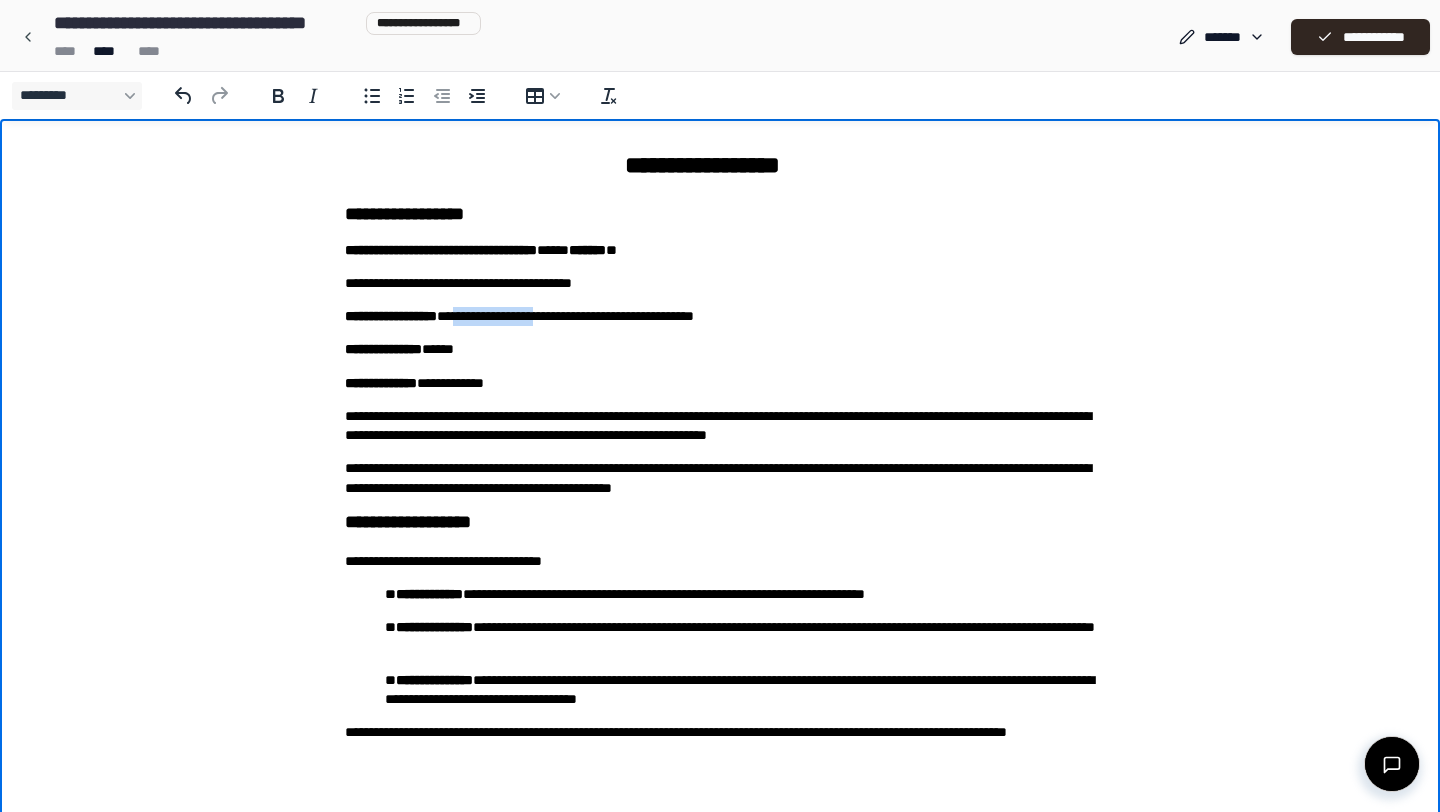 drag, startPoint x: 576, startPoint y: 315, endPoint x: 479, endPoint y: 316, distance: 97.00516 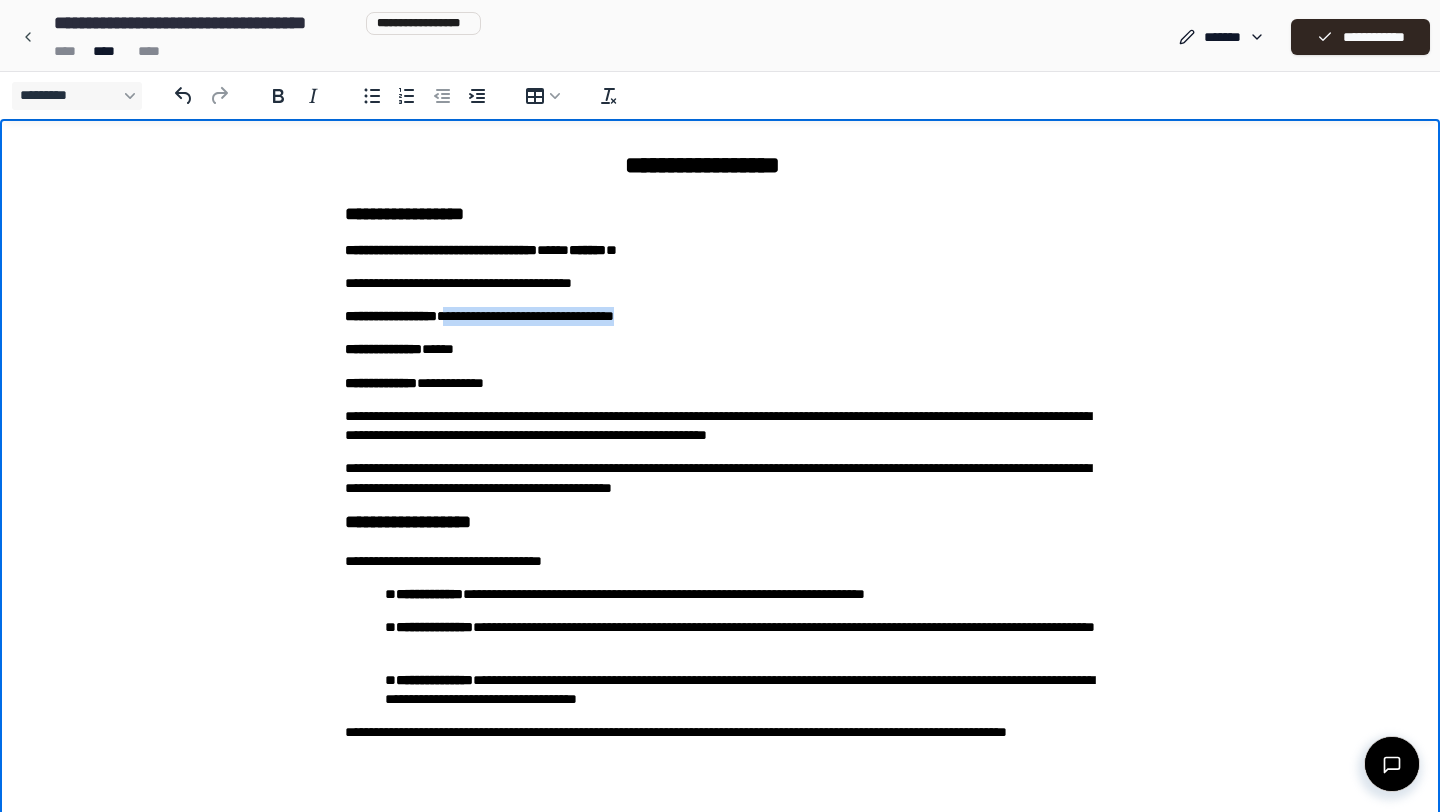drag, startPoint x: 716, startPoint y: 315, endPoint x: 470, endPoint y: 313, distance: 246.00813 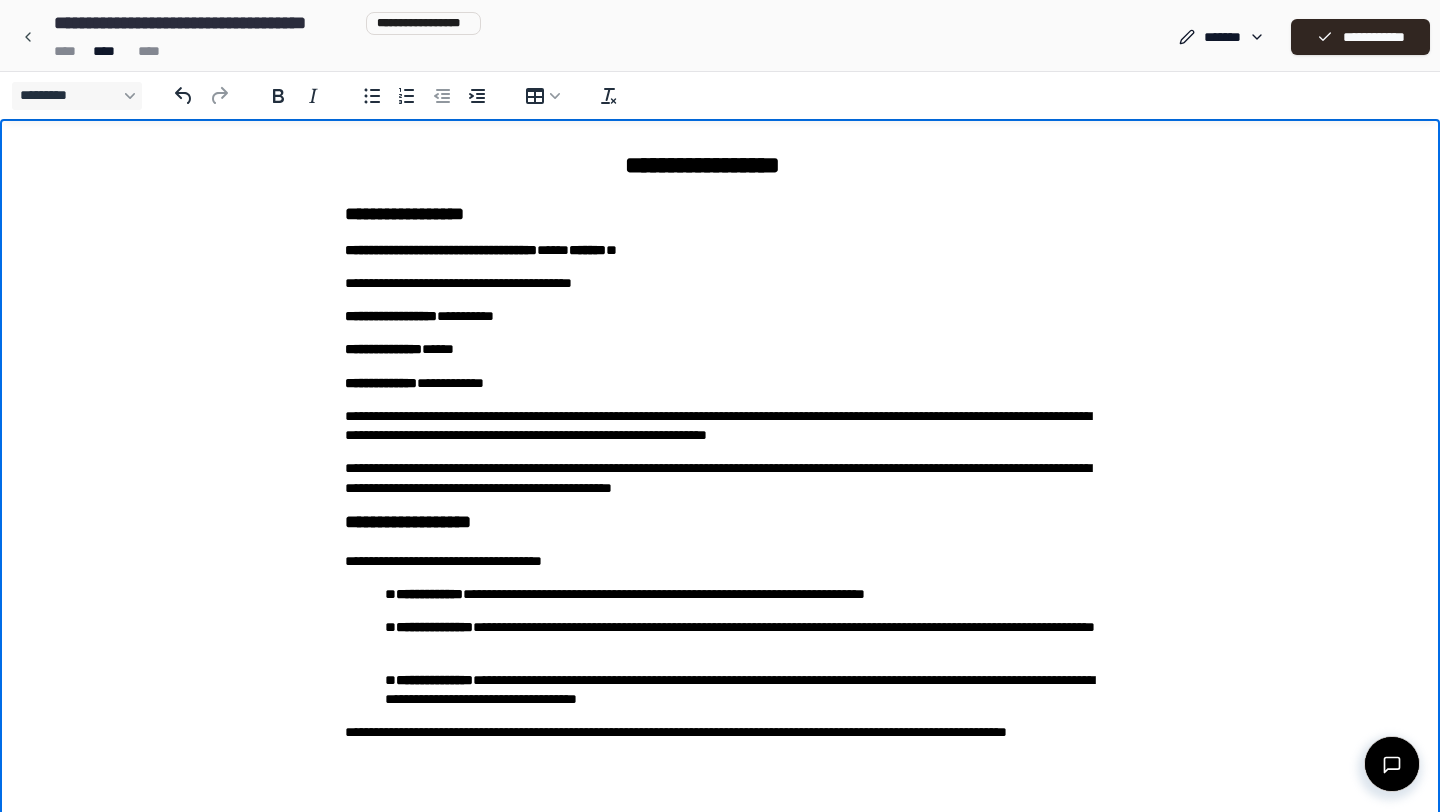 click on "**********" at bounding box center (720, 316) 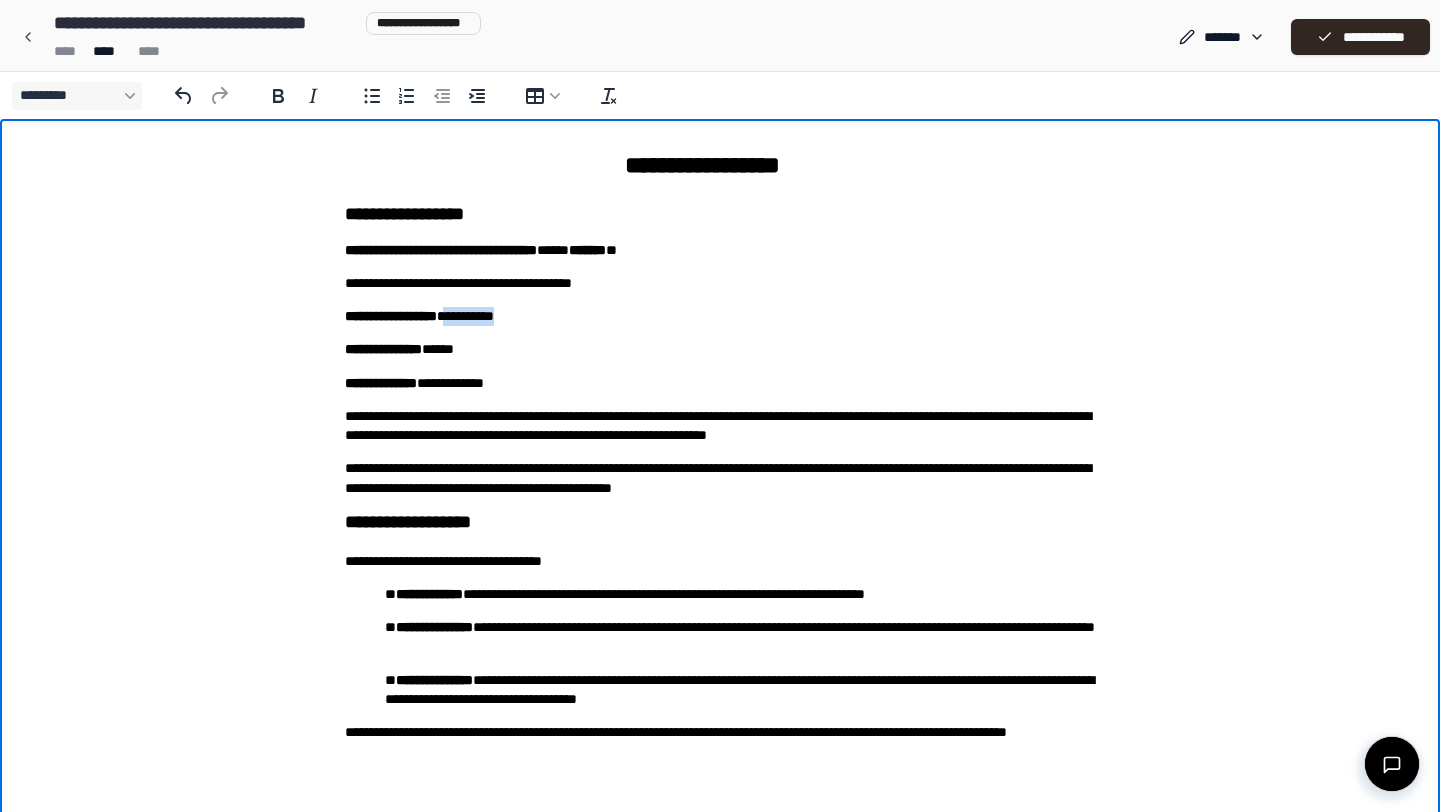 click on "**********" at bounding box center [720, 316] 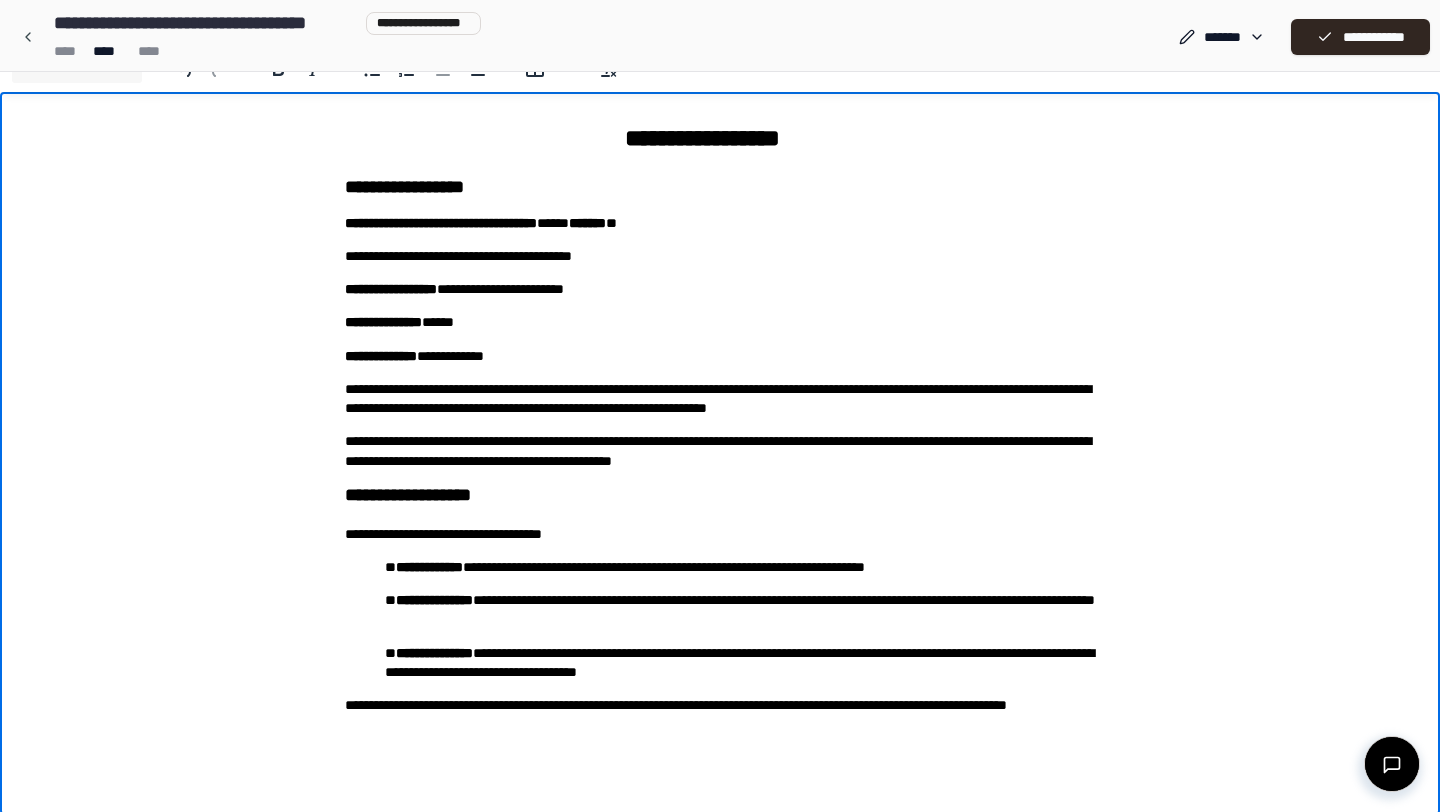 scroll, scrollTop: 28, scrollLeft: 0, axis: vertical 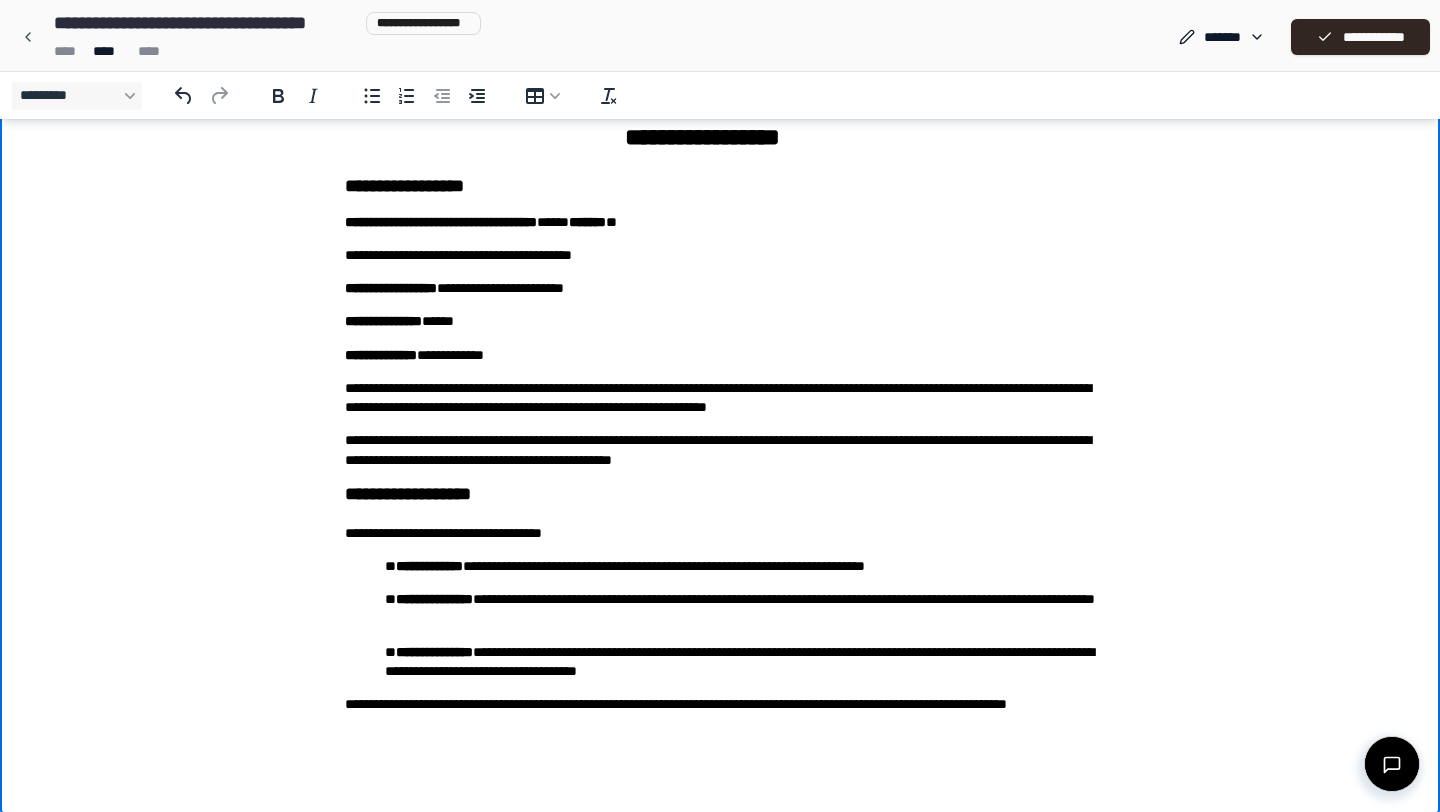 click on "**********" at bounding box center [720, 398] 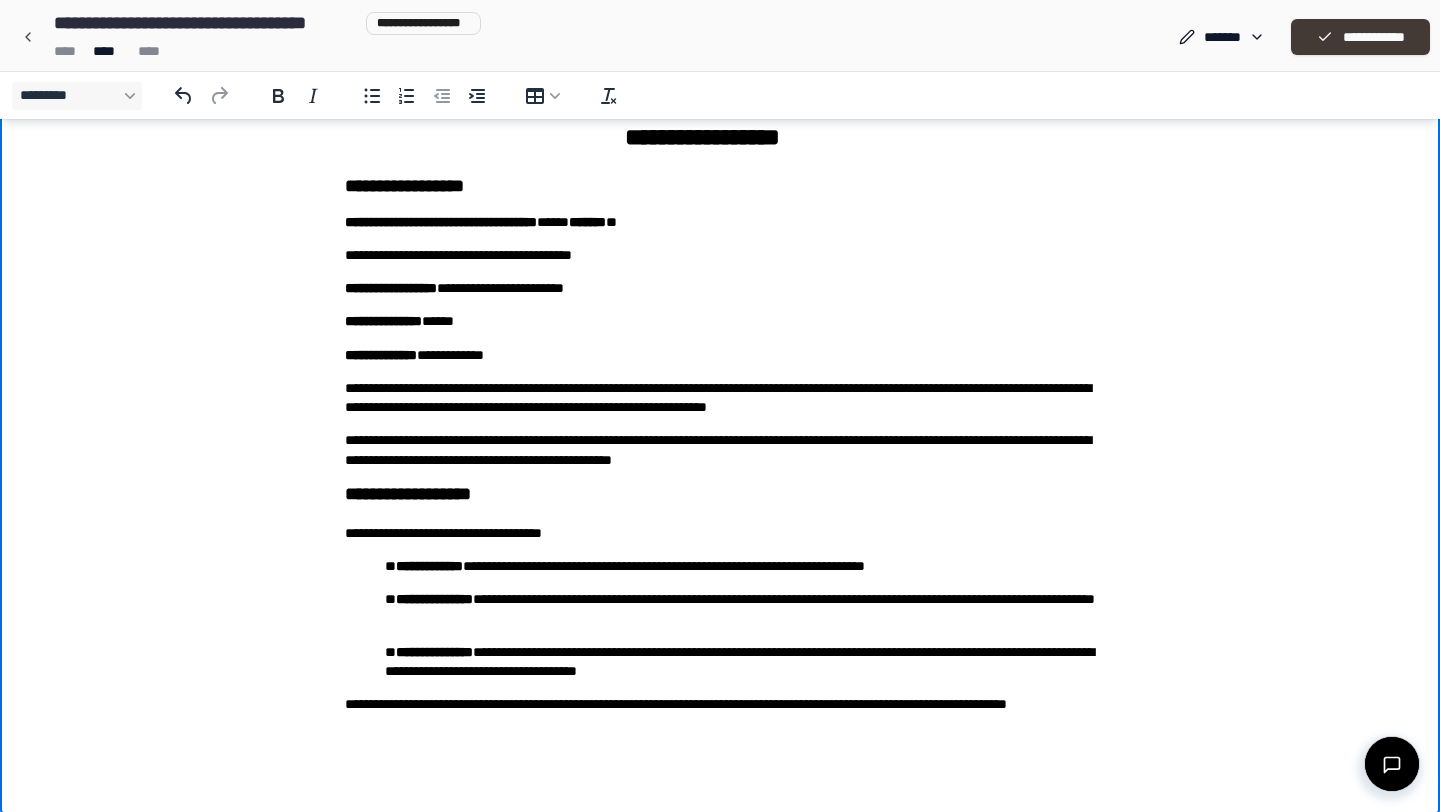 click on "**********" at bounding box center [1360, 37] 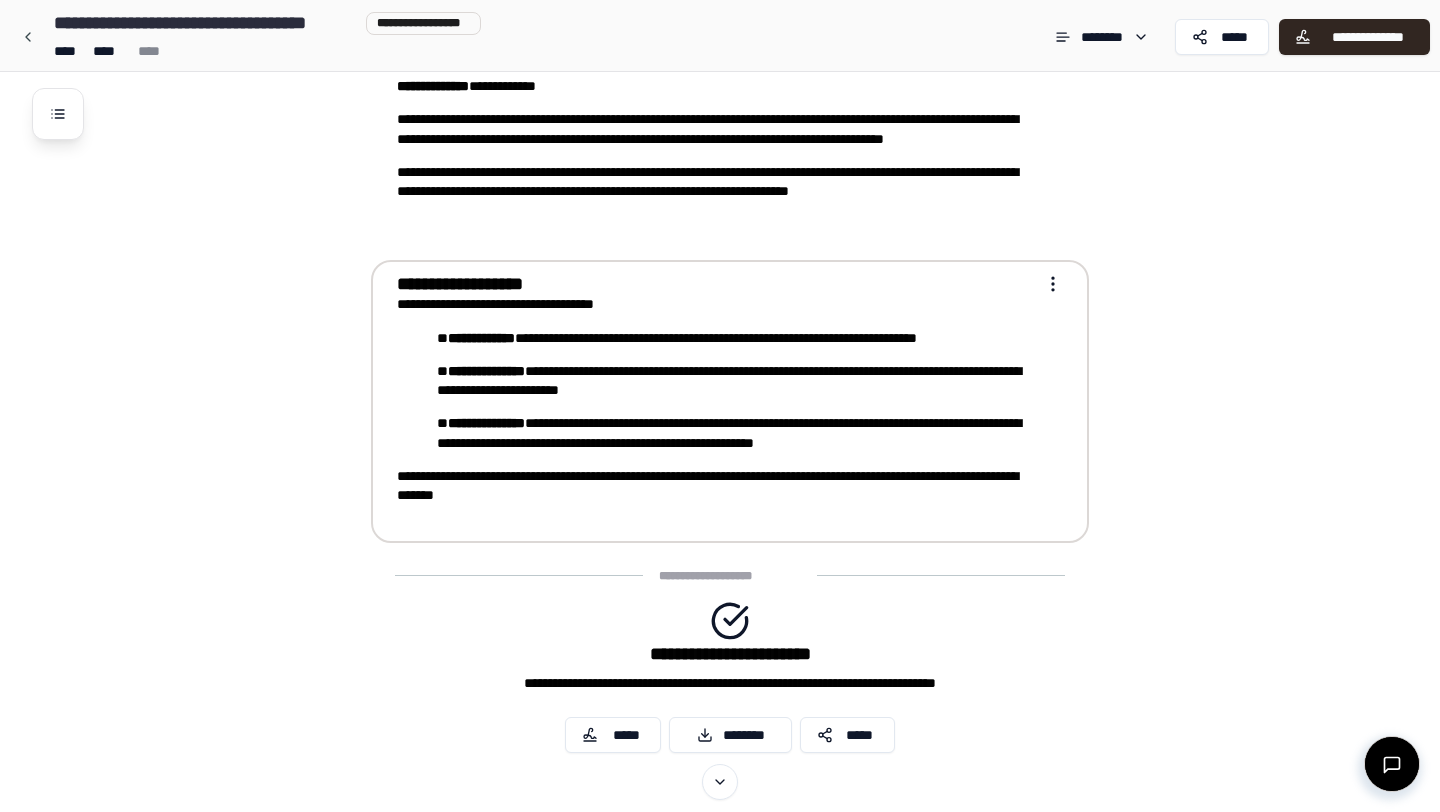 scroll, scrollTop: 246, scrollLeft: 0, axis: vertical 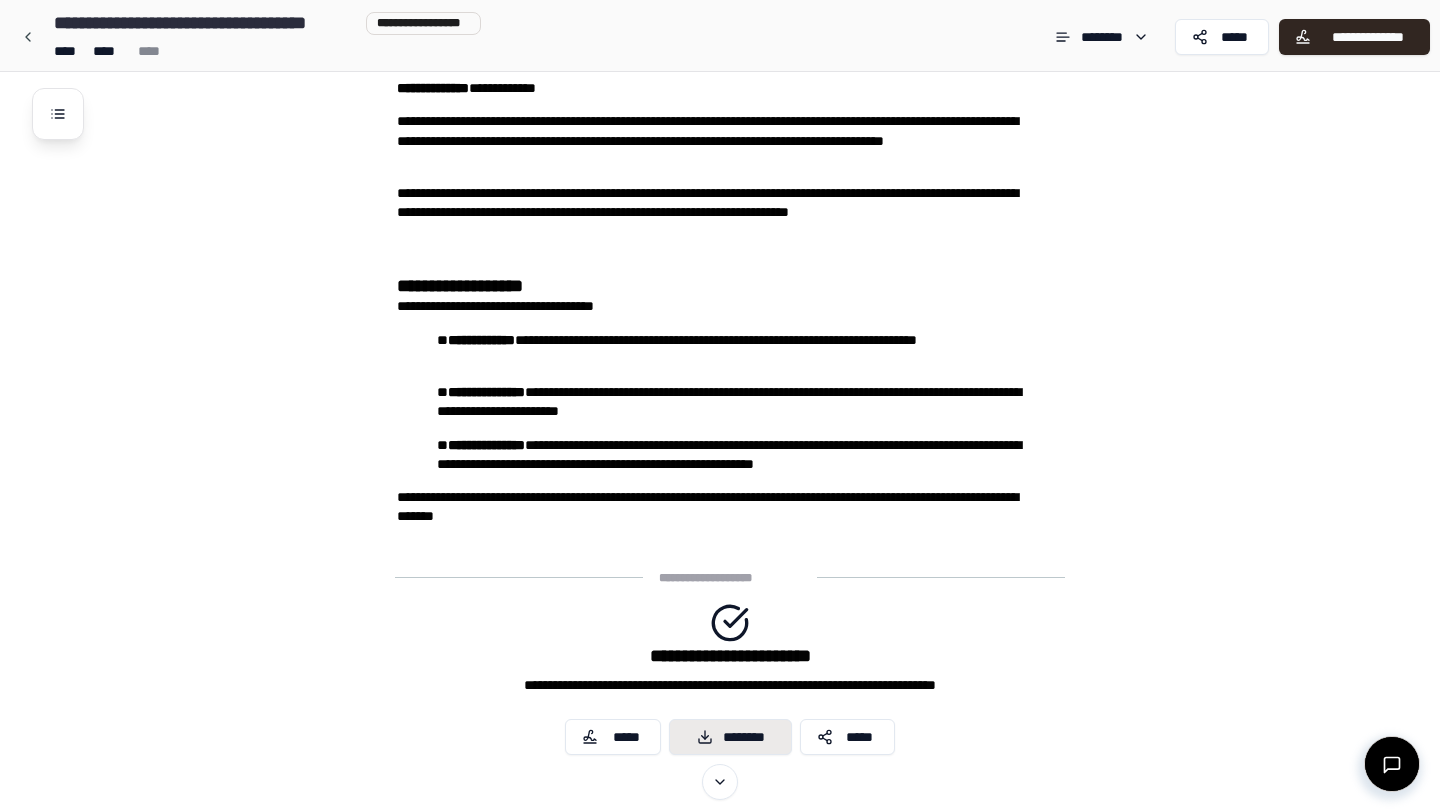 click on "********" at bounding box center [730, 737] 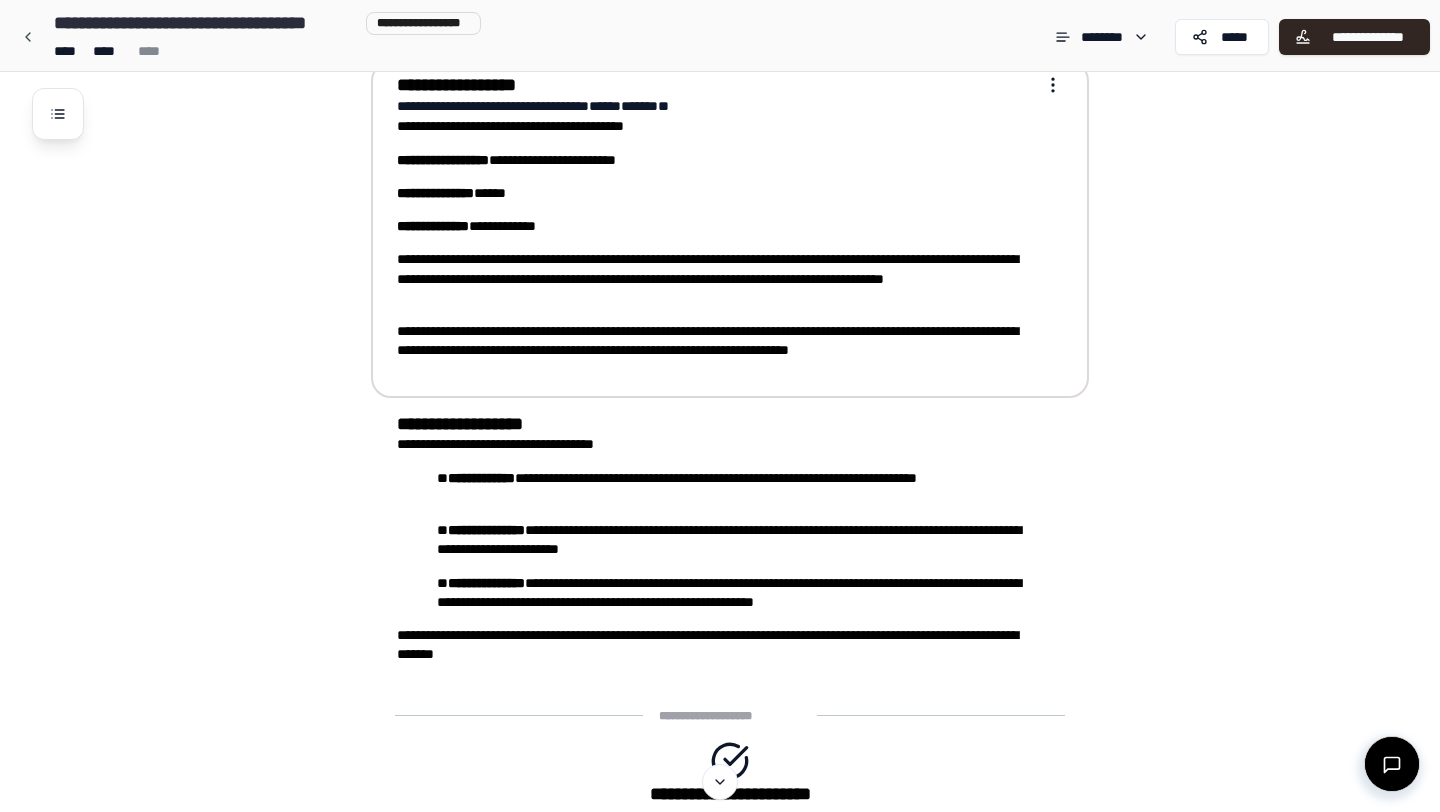 scroll, scrollTop: 0, scrollLeft: 0, axis: both 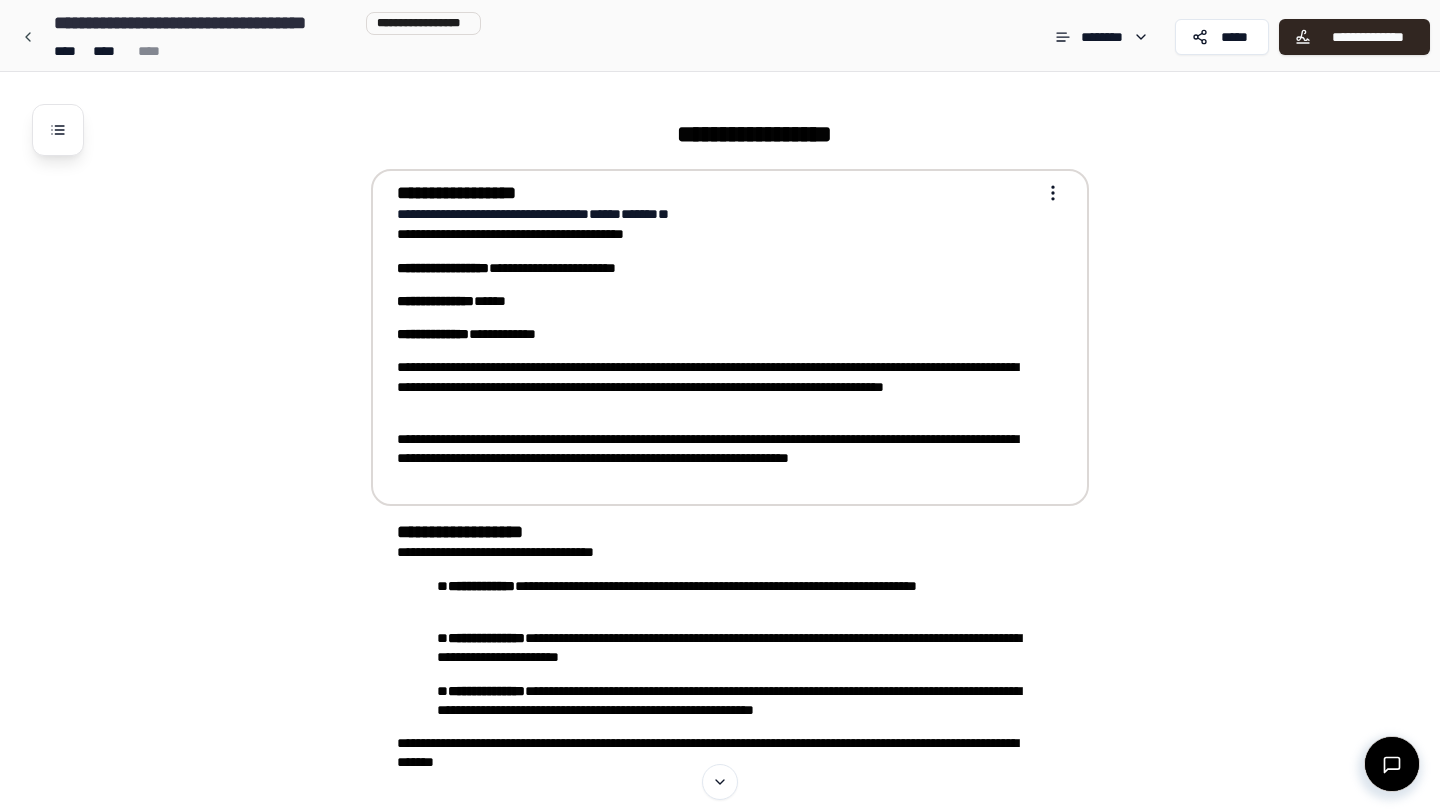 click on "**********" at bounding box center (720, 542) 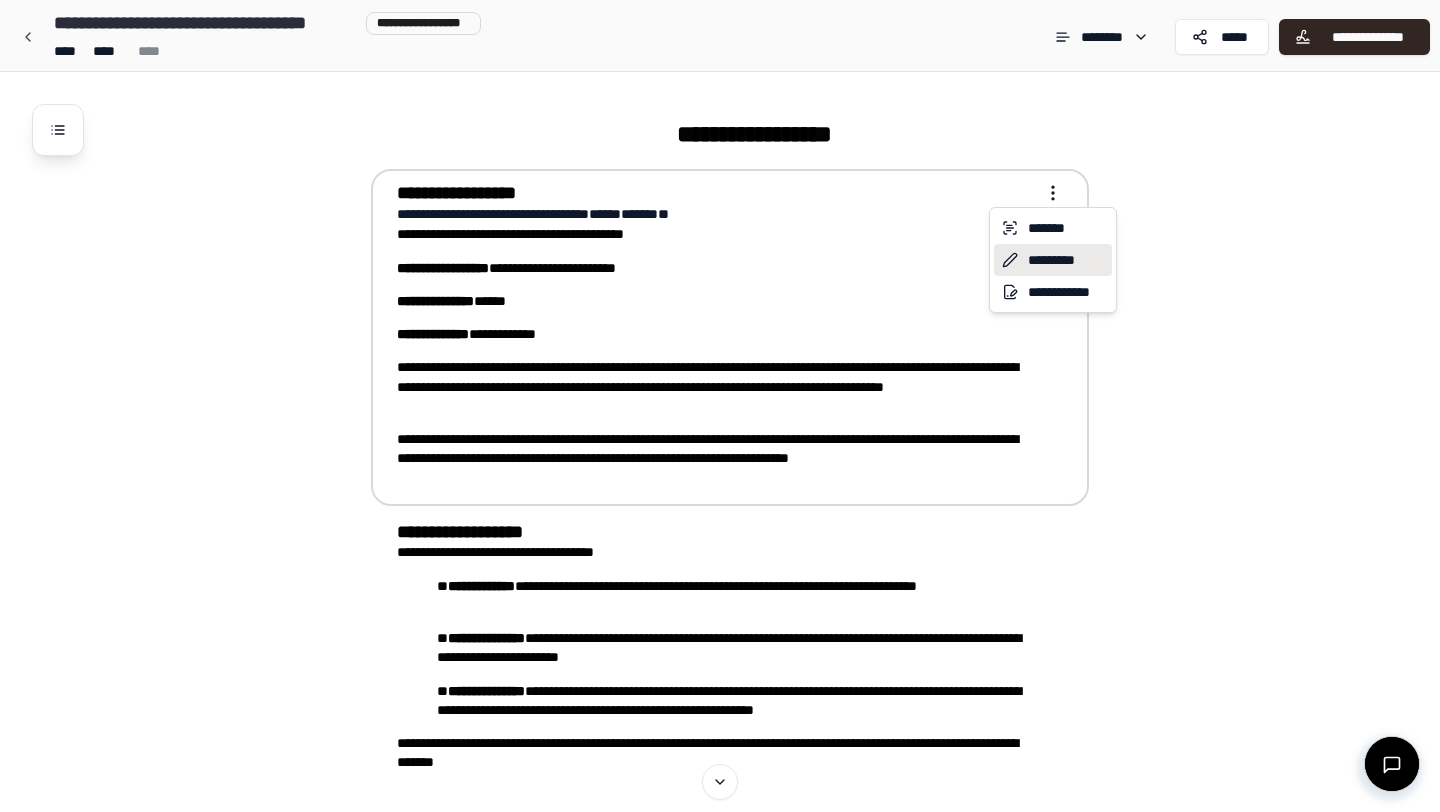 click on "*********" at bounding box center [1053, 260] 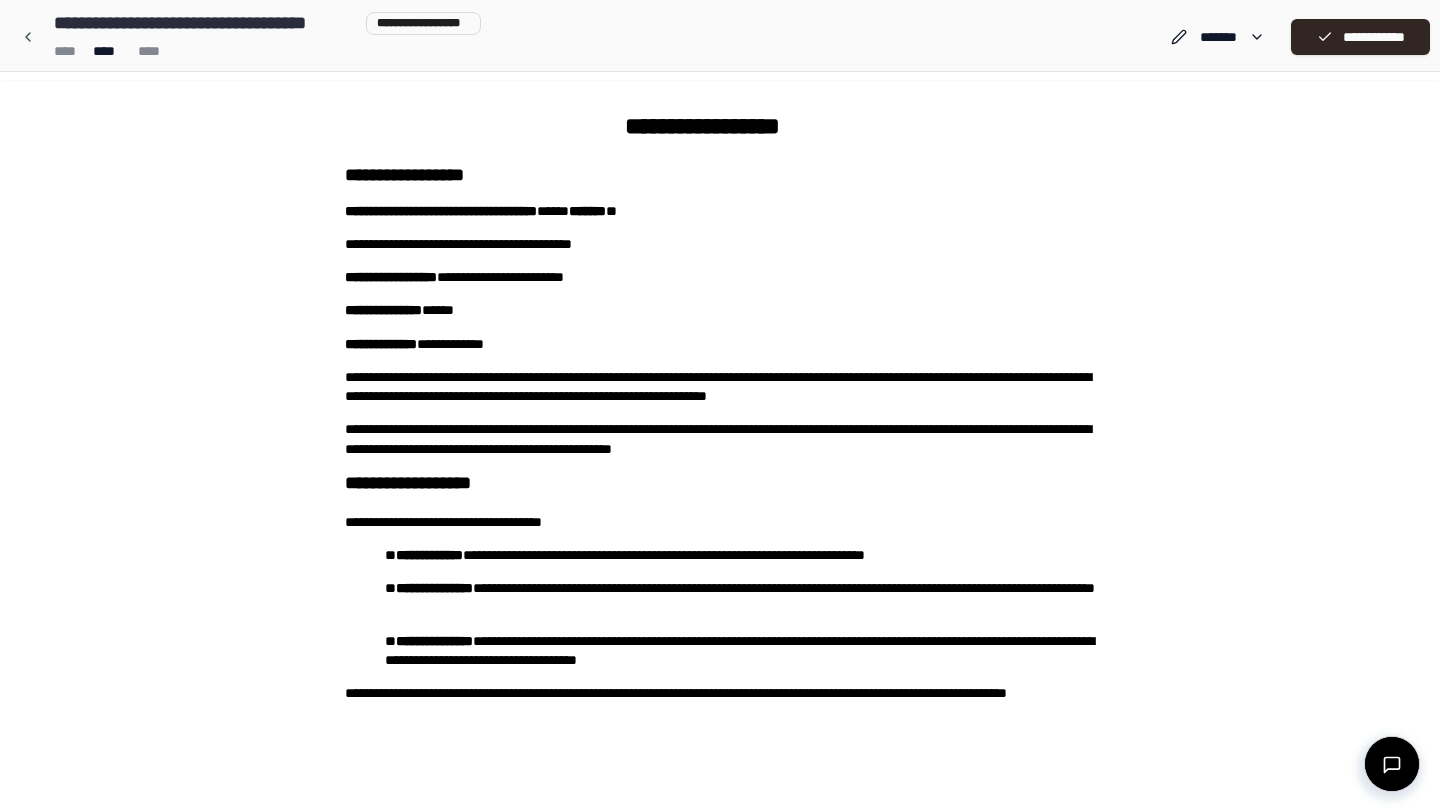 scroll, scrollTop: 0, scrollLeft: 0, axis: both 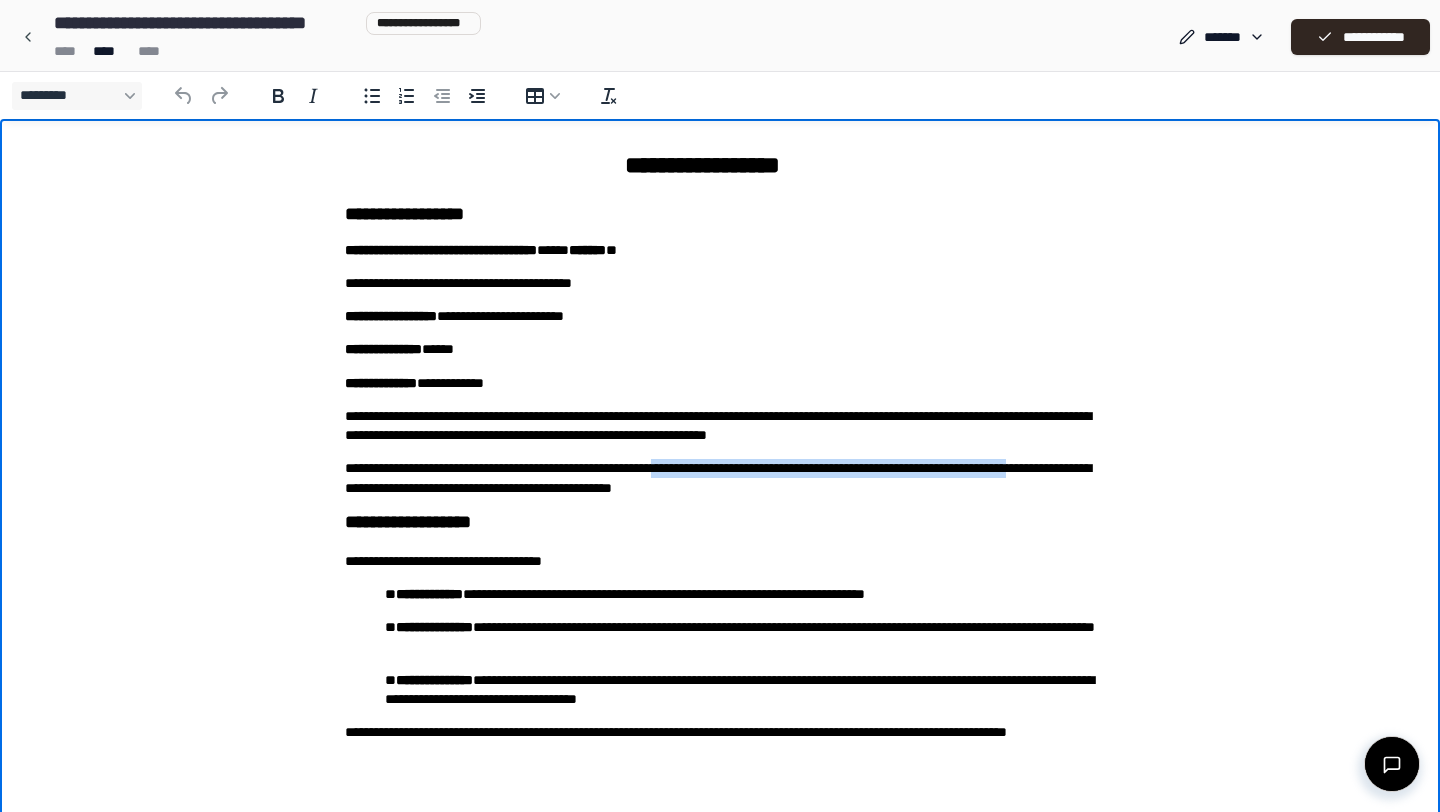 drag, startPoint x: 759, startPoint y: 467, endPoint x: 432, endPoint y: 487, distance: 327.61105 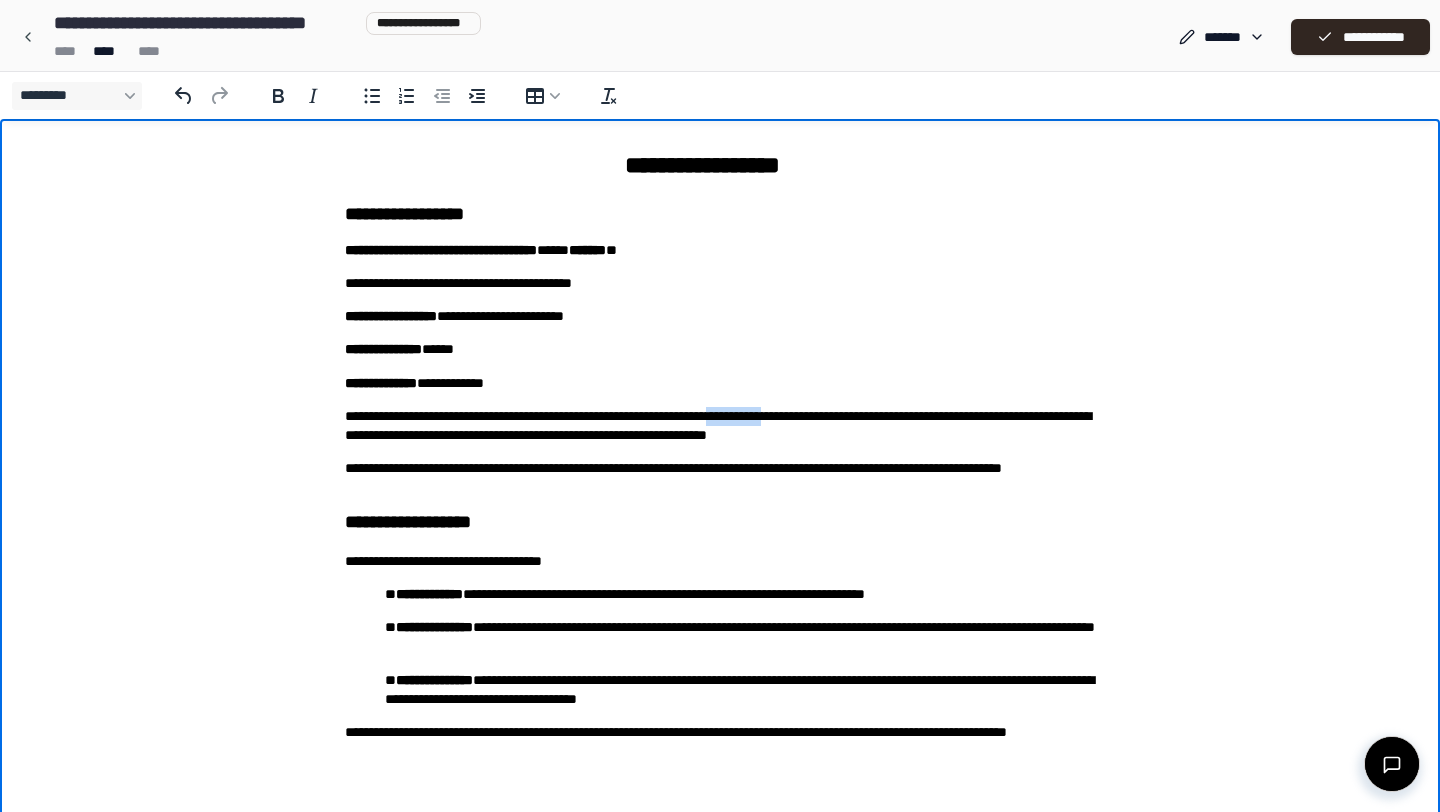 drag, startPoint x: 867, startPoint y: 419, endPoint x: 782, endPoint y: 415, distance: 85.09406 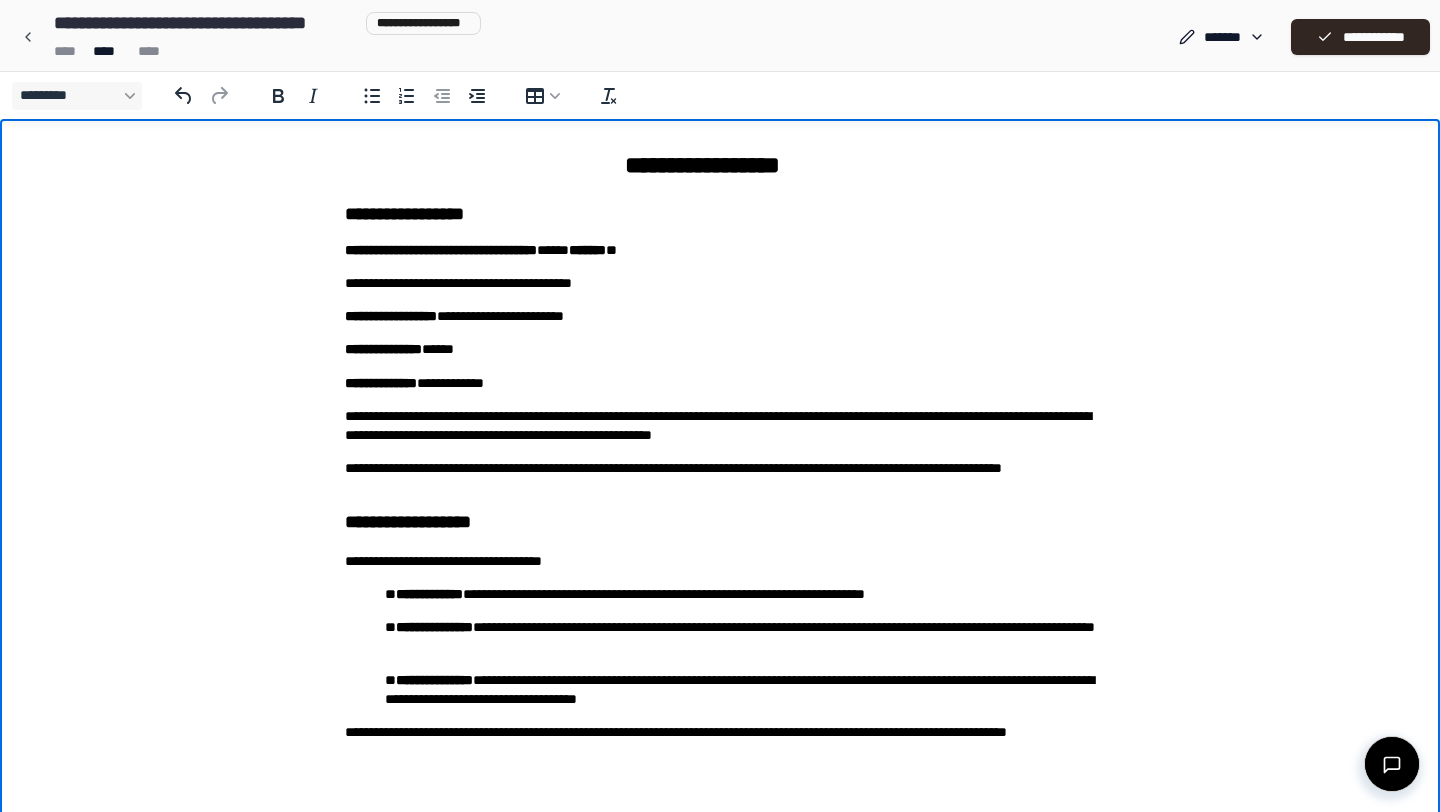 click on "**********" at bounding box center [720, 478] 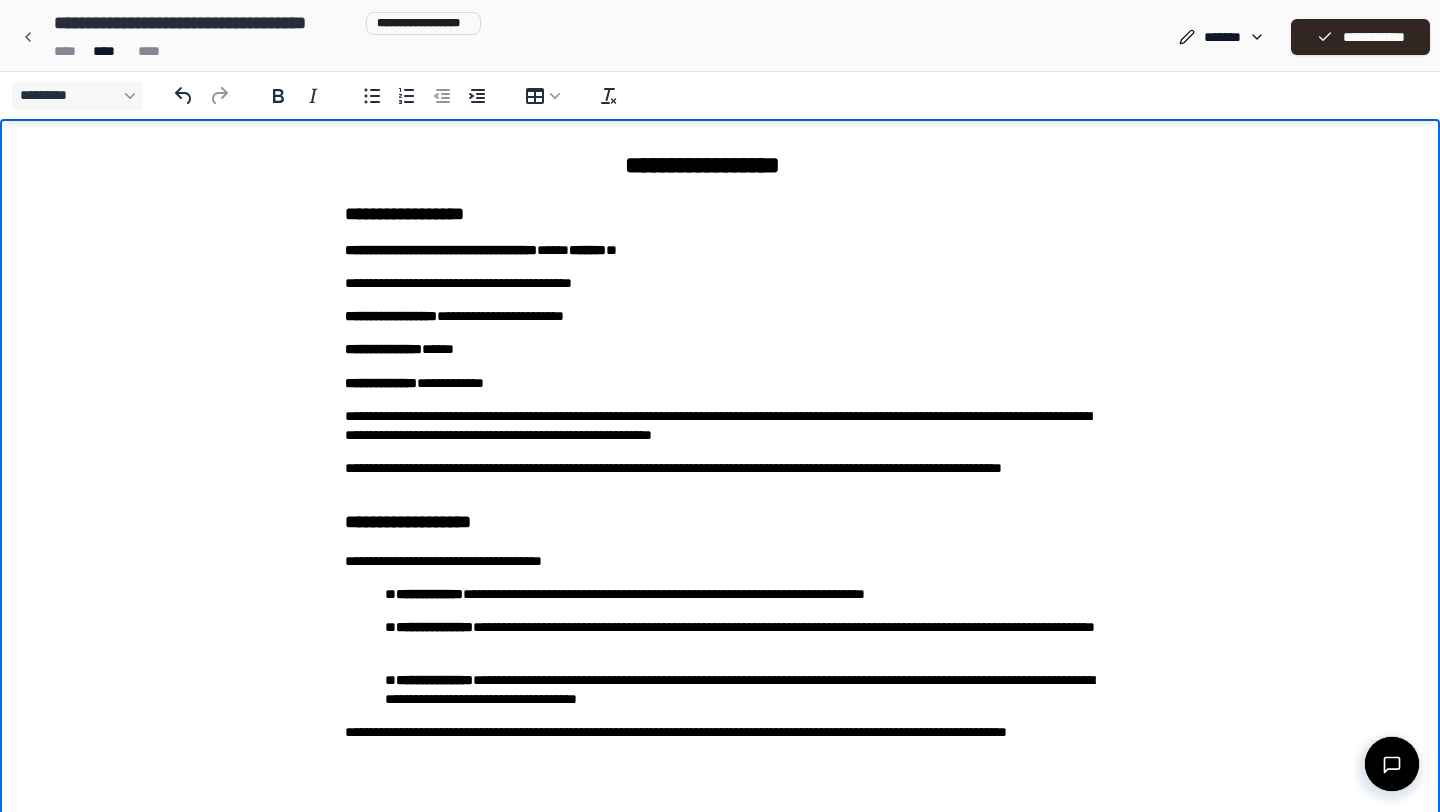 scroll, scrollTop: 38, scrollLeft: 0, axis: vertical 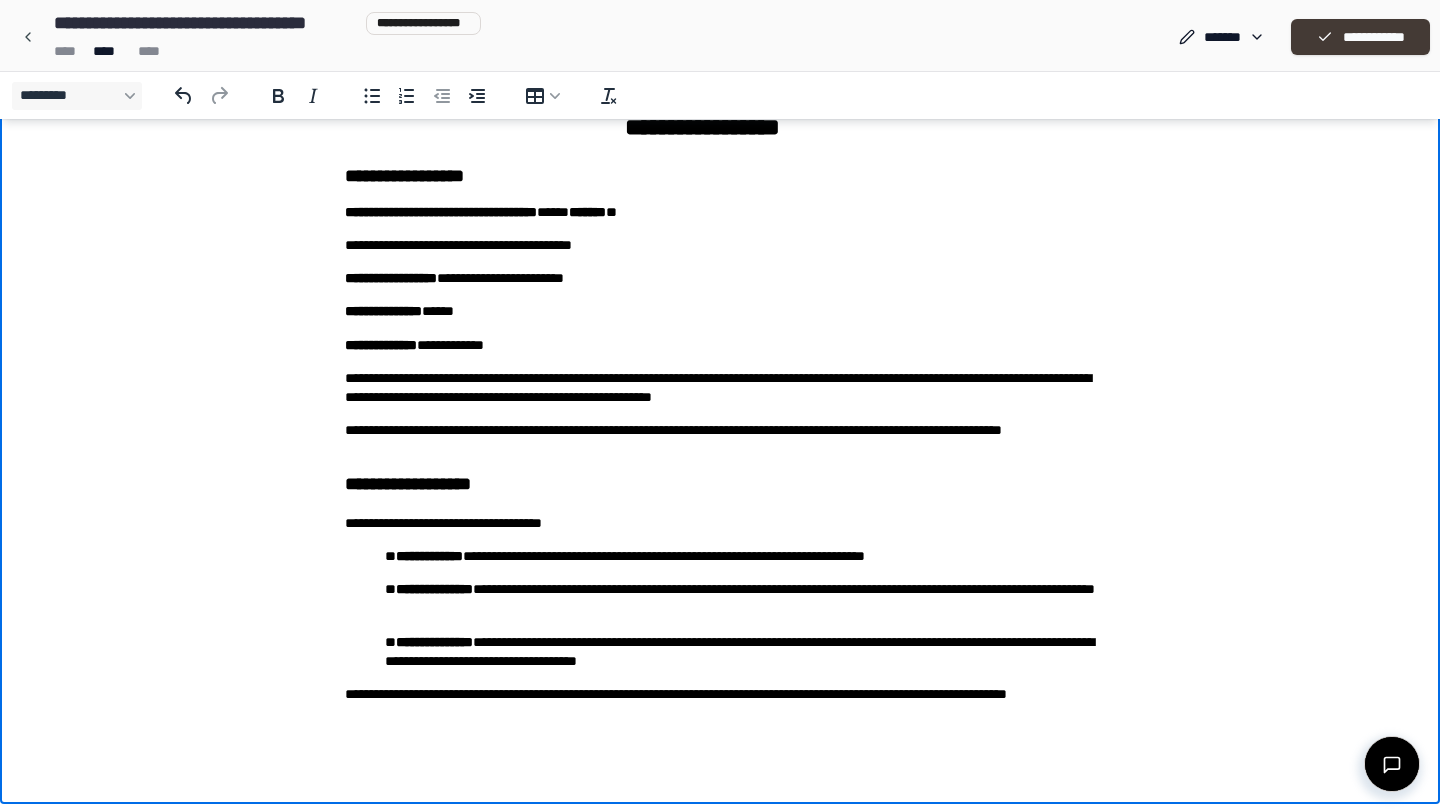 click on "**********" at bounding box center (1360, 37) 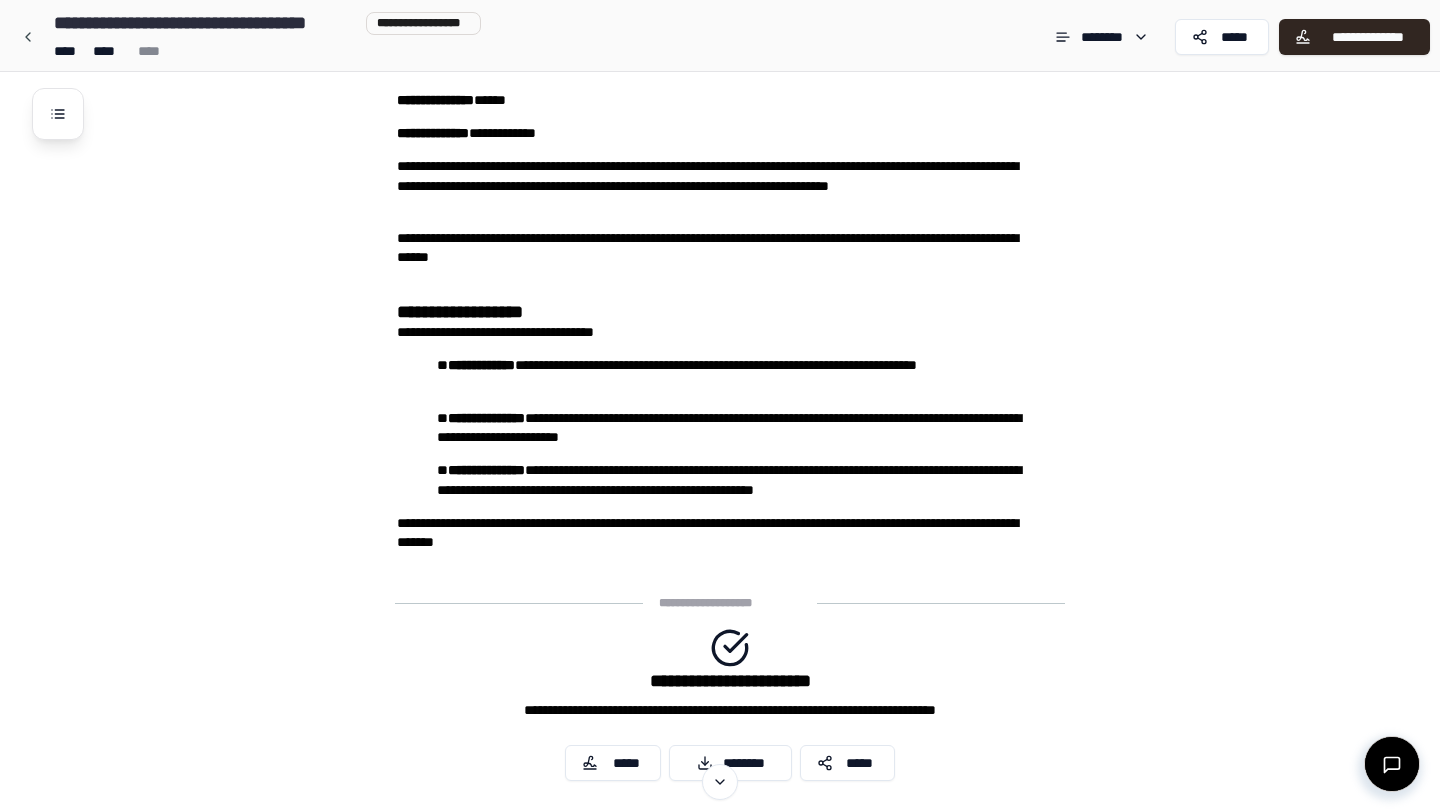 scroll, scrollTop: 253, scrollLeft: 0, axis: vertical 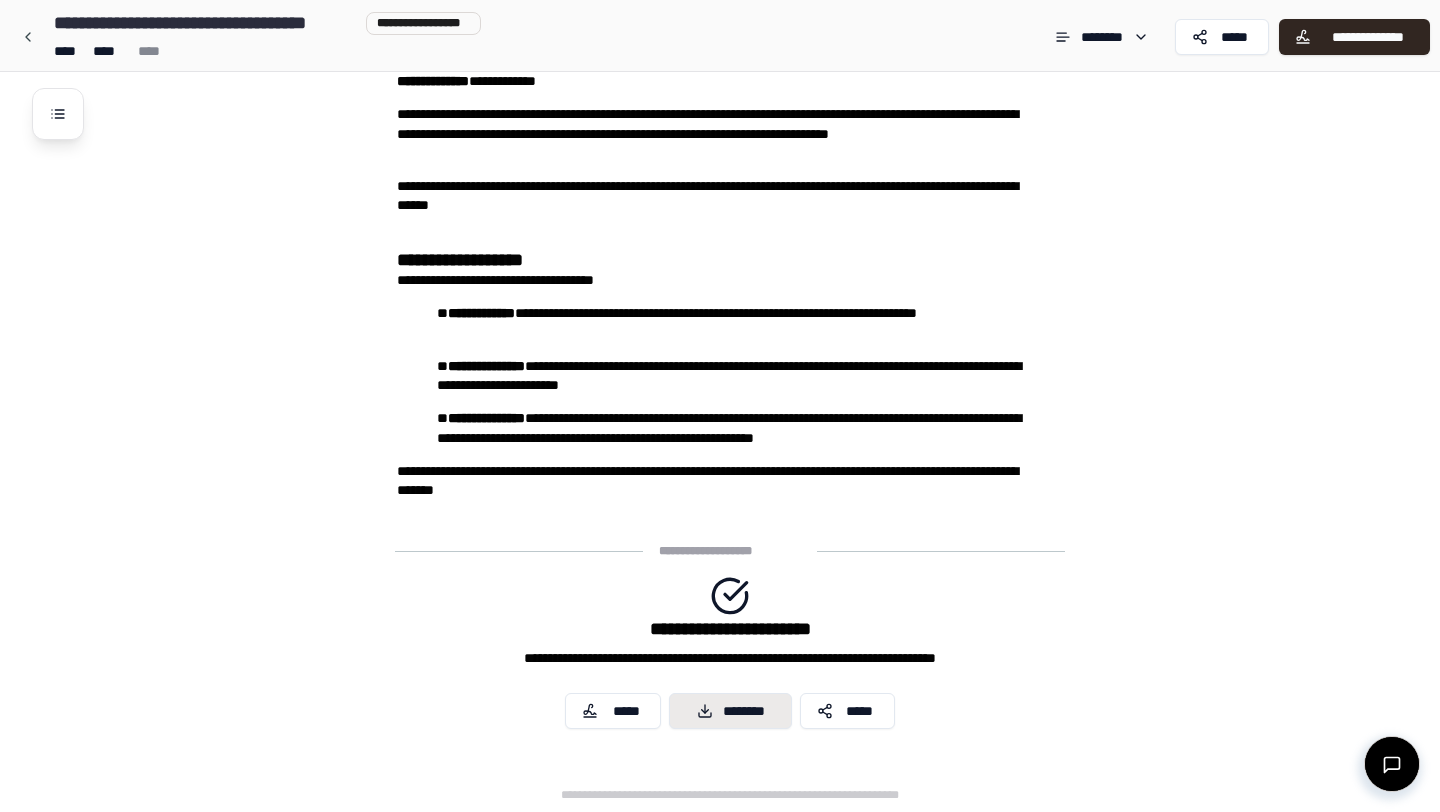 click on "********" at bounding box center (730, 711) 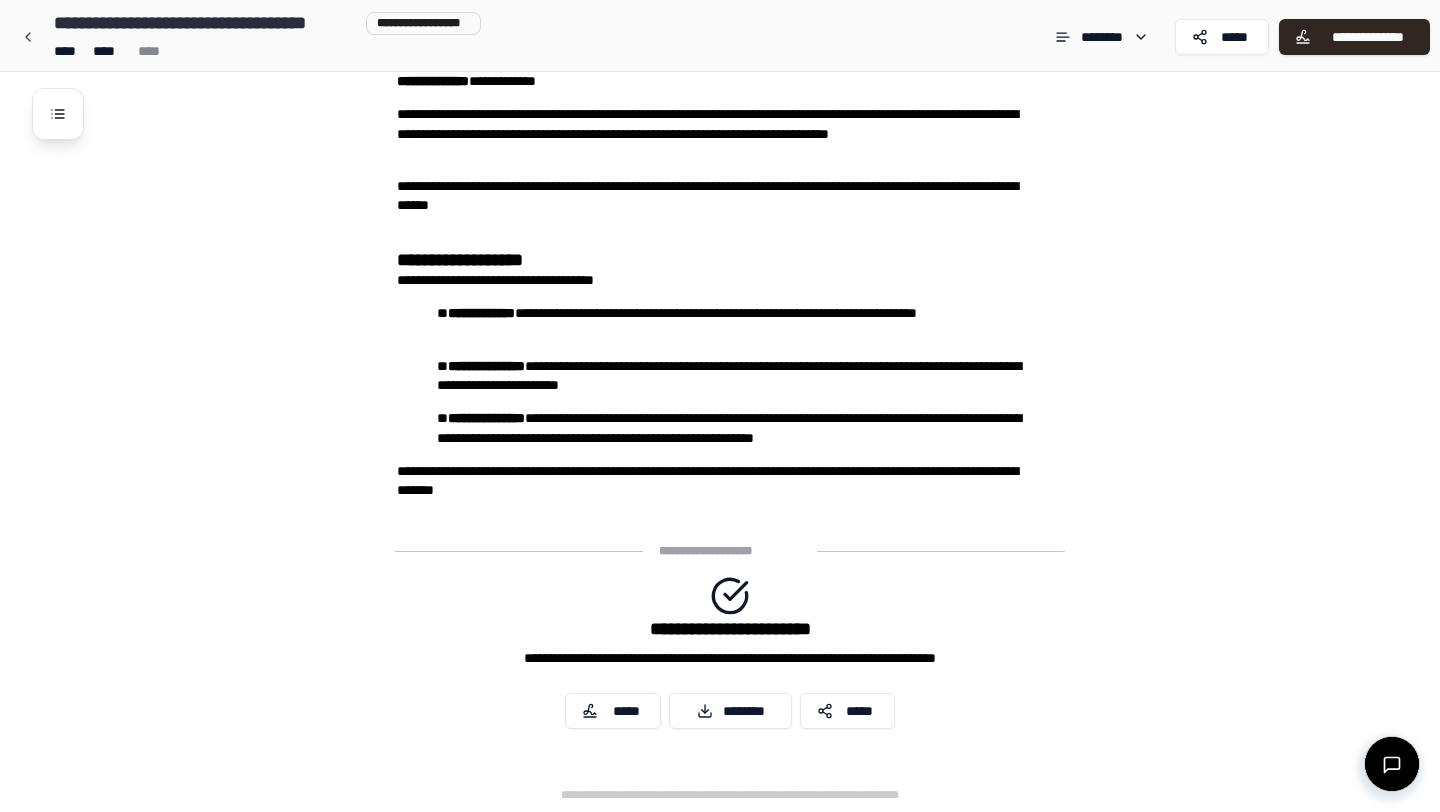 scroll, scrollTop: 0, scrollLeft: 0, axis: both 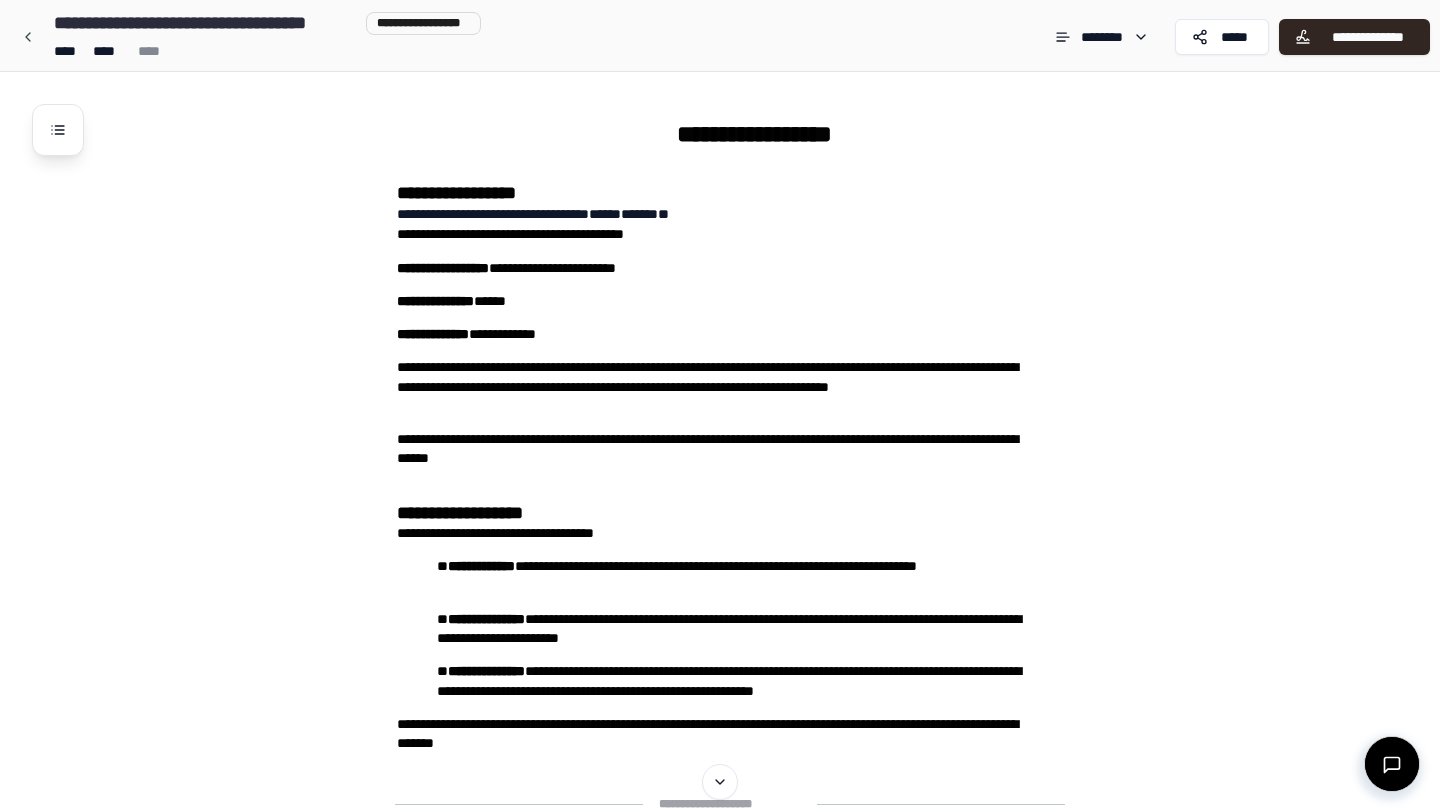 click on "**********" at bounding box center (746, 569) 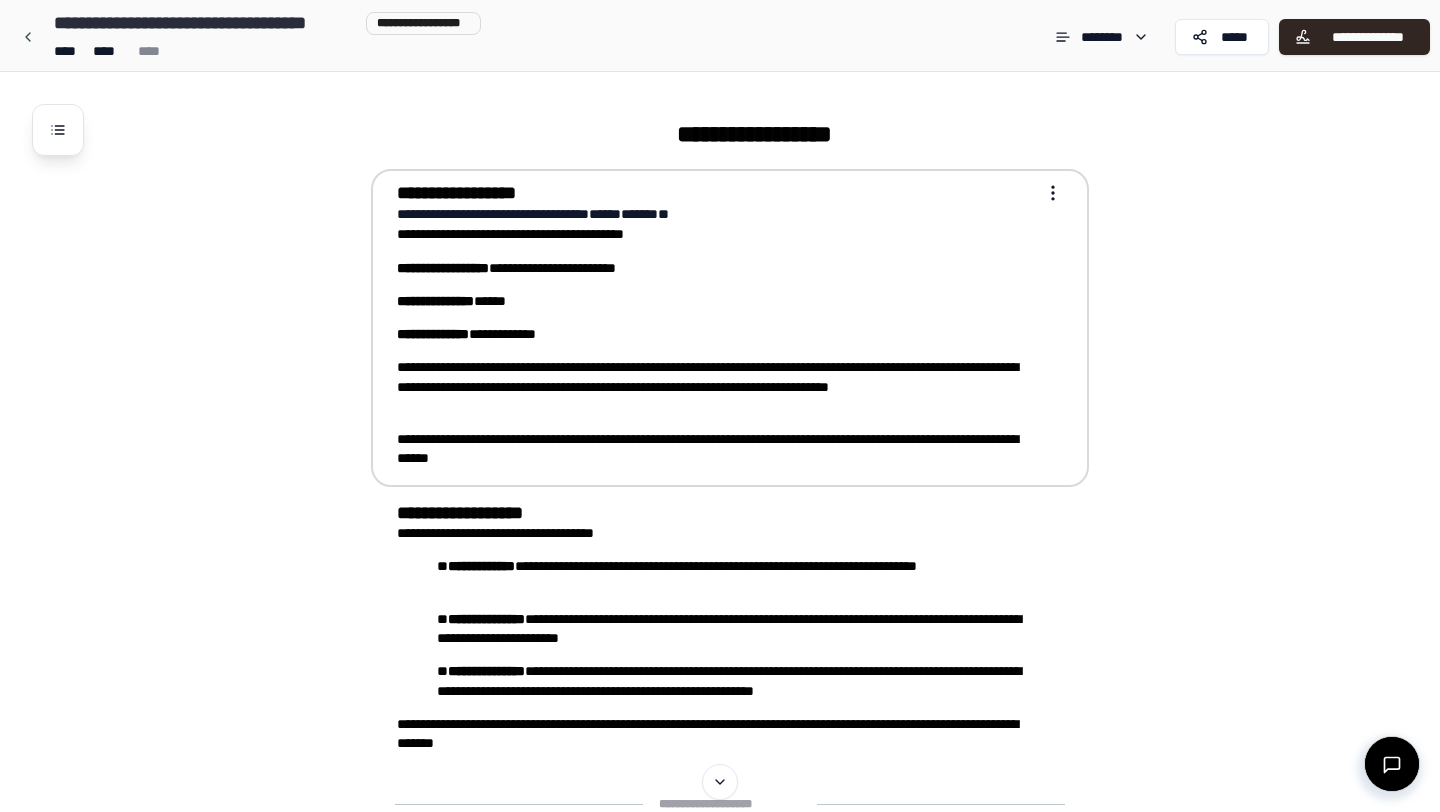 click on "**********" at bounding box center [720, 533] 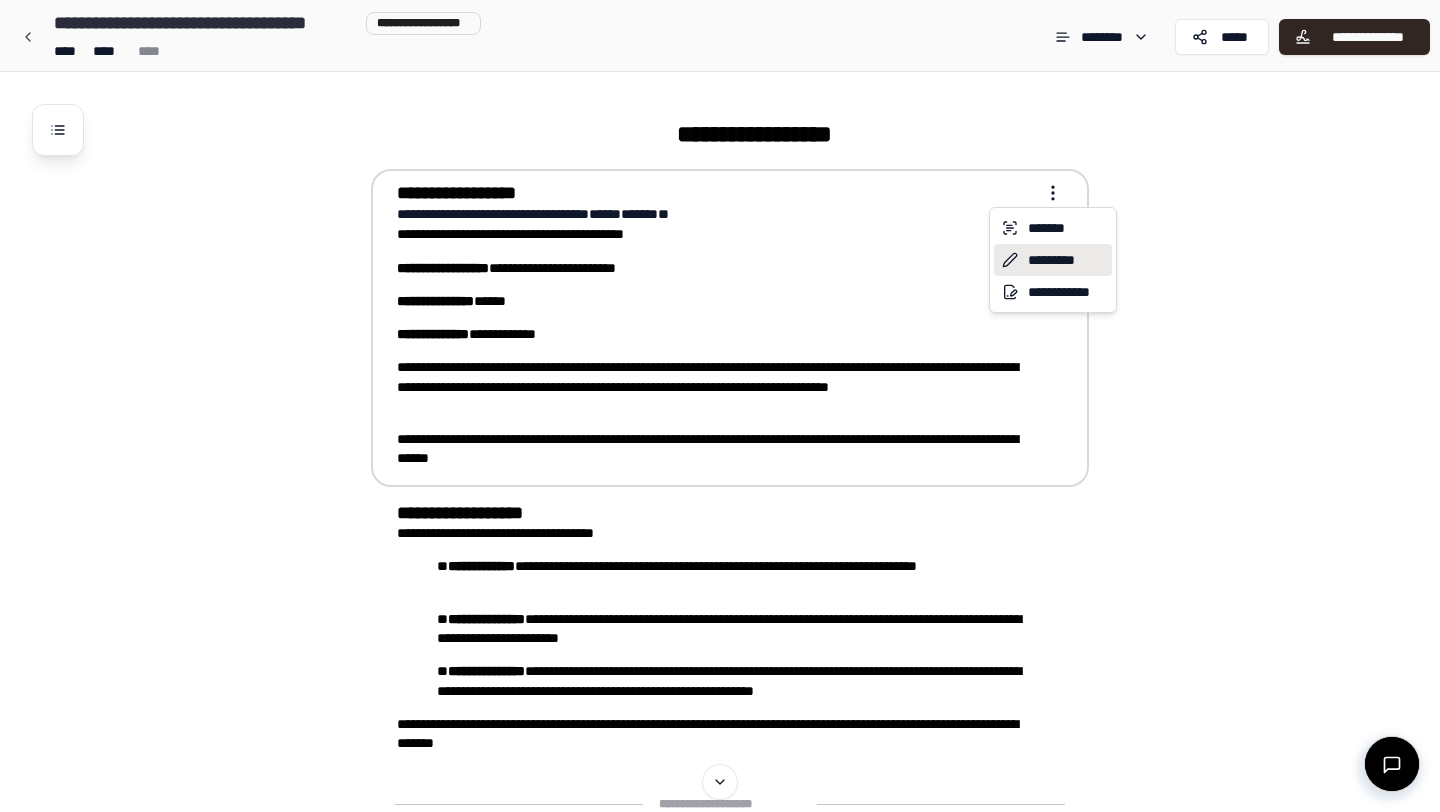 click on "*********" at bounding box center [1053, 260] 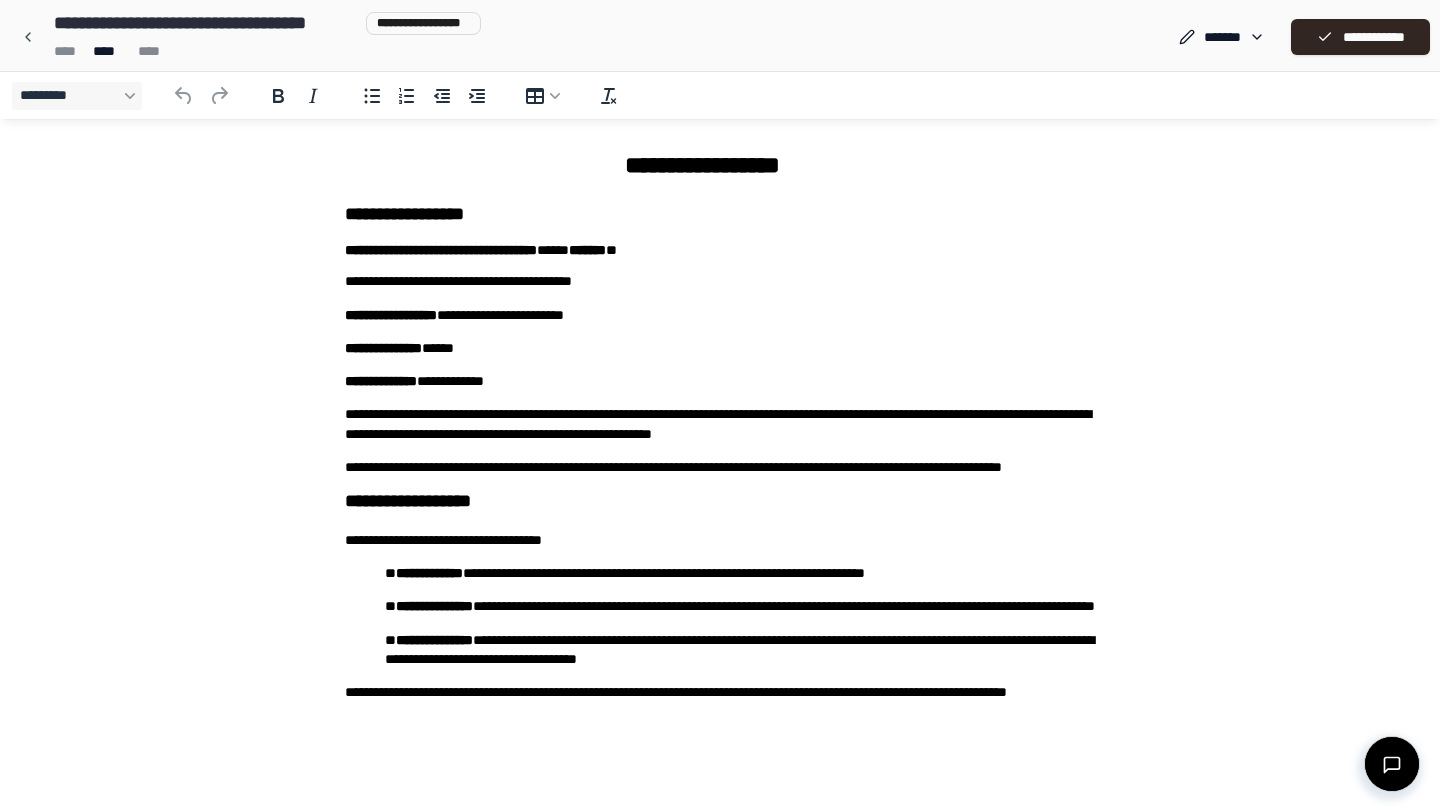 scroll, scrollTop: 0, scrollLeft: 0, axis: both 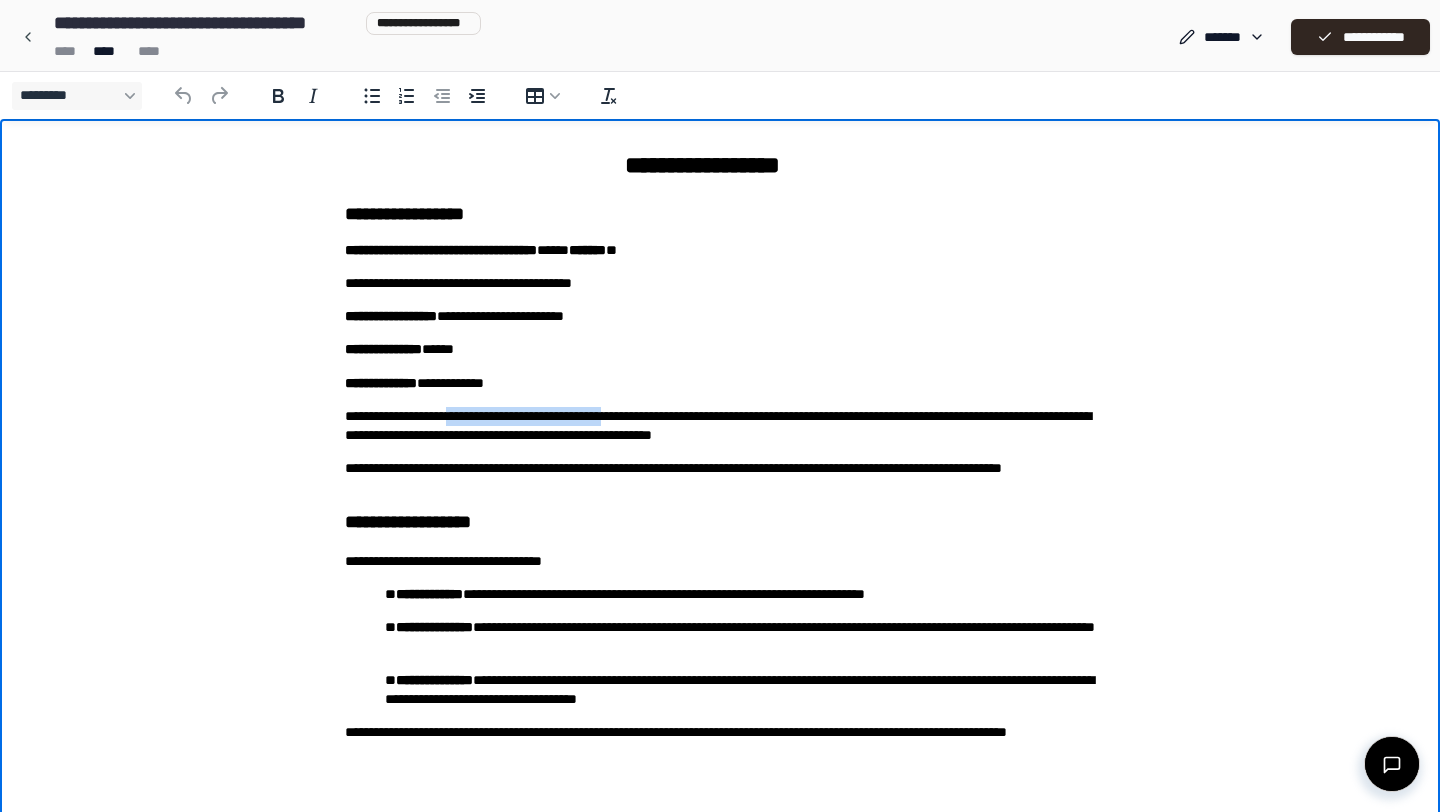 drag, startPoint x: 458, startPoint y: 415, endPoint x: 653, endPoint y: 411, distance: 195.04102 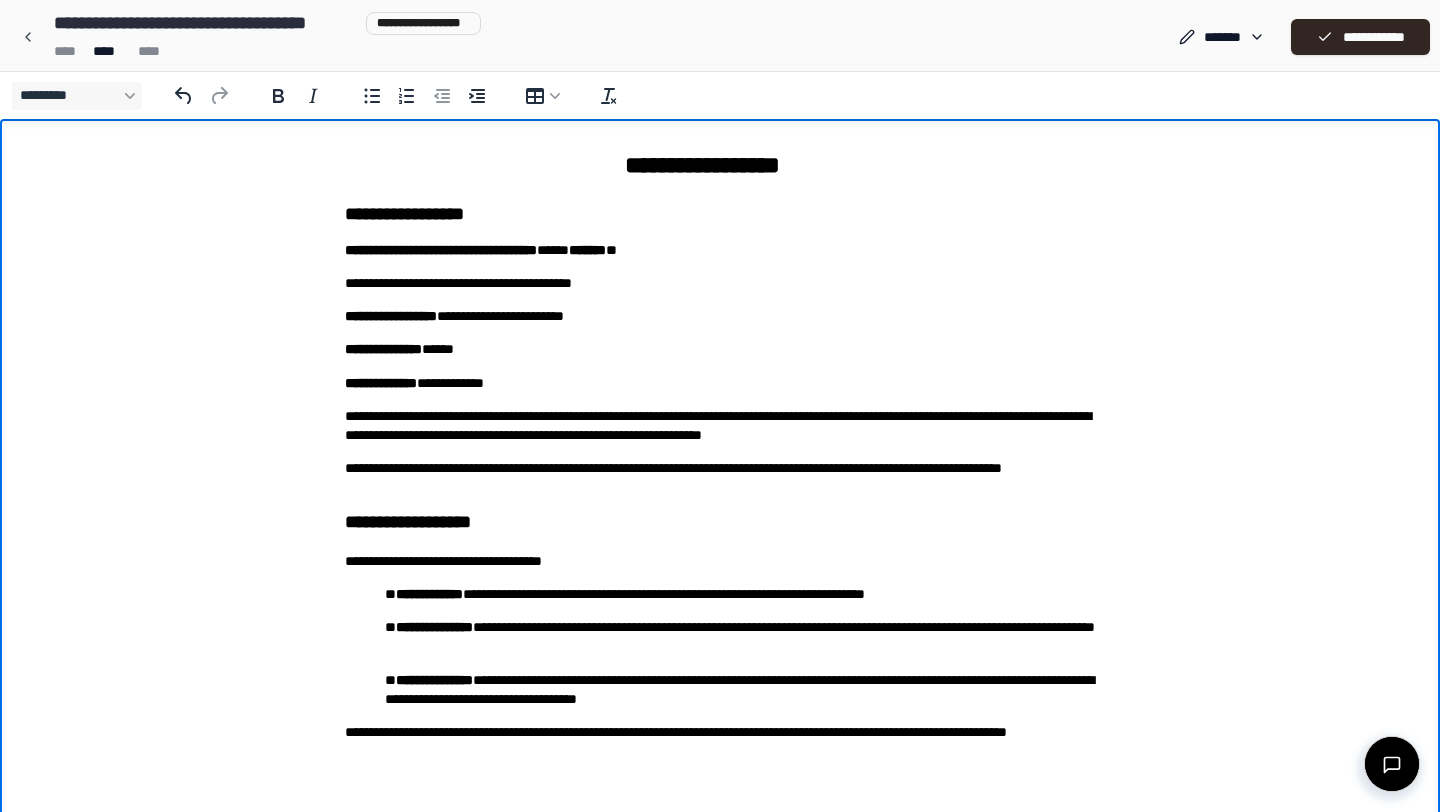 click on "**********" at bounding box center (720, 426) 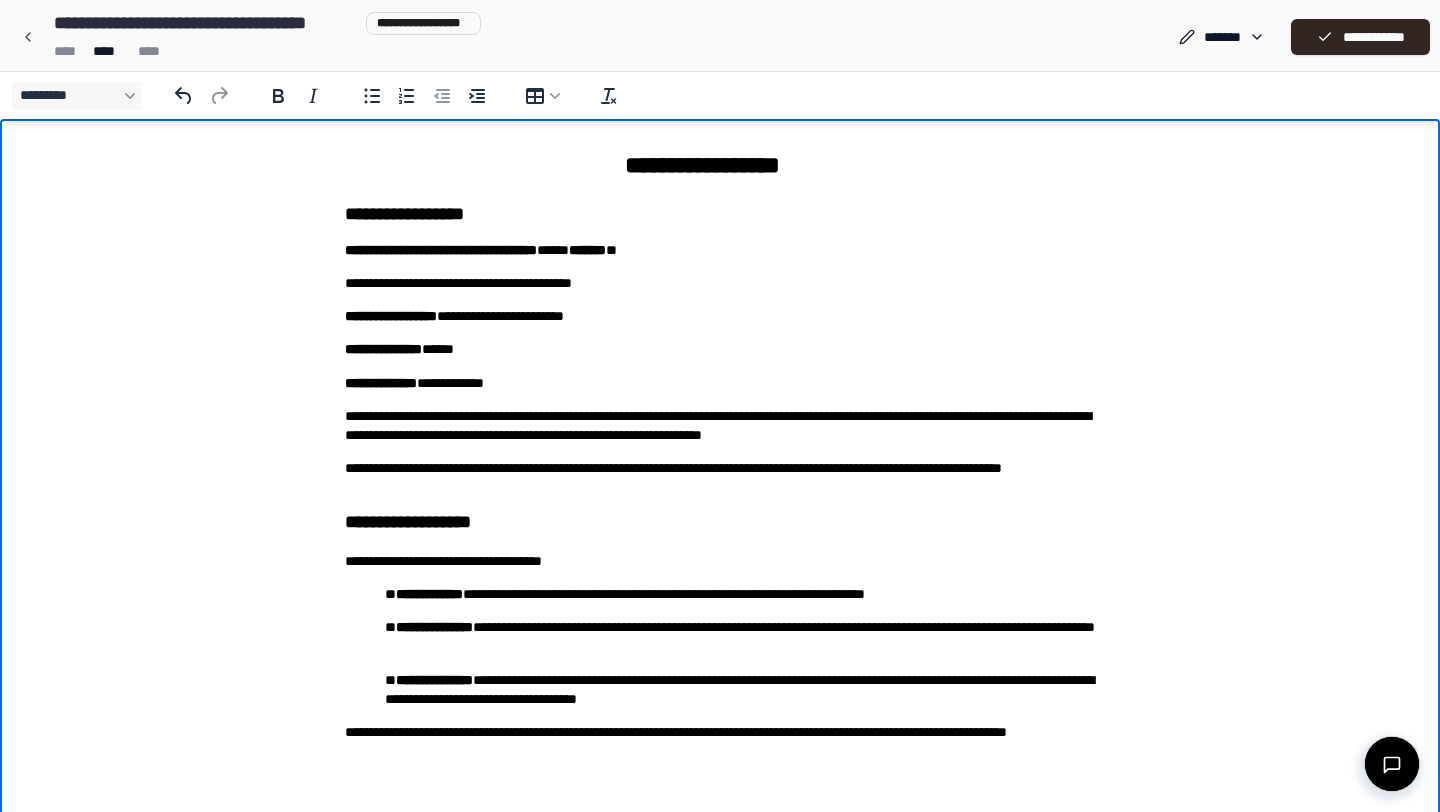 scroll, scrollTop: 38, scrollLeft: 0, axis: vertical 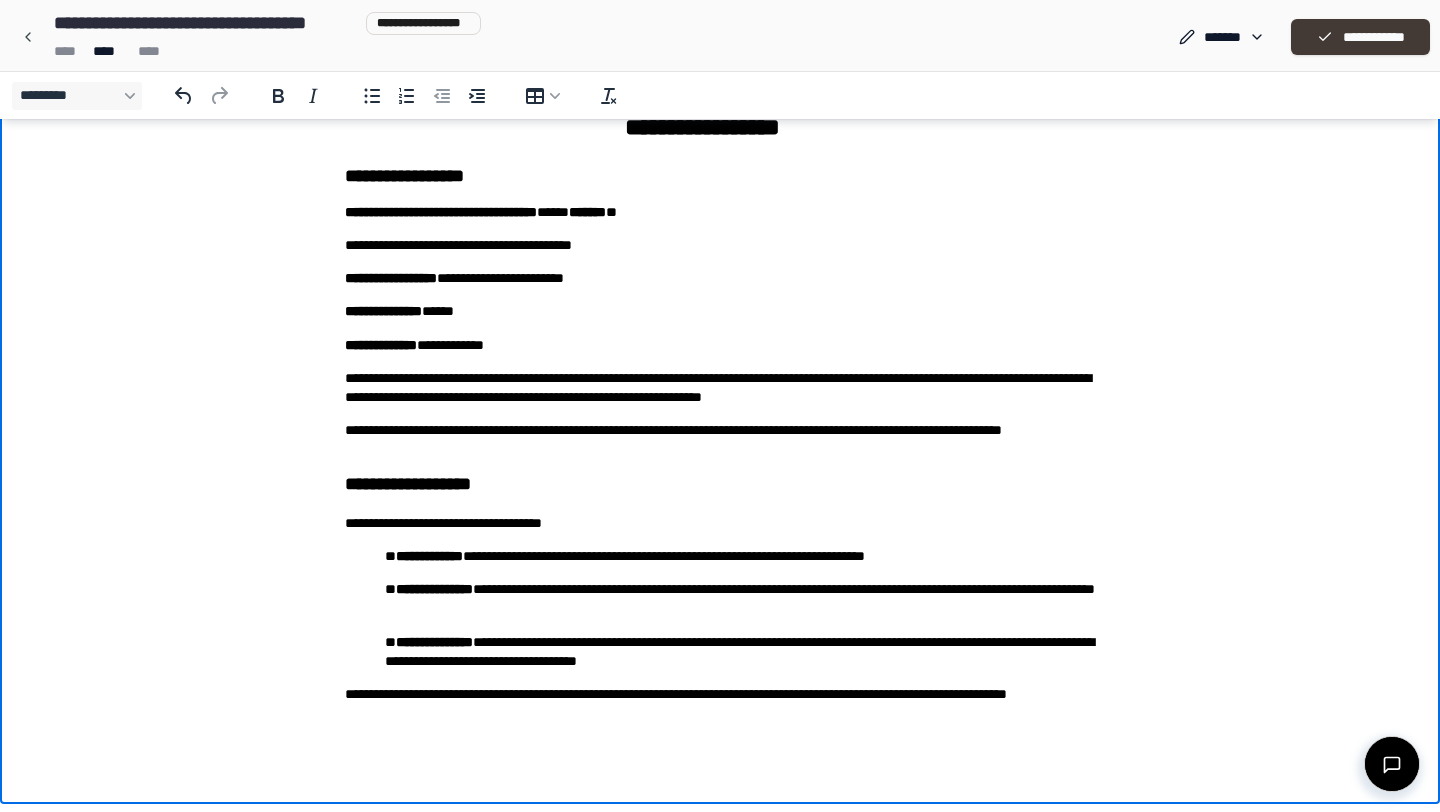 click on "**********" at bounding box center [1360, 37] 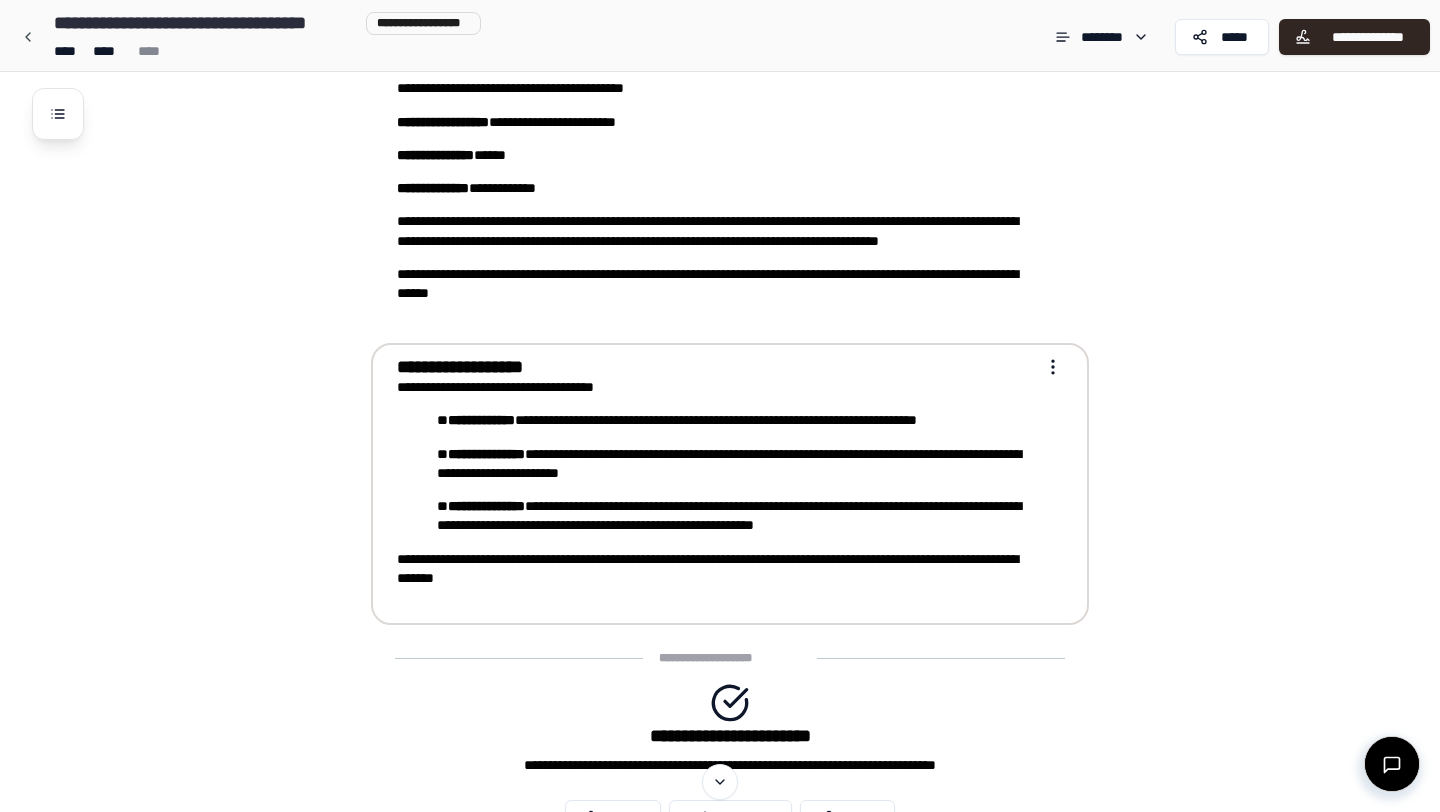 scroll, scrollTop: 253, scrollLeft: 0, axis: vertical 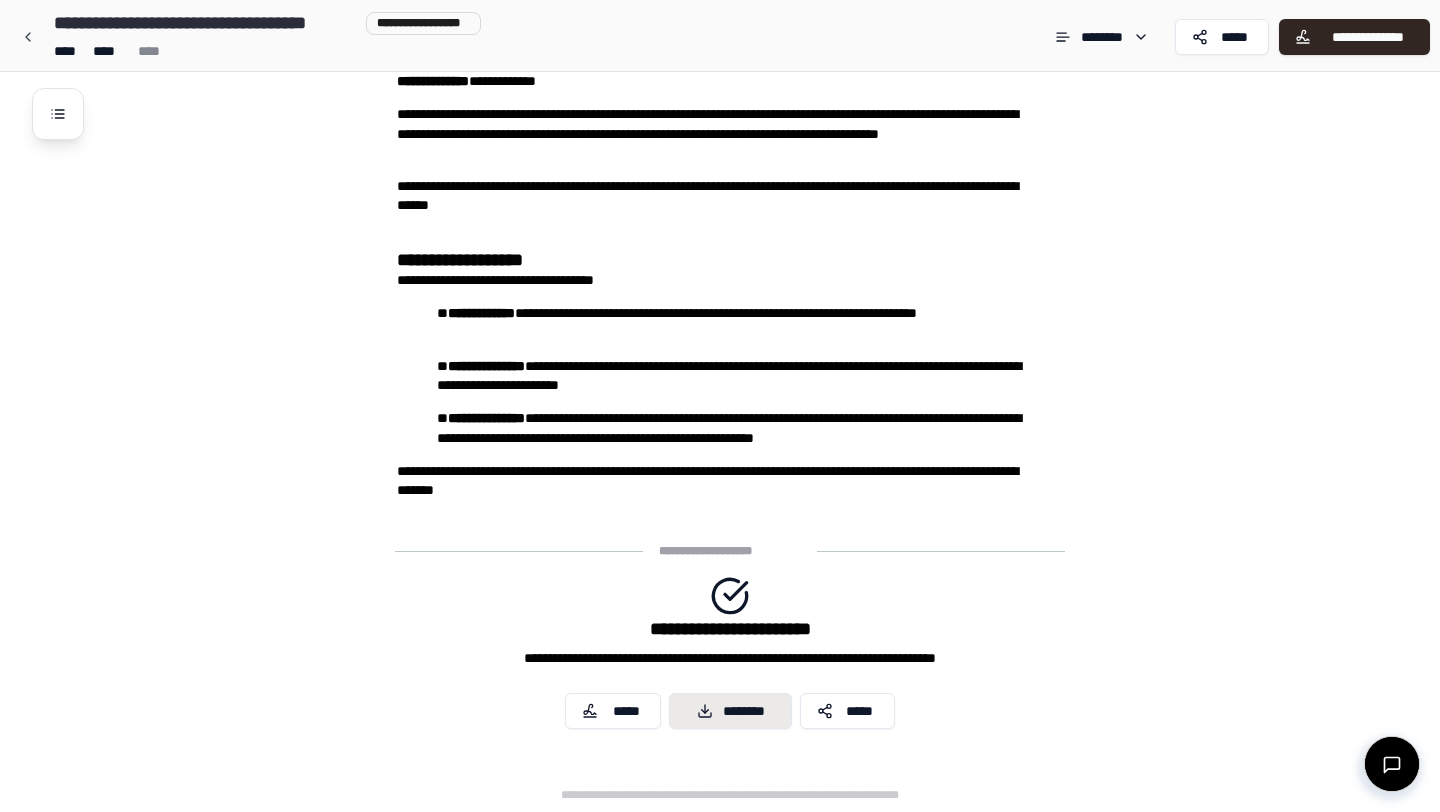 click on "********" at bounding box center [730, 711] 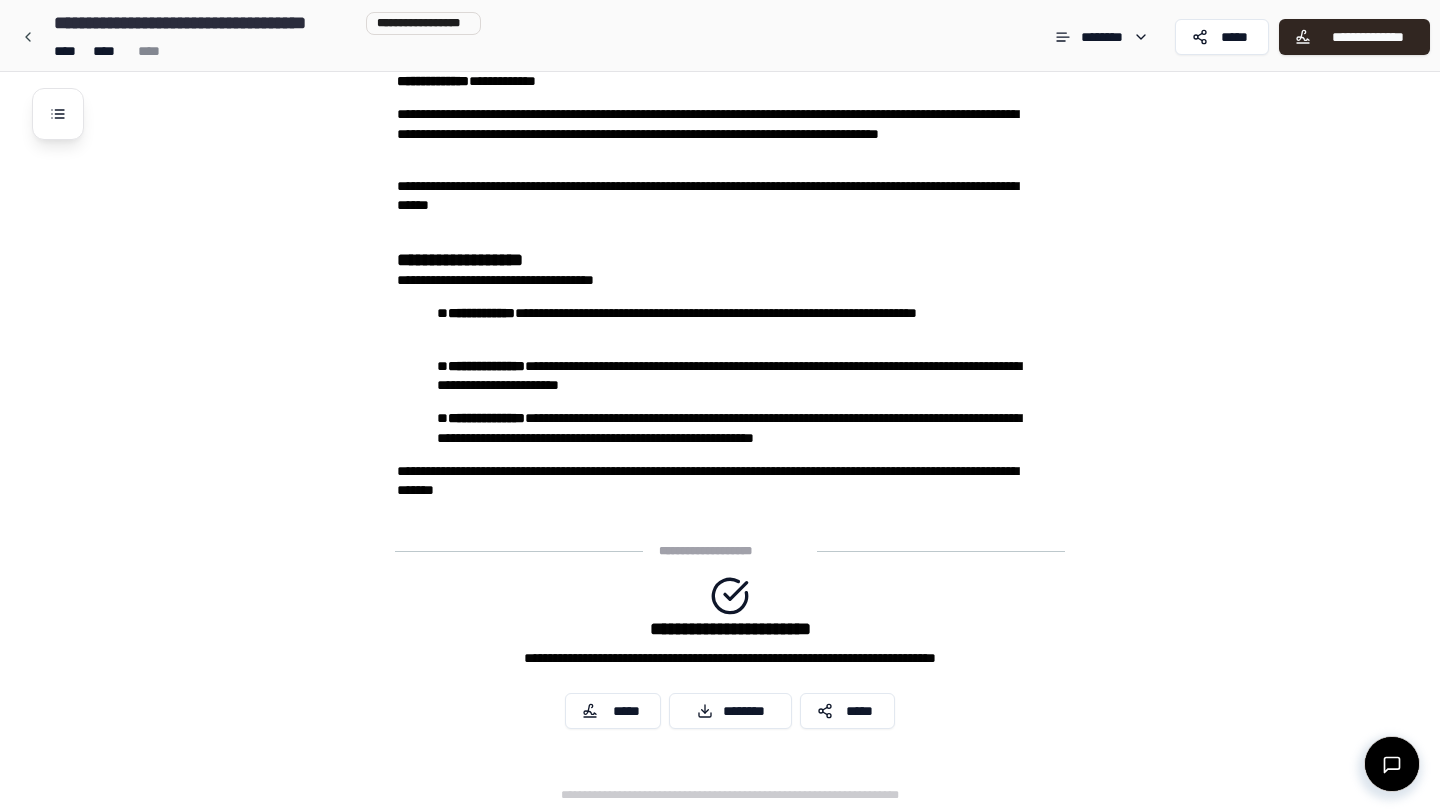 scroll, scrollTop: 0, scrollLeft: 0, axis: both 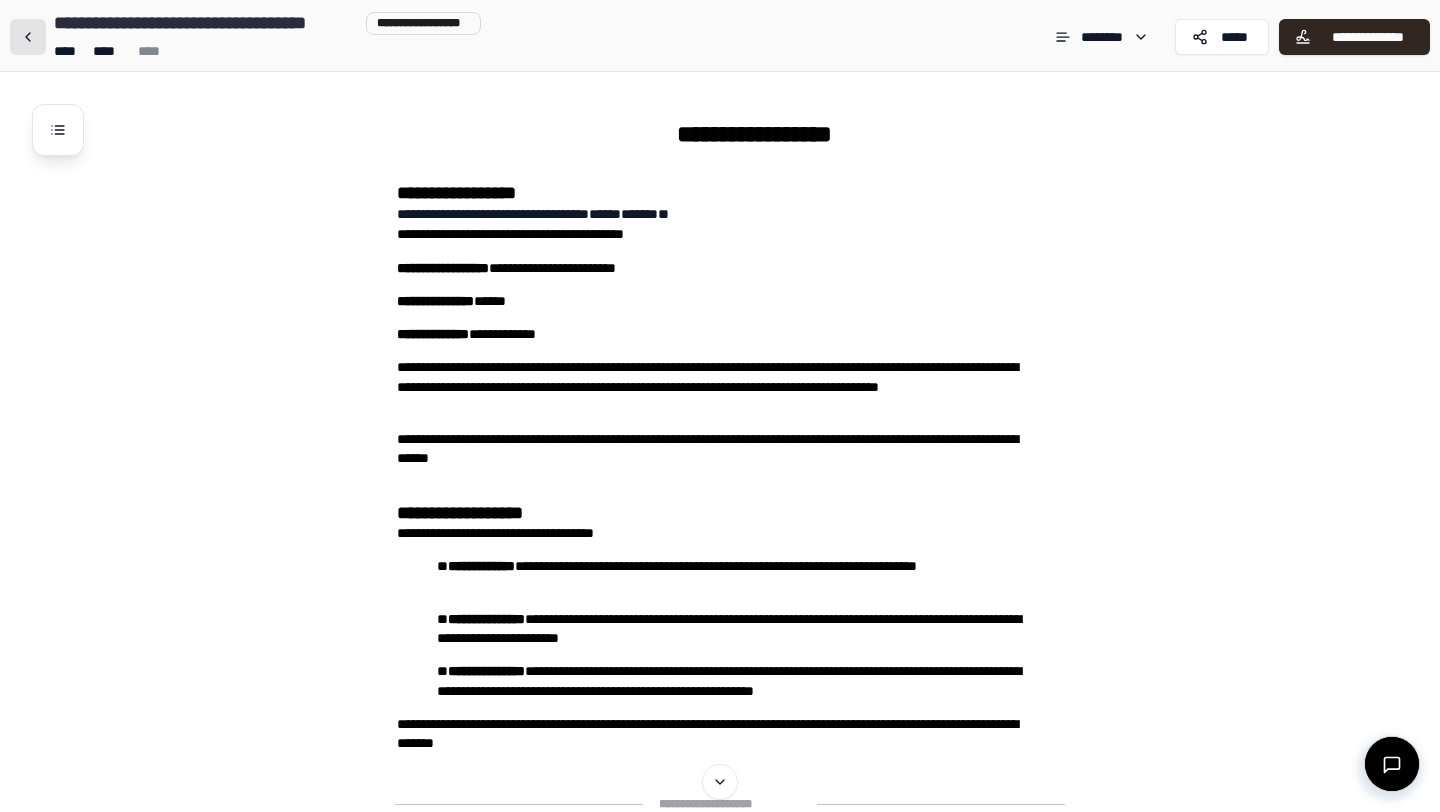 click at bounding box center (28, 37) 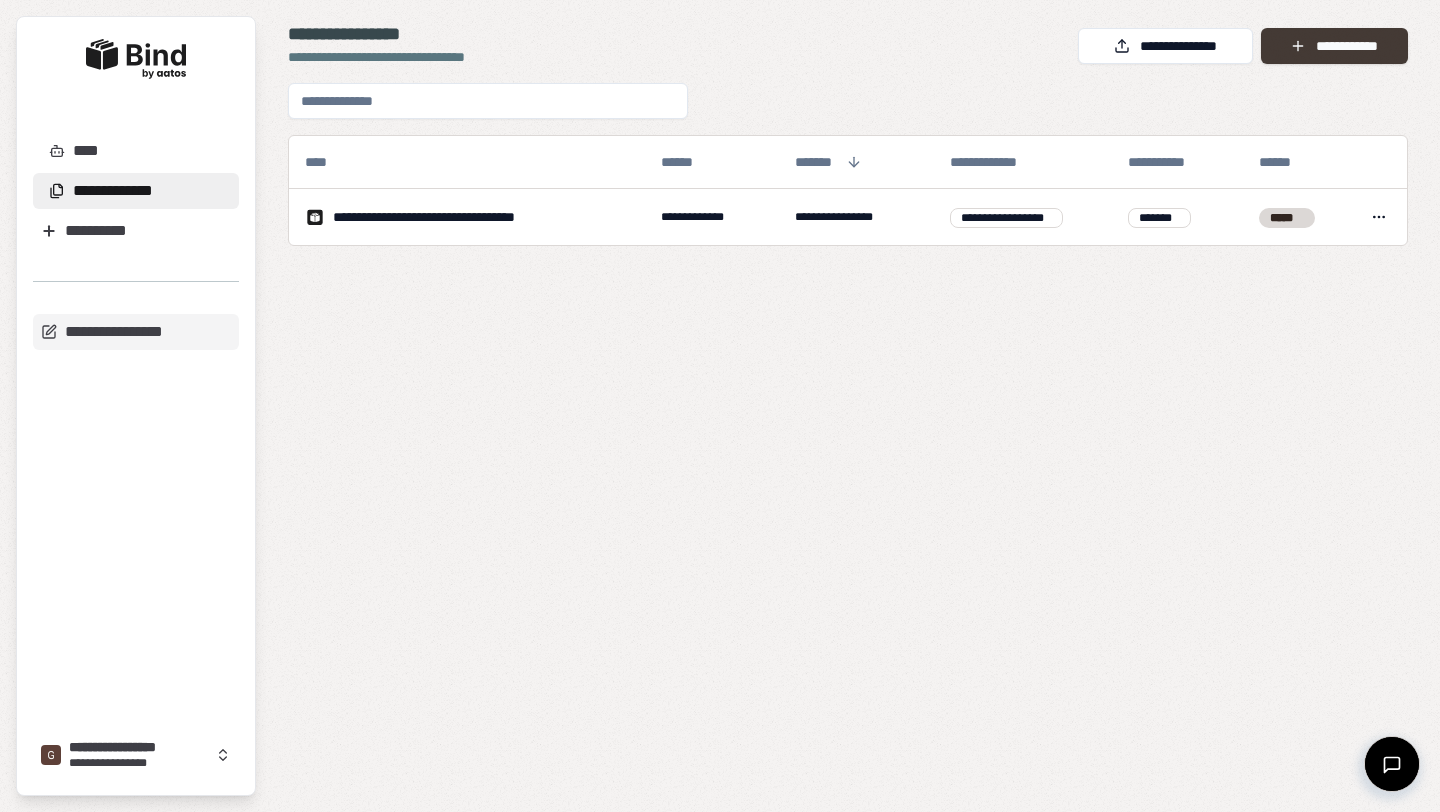 click on "**********" at bounding box center [1334, 46] 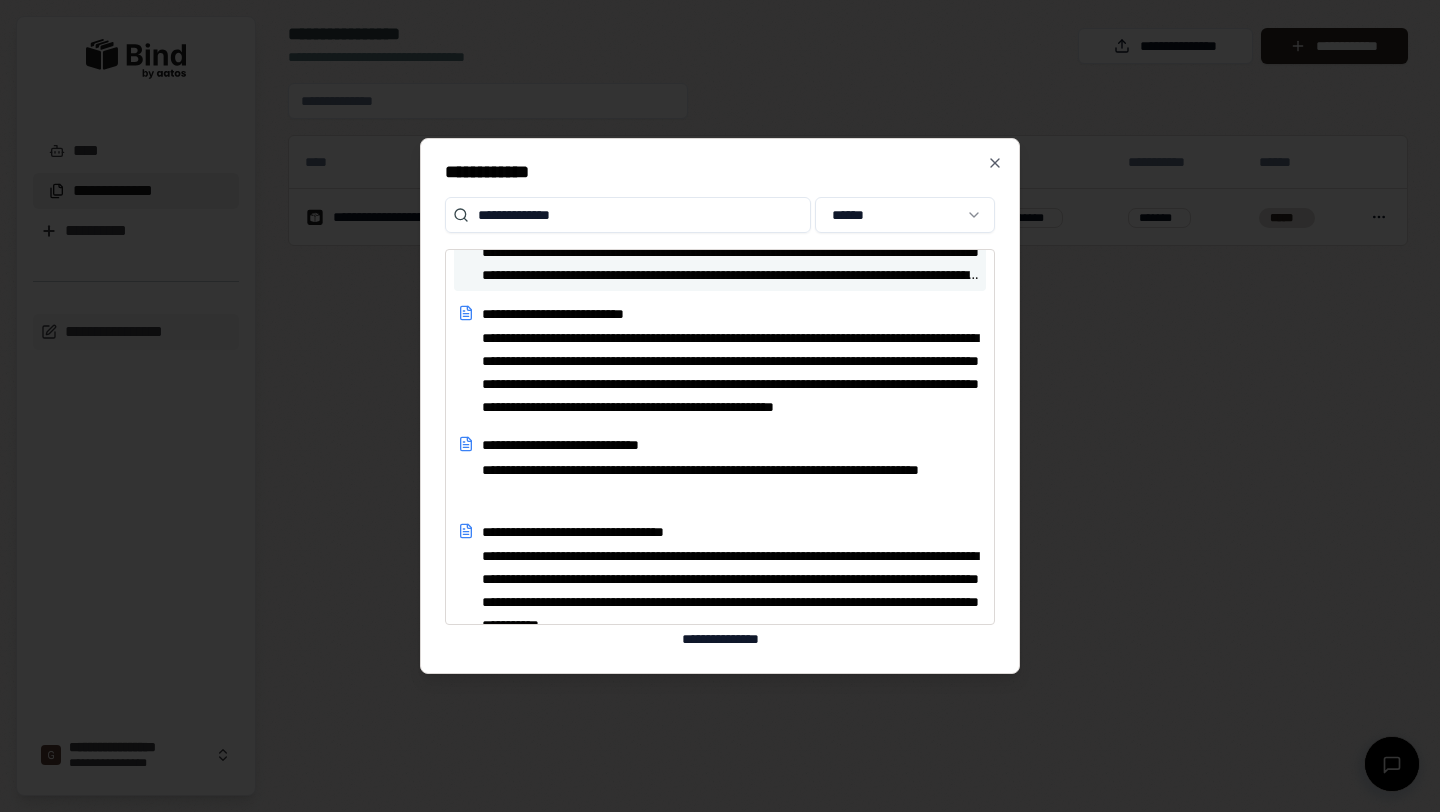 scroll, scrollTop: 0, scrollLeft: 0, axis: both 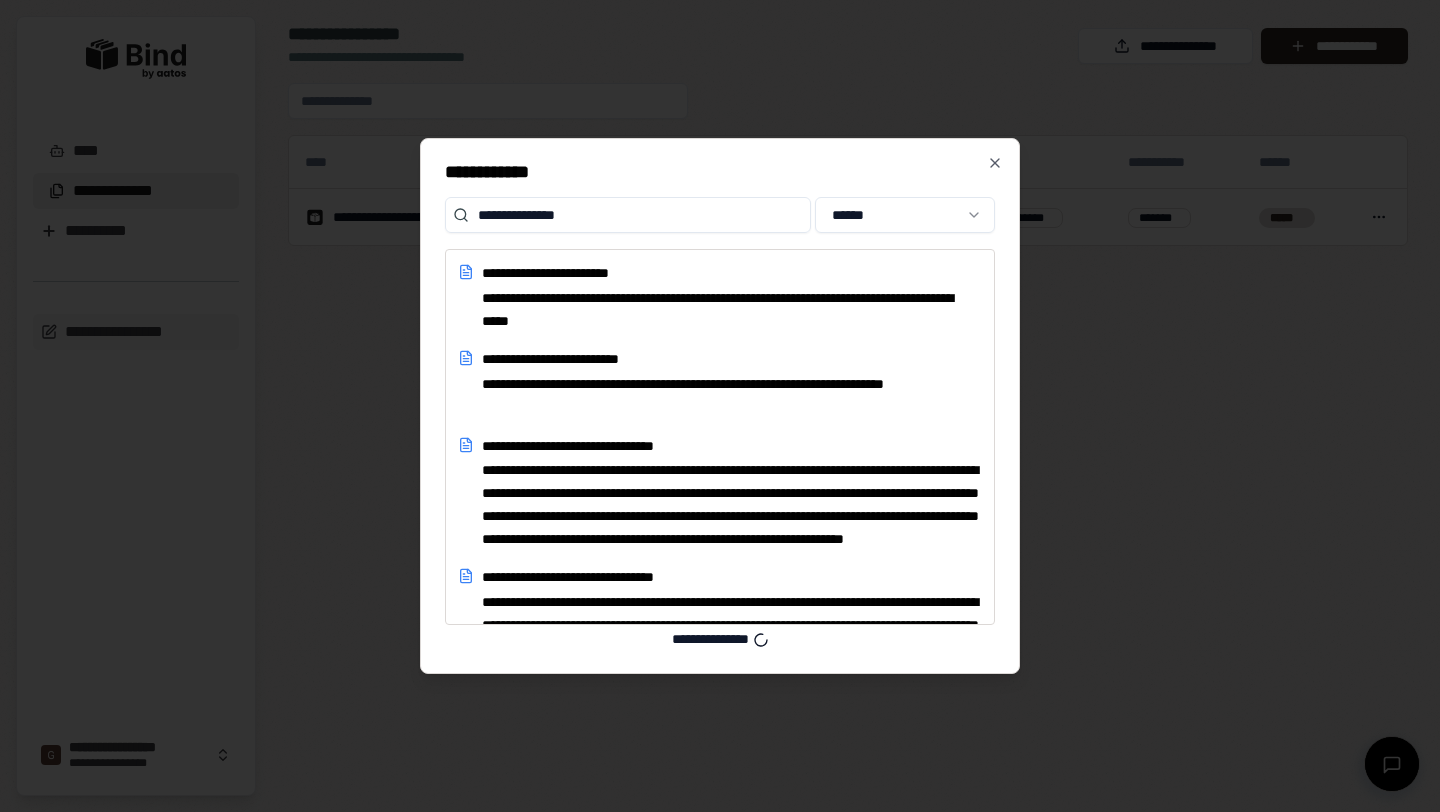 type on "**********" 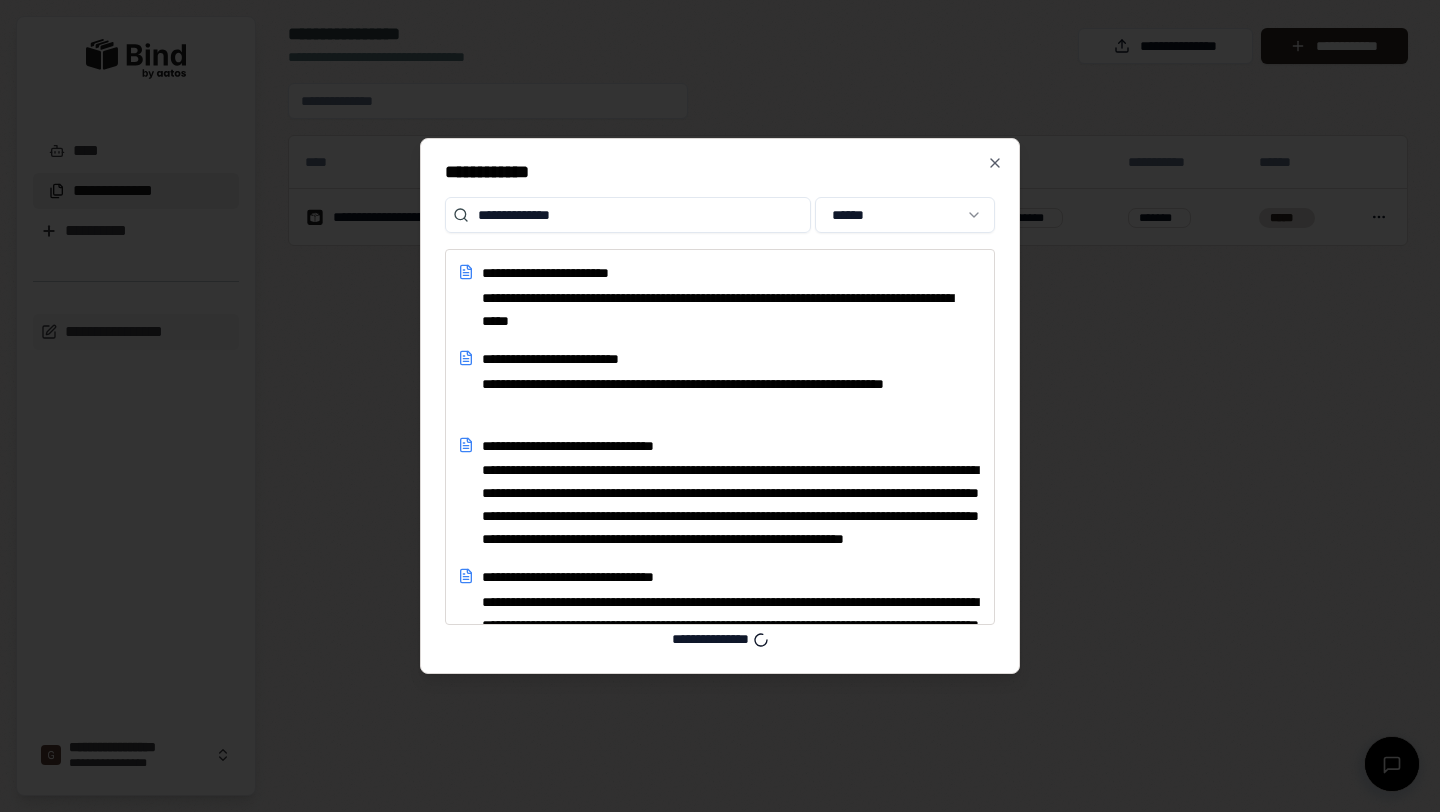 click on "**********" at bounding box center [720, 406] 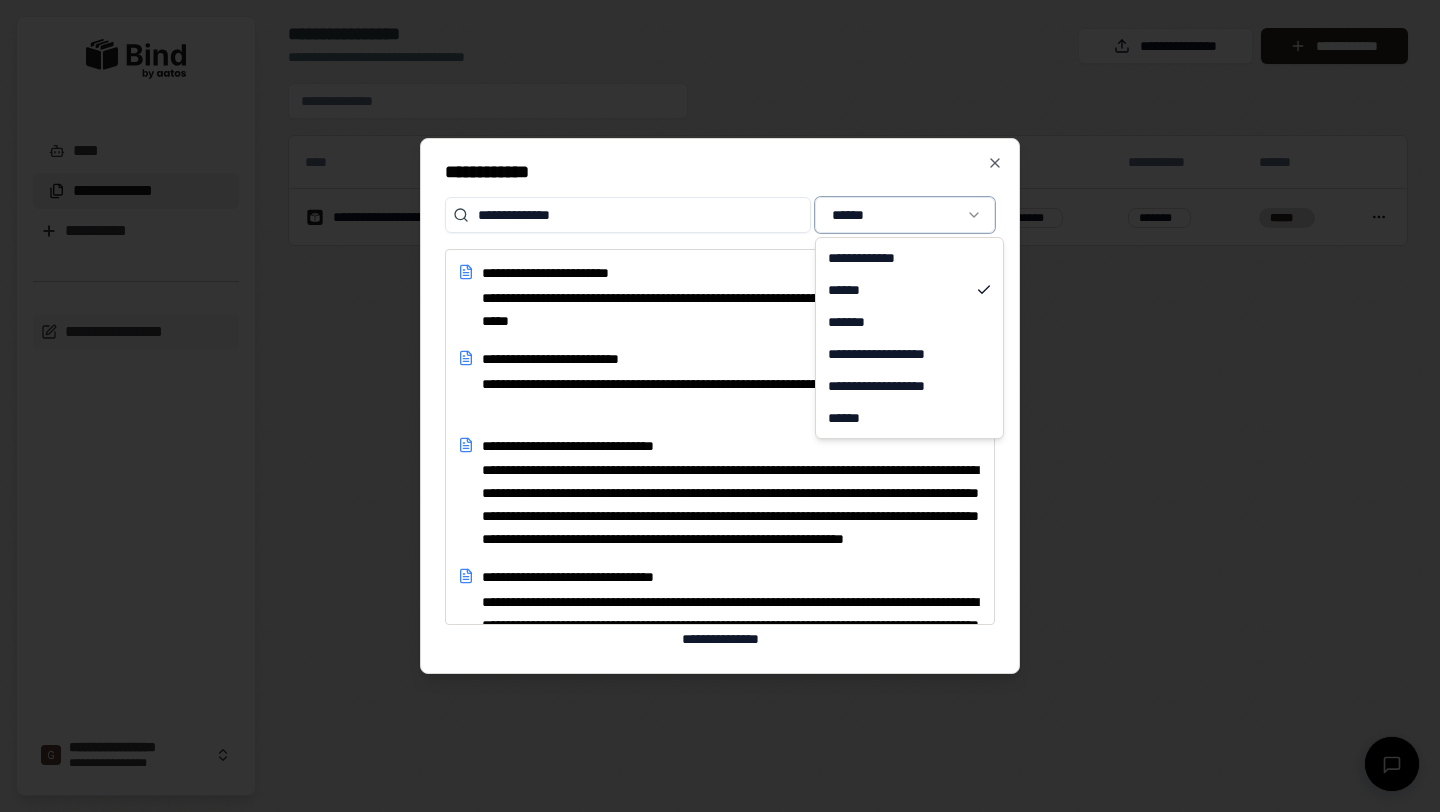 click on "**********" at bounding box center [720, 406] 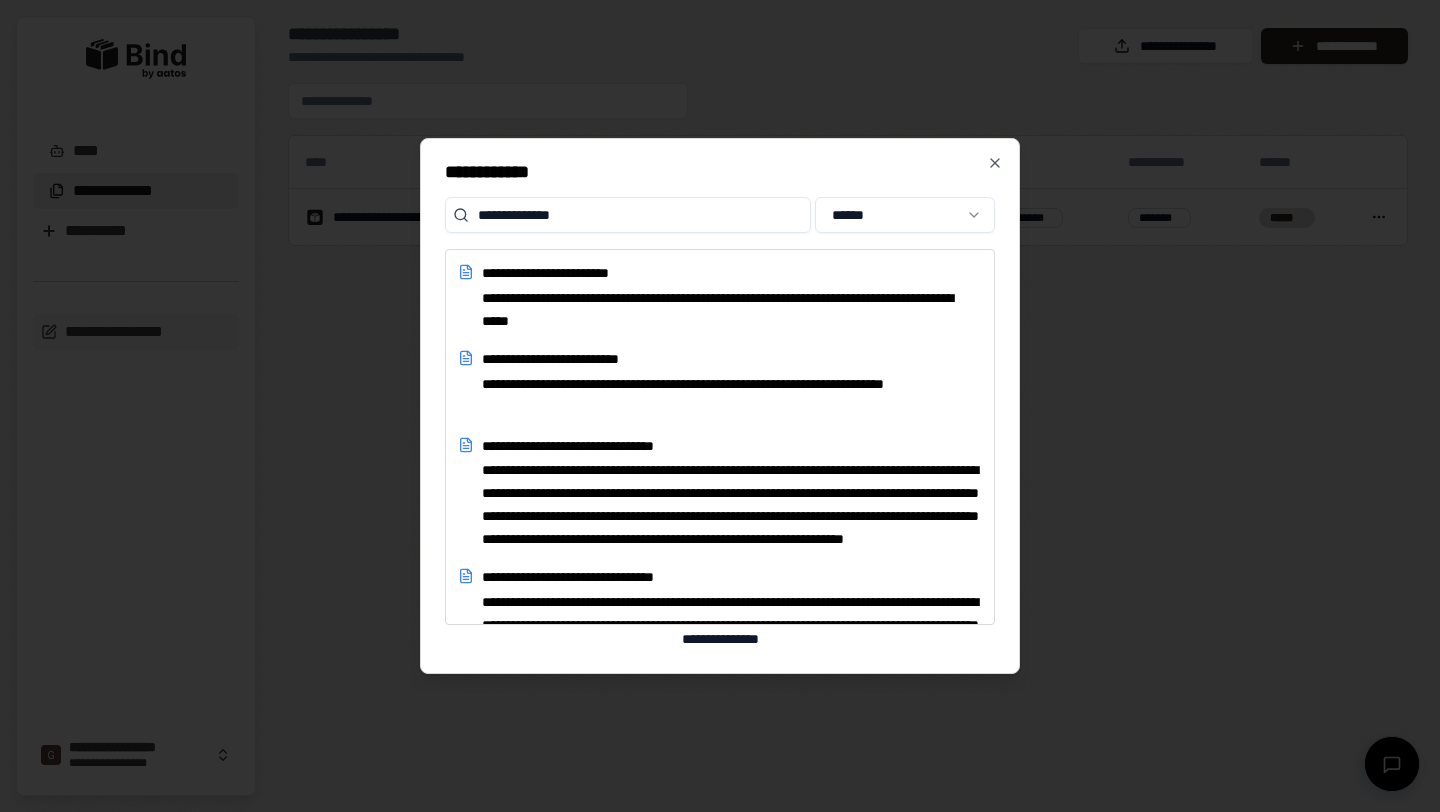 drag, startPoint x: 670, startPoint y: 212, endPoint x: 438, endPoint y: 206, distance: 232.07758 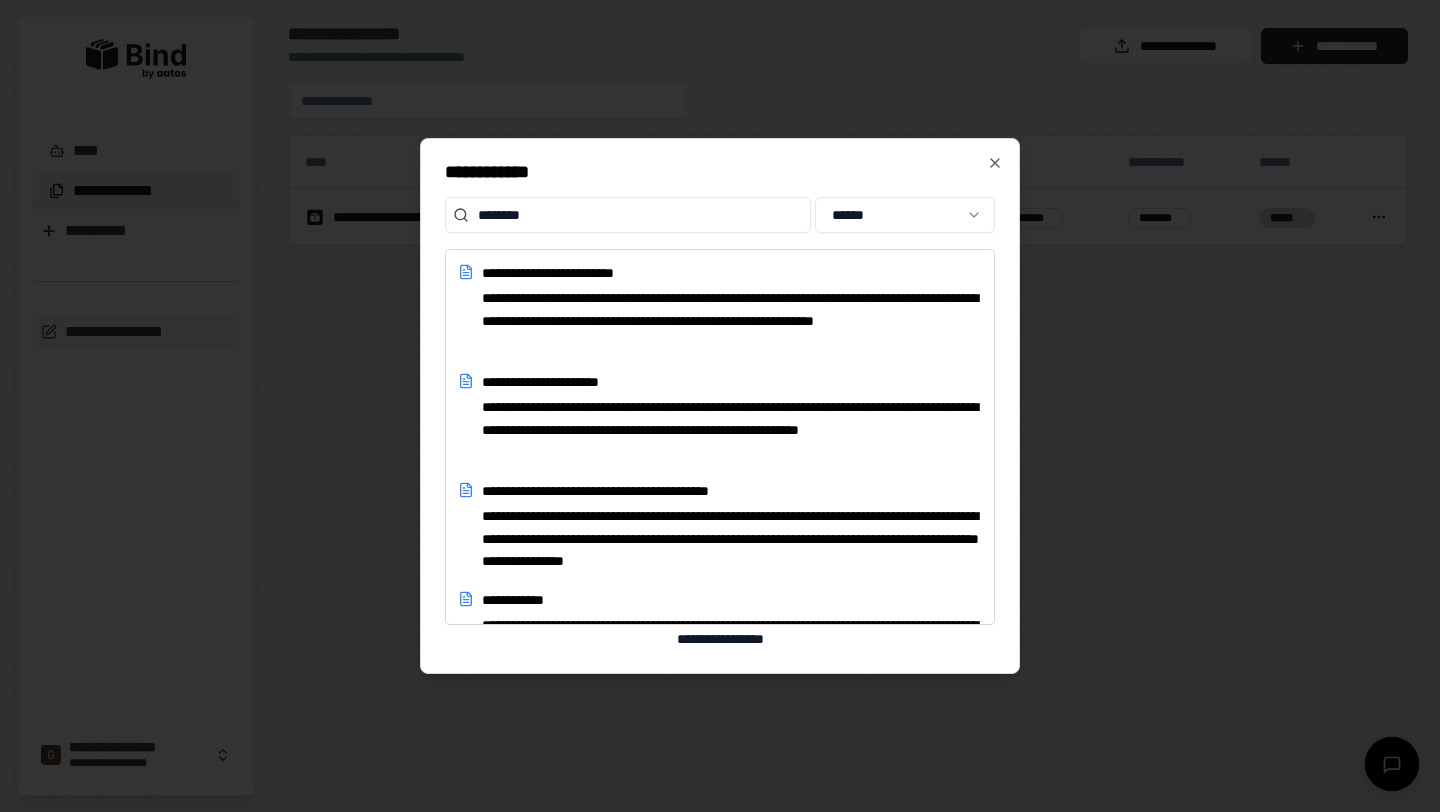type on "********" 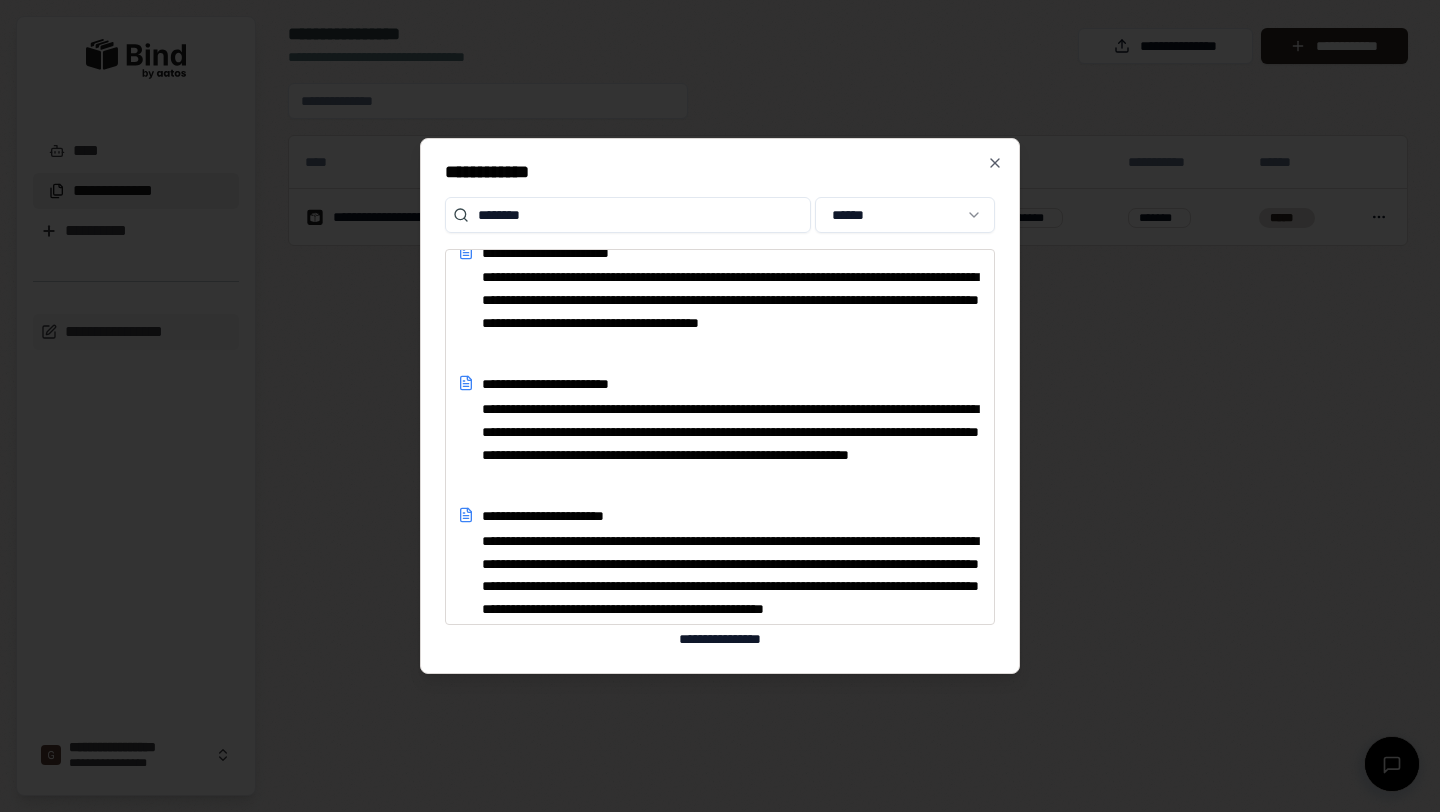 scroll, scrollTop: 724, scrollLeft: 0, axis: vertical 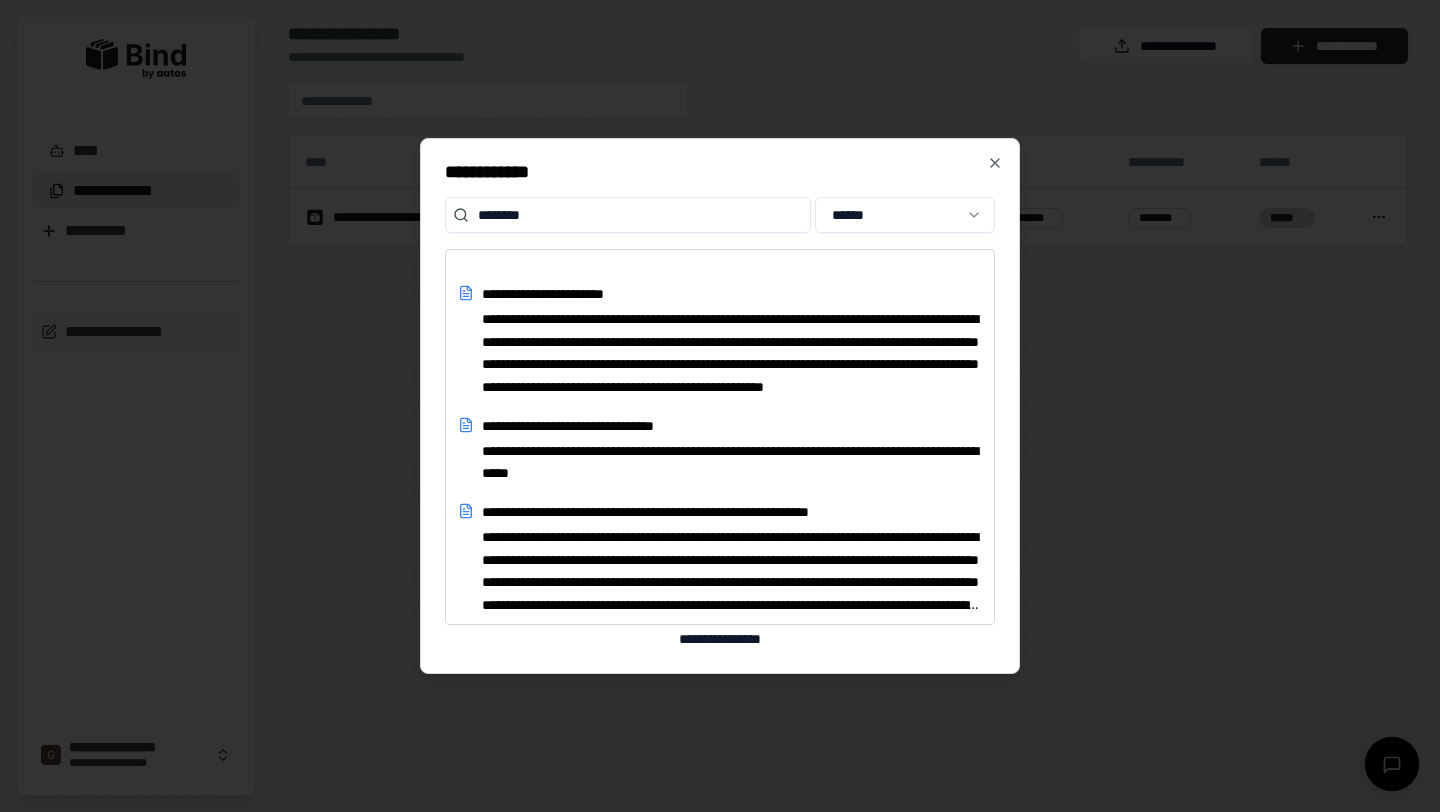 click on "**********" at bounding box center [720, 172] 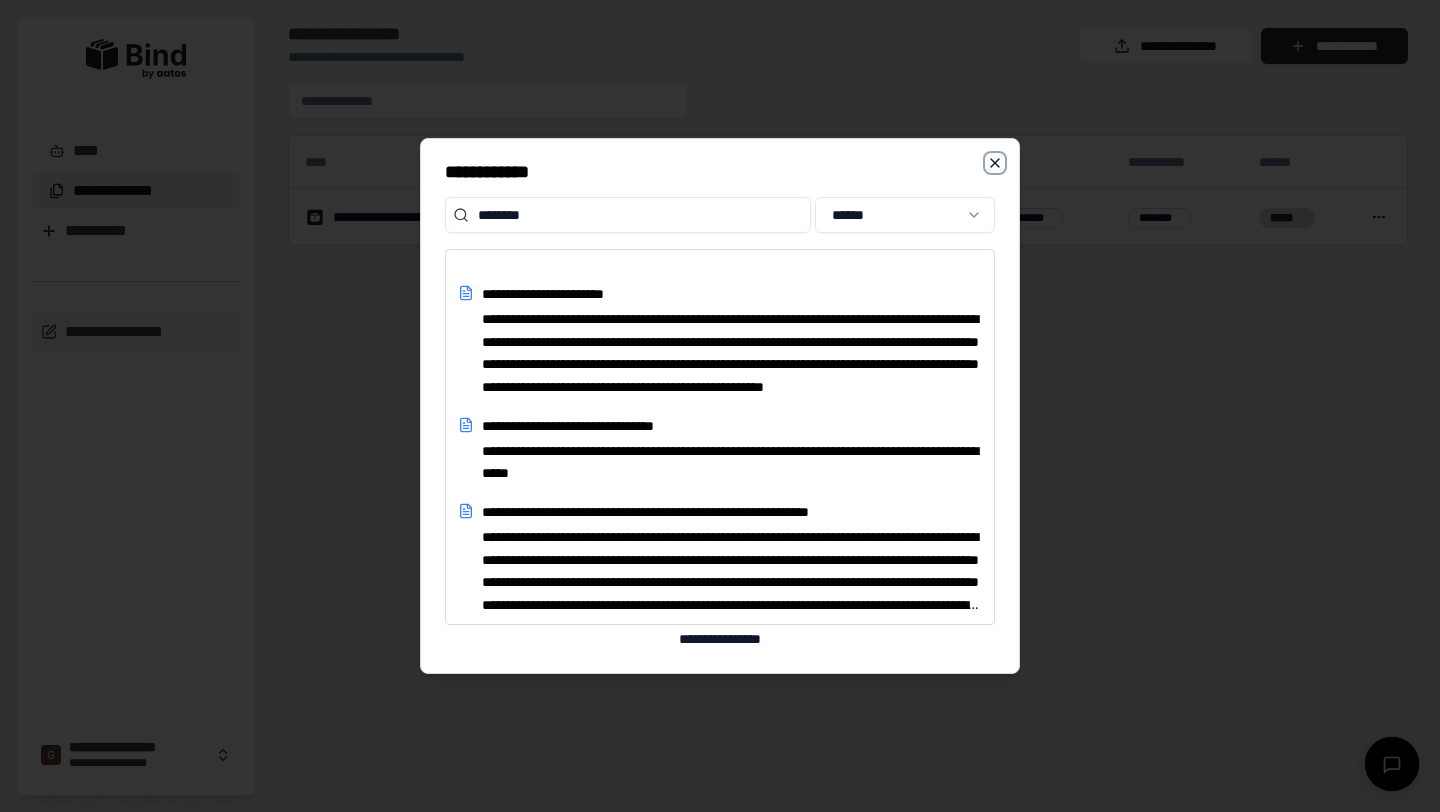 click 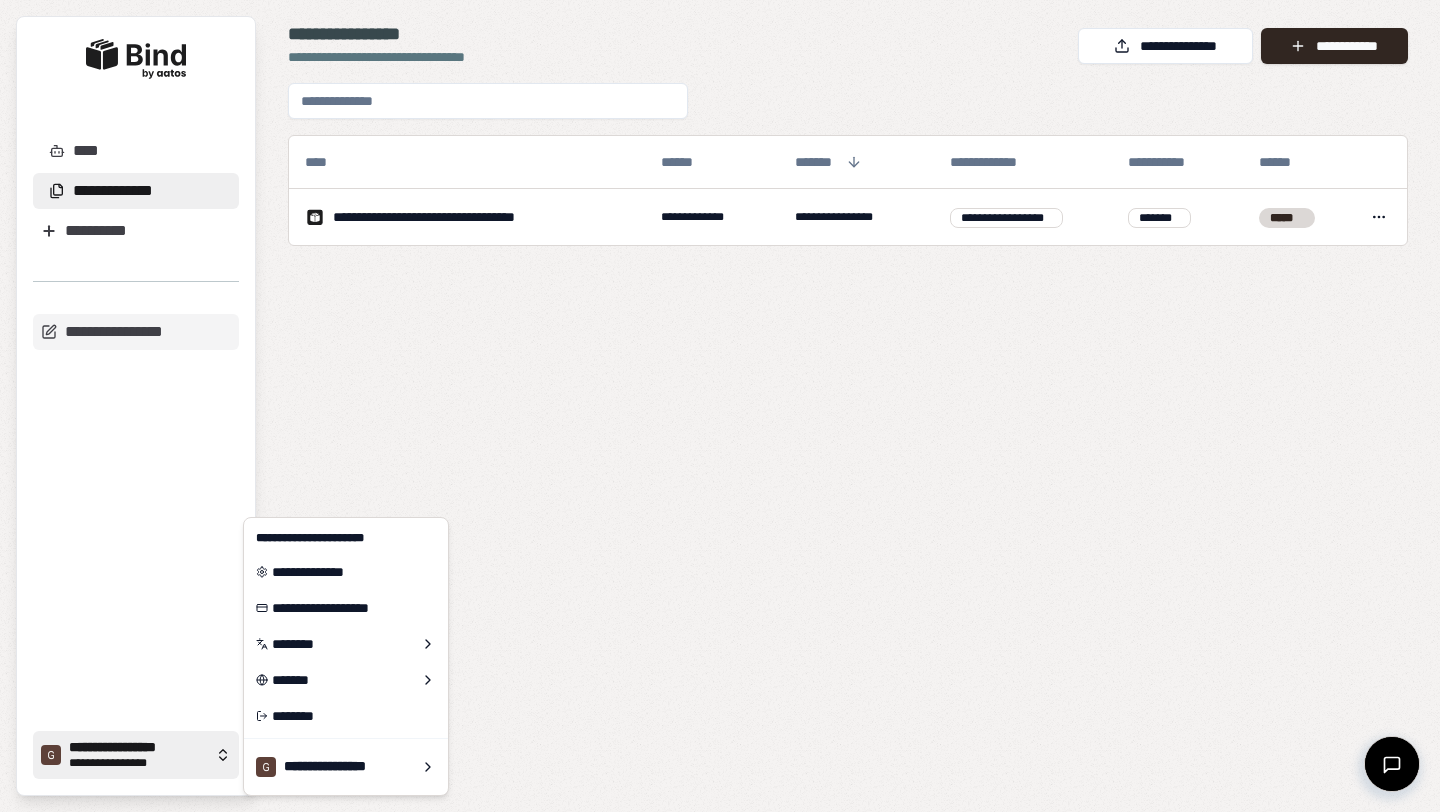 click on "**********" at bounding box center (138, 763) 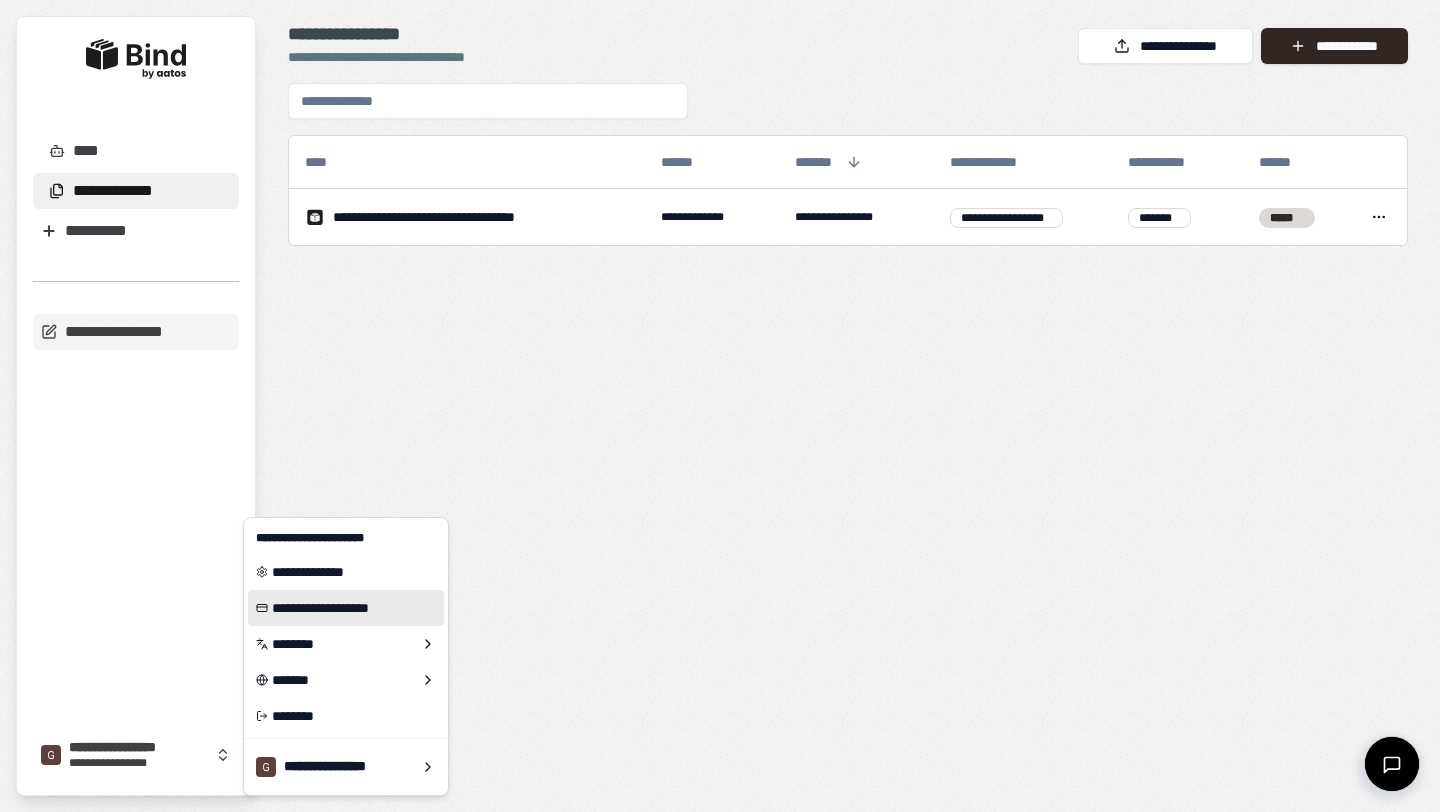 click on "**********" at bounding box center (346, 608) 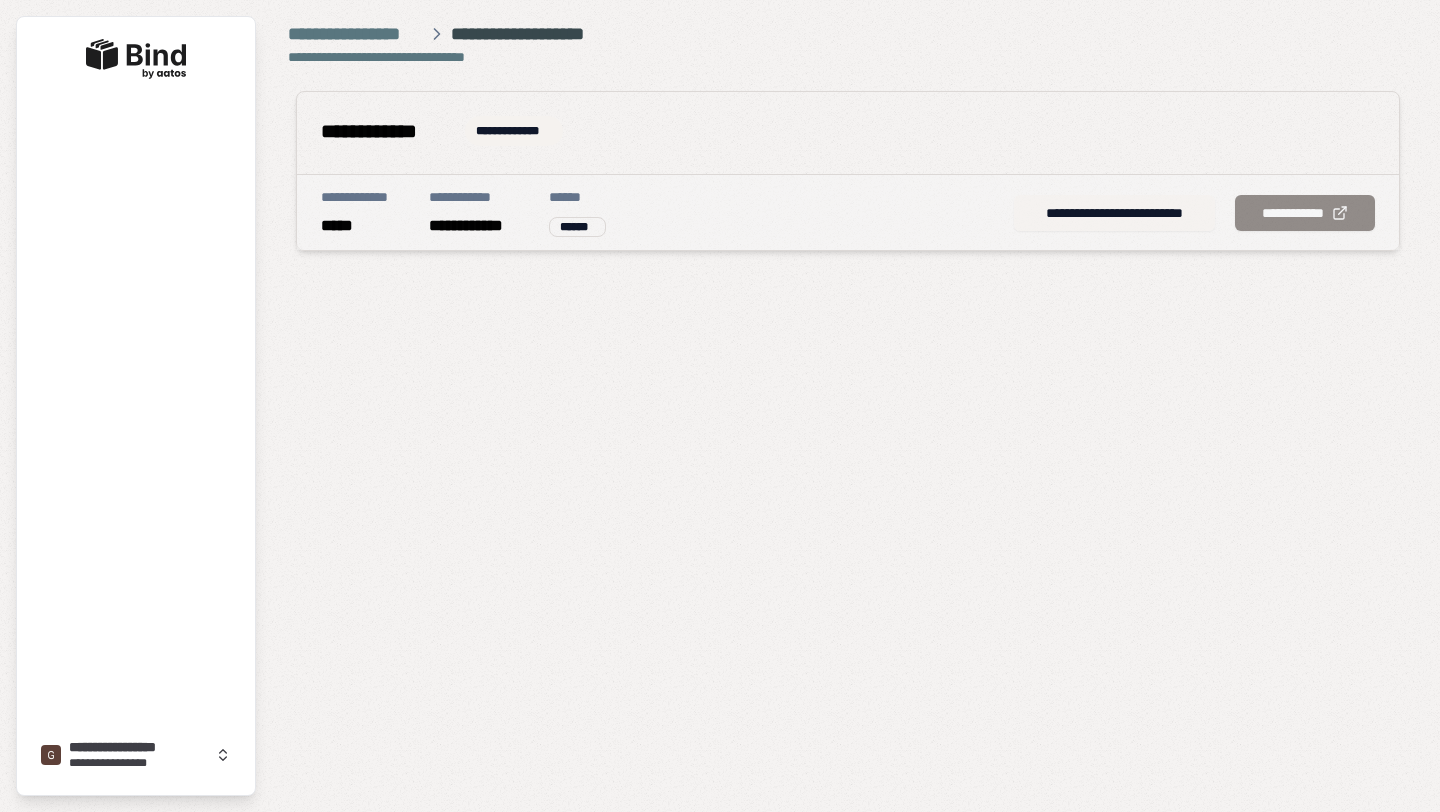 click on "**********" at bounding box center (1114, 213) 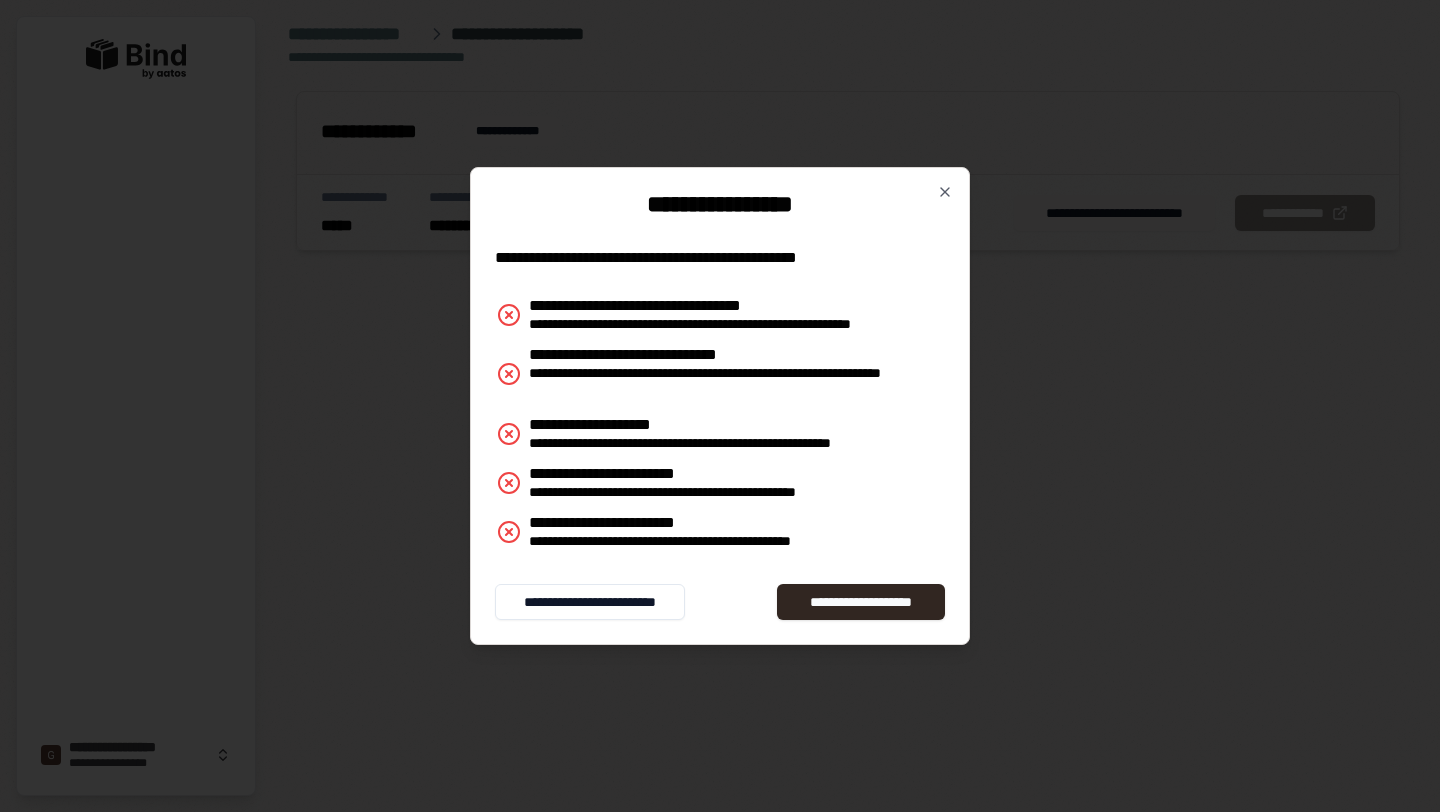 click on "**********" at bounding box center [720, 406] 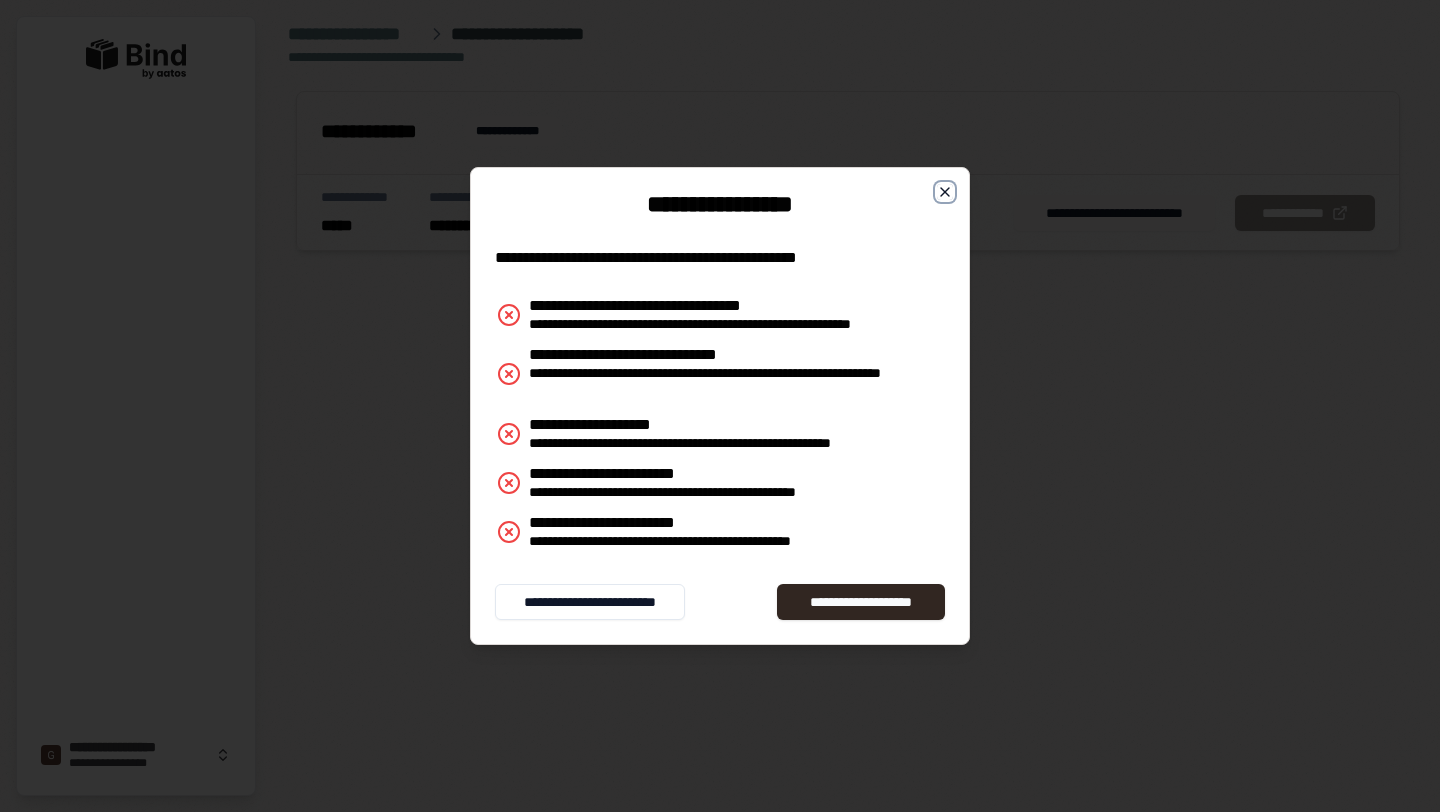 click 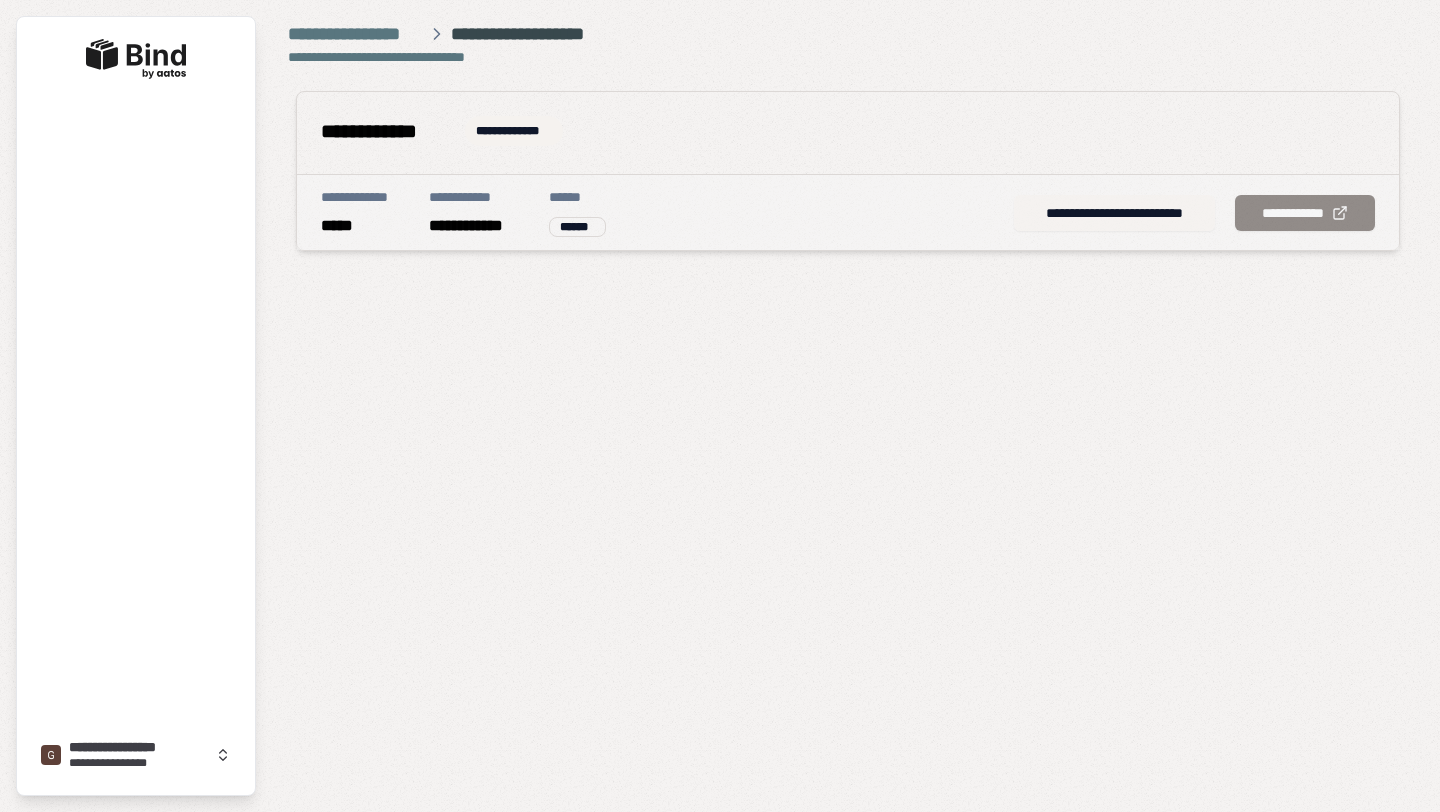 click on "**********" at bounding box center [1114, 213] 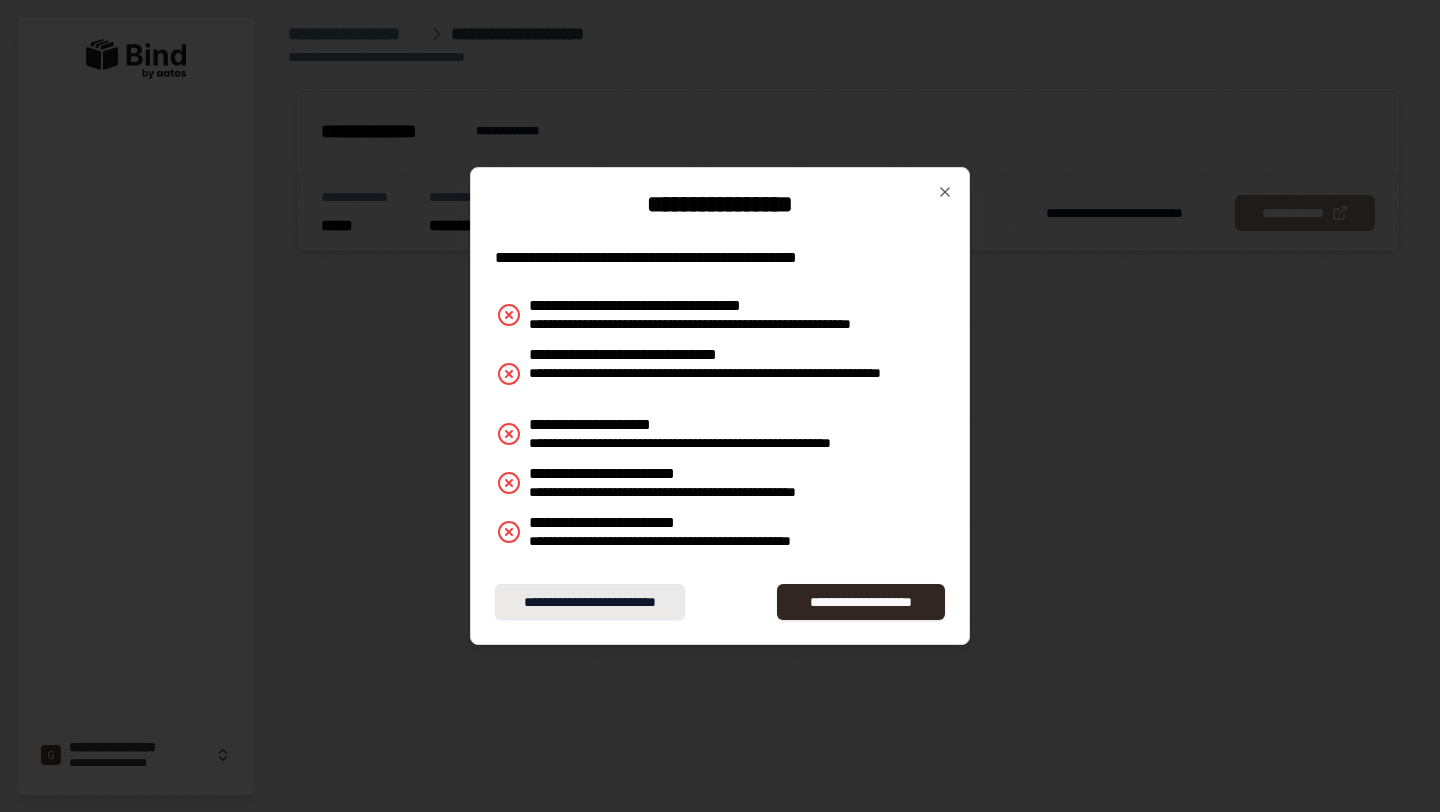 click on "**********" at bounding box center [590, 602] 